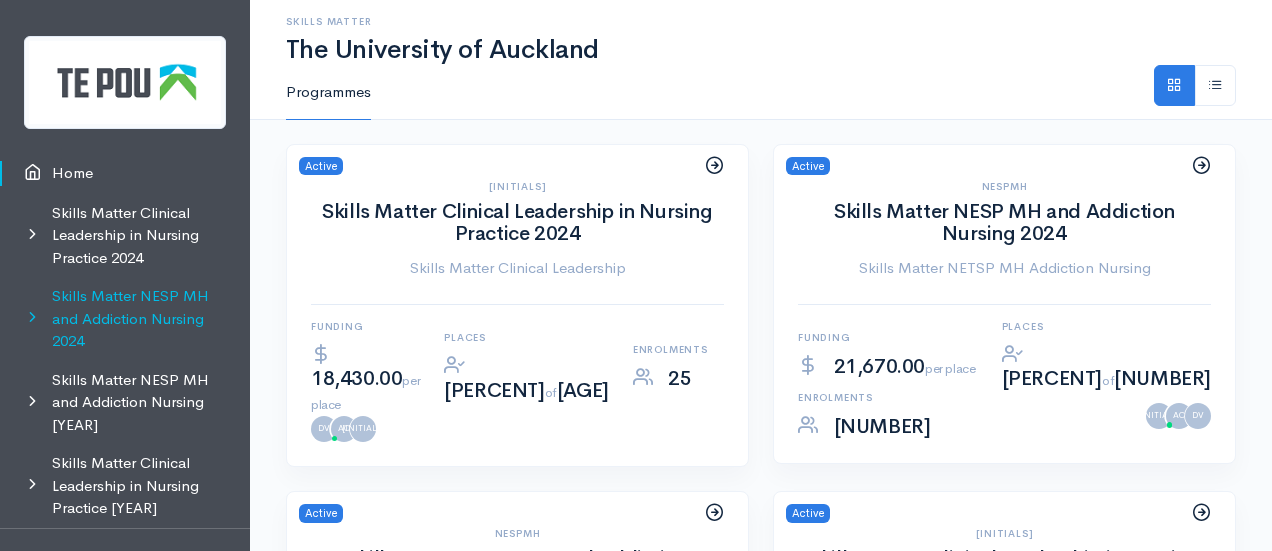 scroll, scrollTop: 0, scrollLeft: 0, axis: both 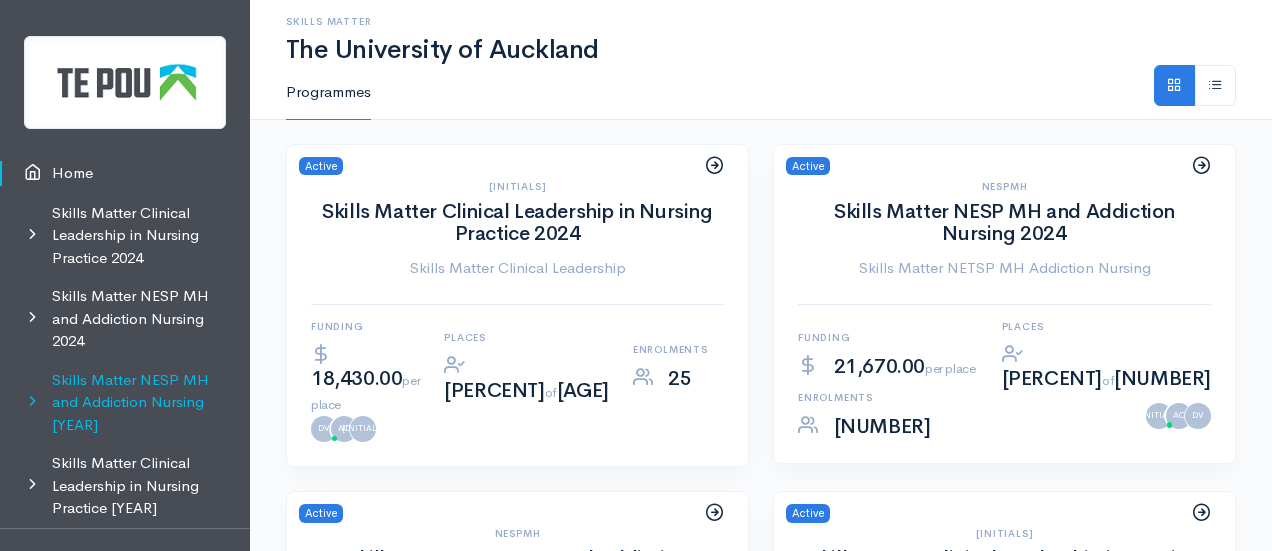 click on "Skills Matter NESP MH and Addiction Nursing [YEAR]" at bounding box center [125, 403] 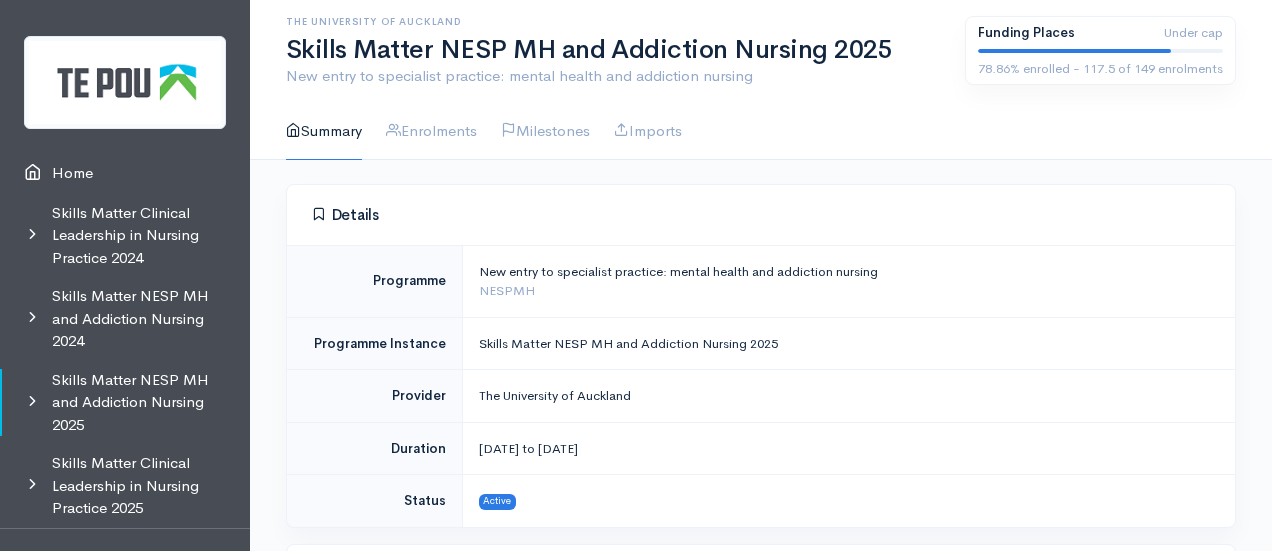 scroll, scrollTop: 11, scrollLeft: 0, axis: vertical 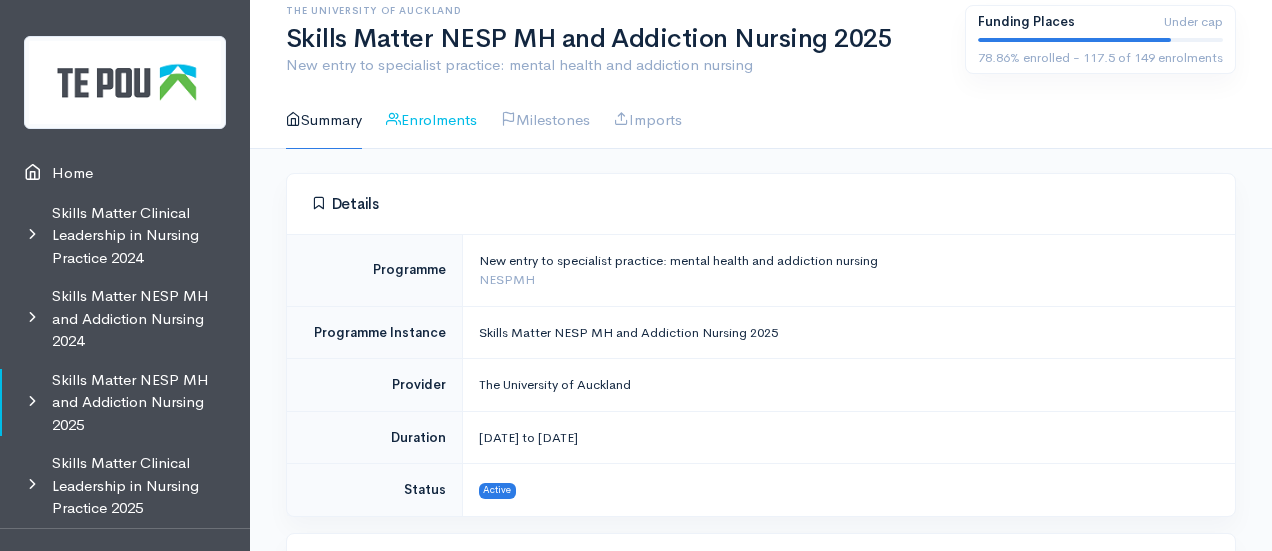 click on "Enrolments" at bounding box center (431, 120) 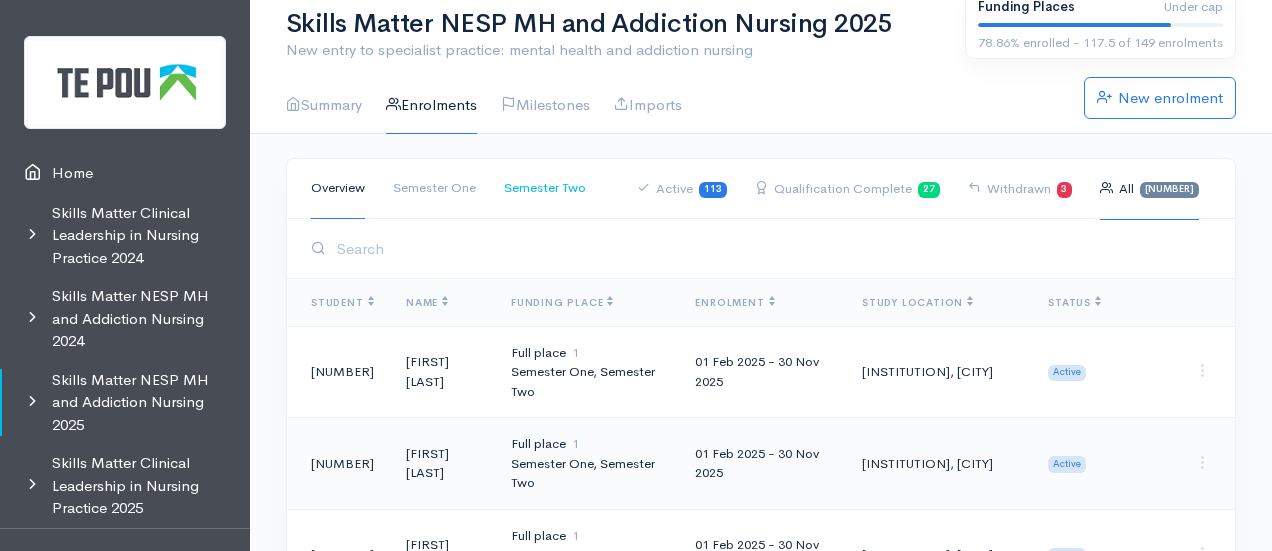 scroll, scrollTop: 30, scrollLeft: 0, axis: vertical 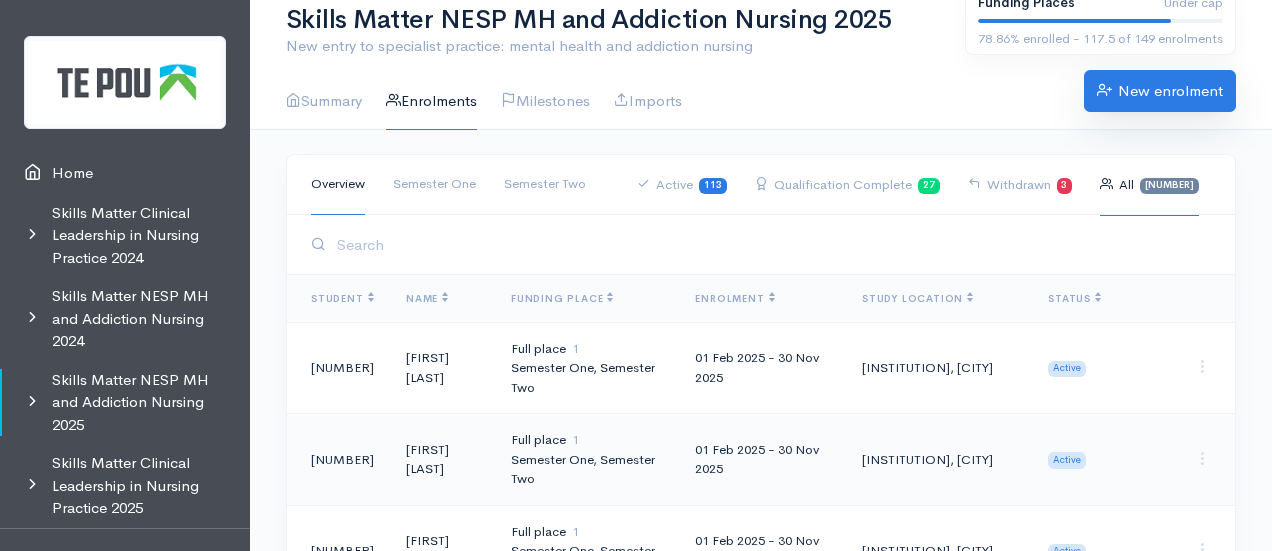 click on "New enrolment" at bounding box center (1160, 91) 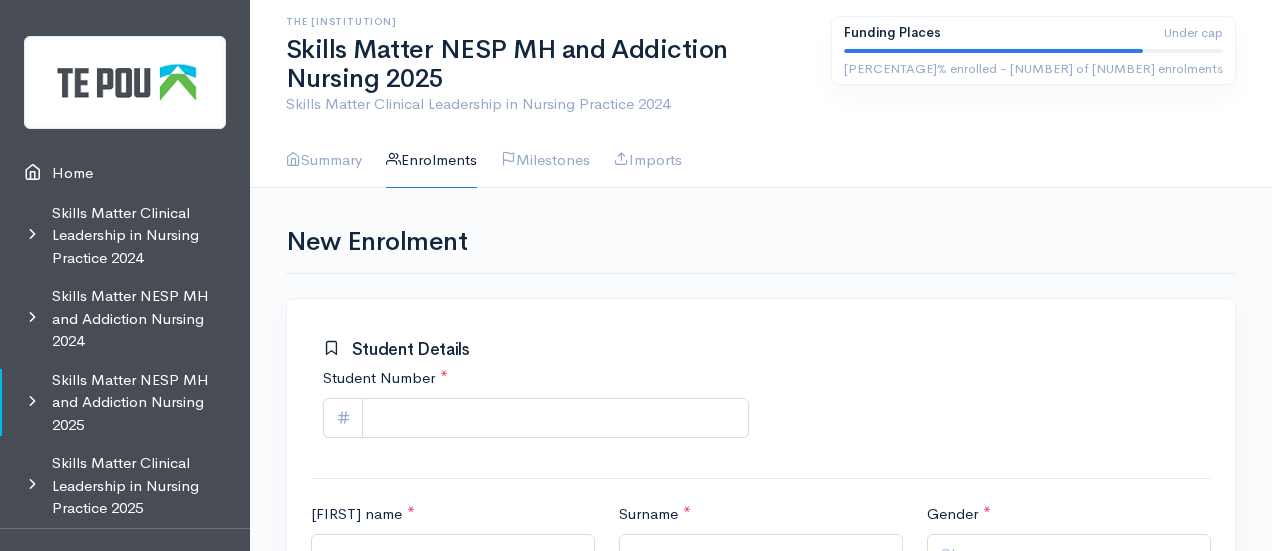 scroll, scrollTop: 0, scrollLeft: 0, axis: both 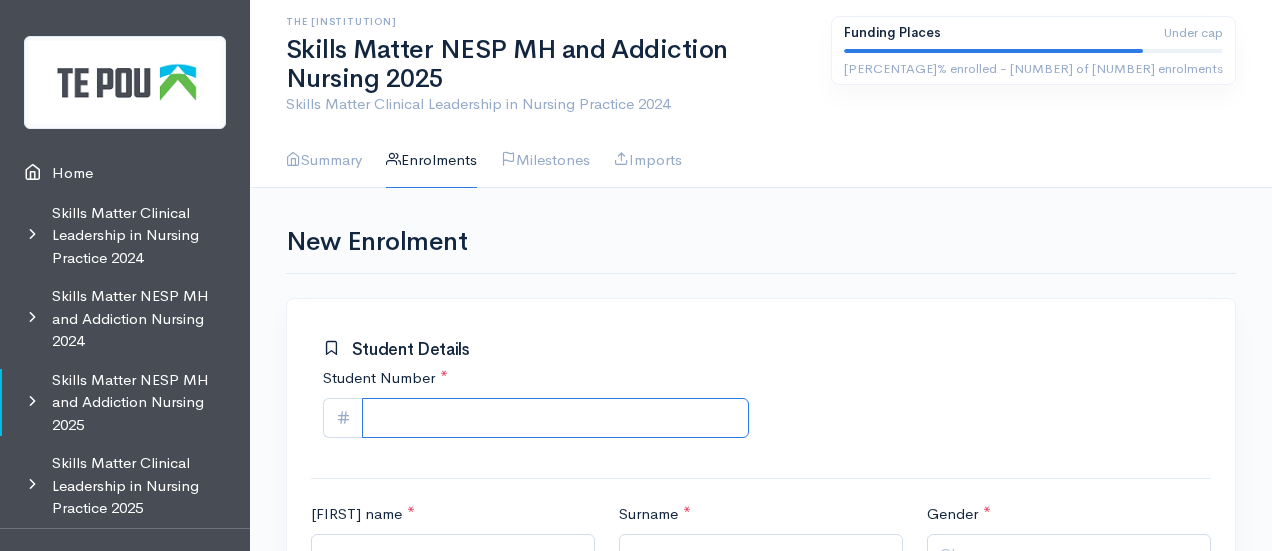 click on "Student Number *" at bounding box center [555, 418] 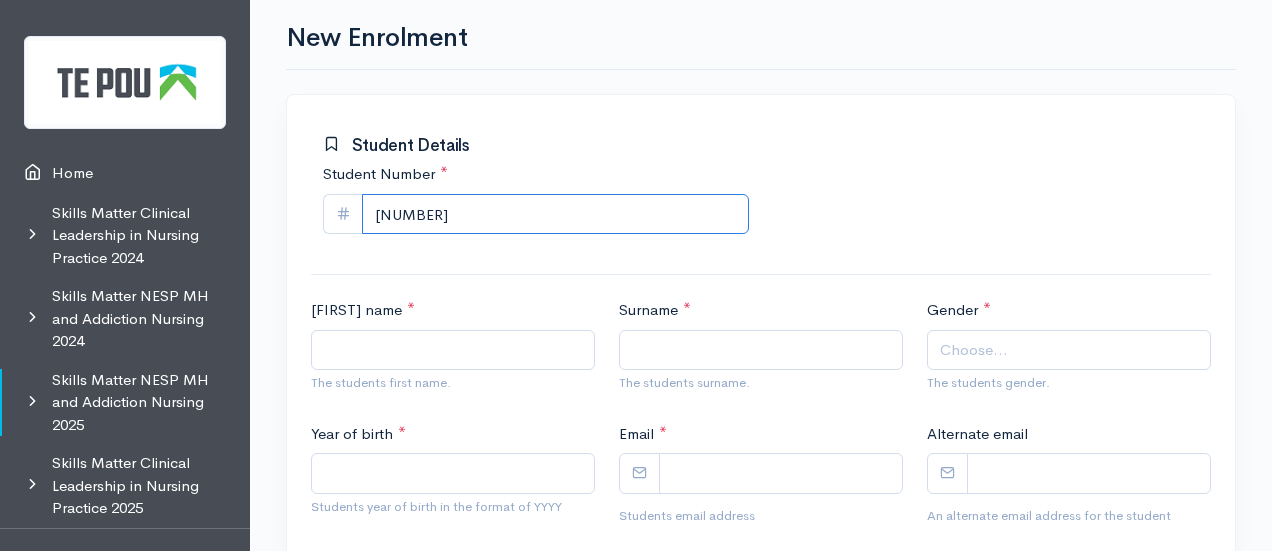 scroll, scrollTop: 206, scrollLeft: 0, axis: vertical 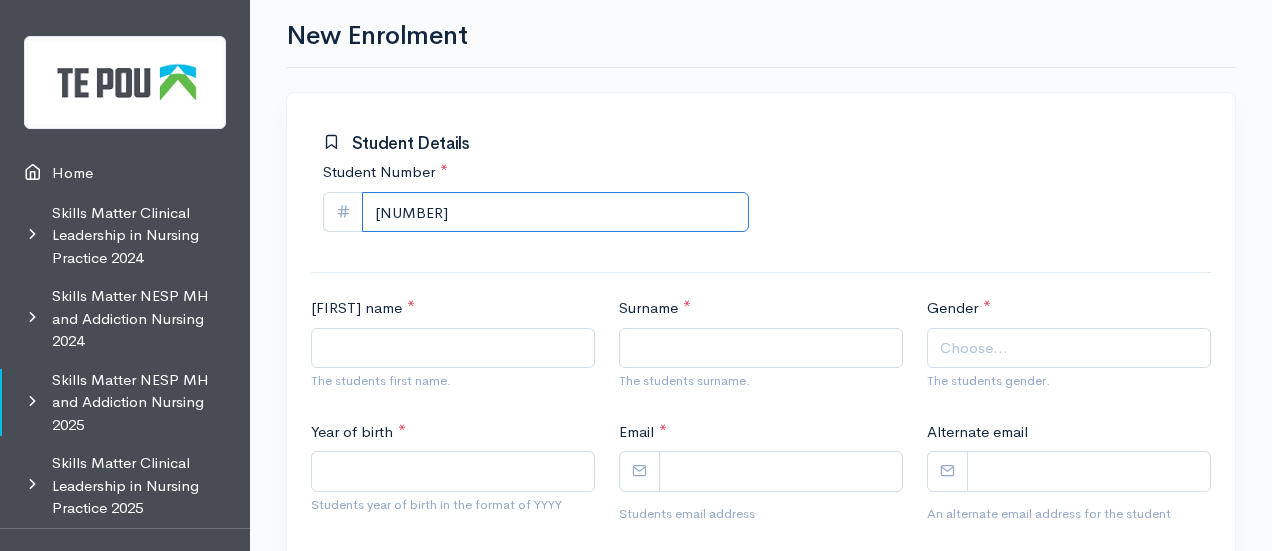 type on "[NUMBER]" 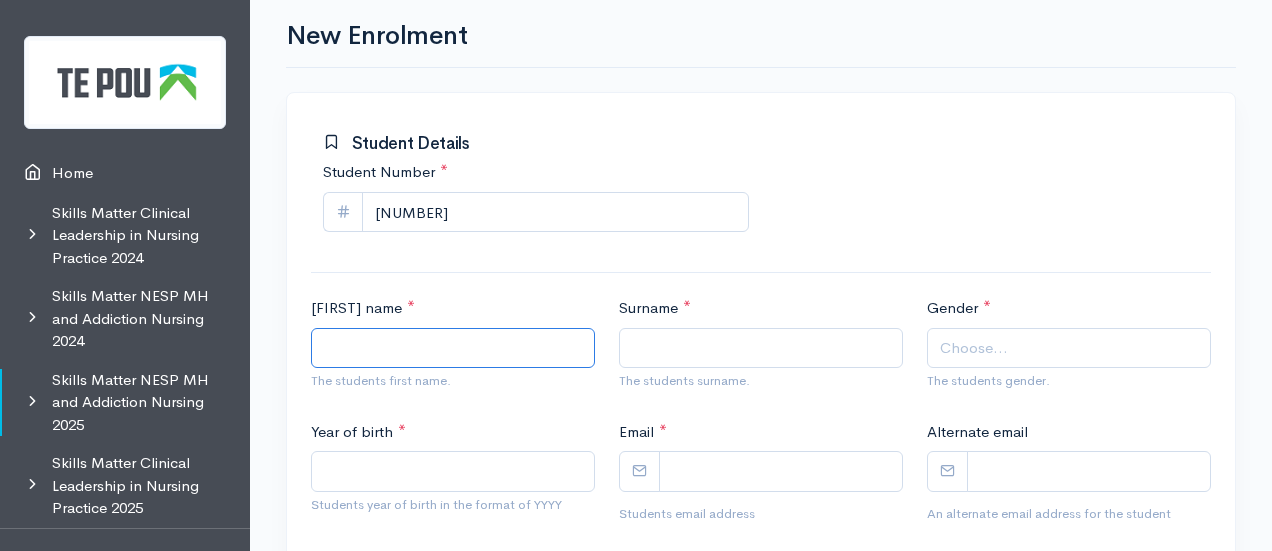 click on "[FIRST] *" at bounding box center (453, 348) 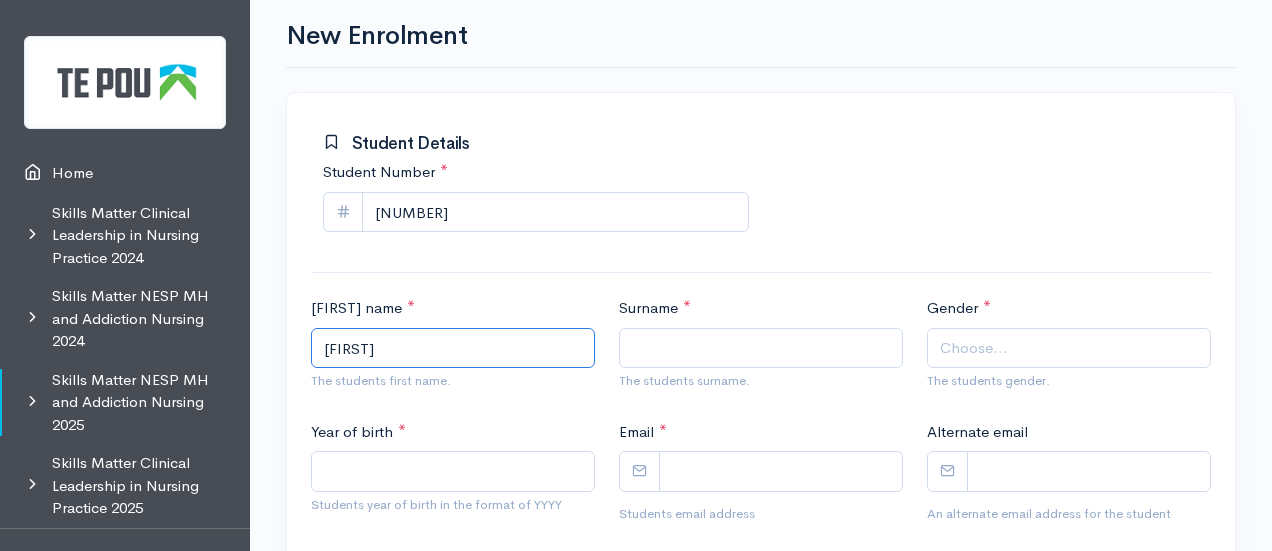 type on "[FIRST]" 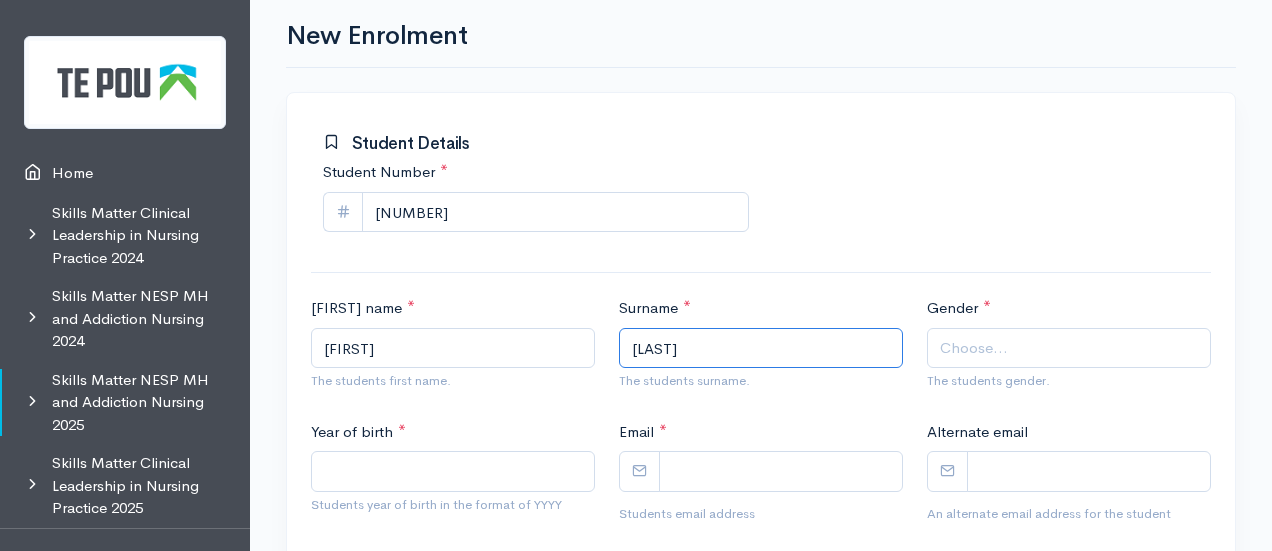 type on "[LAST]" 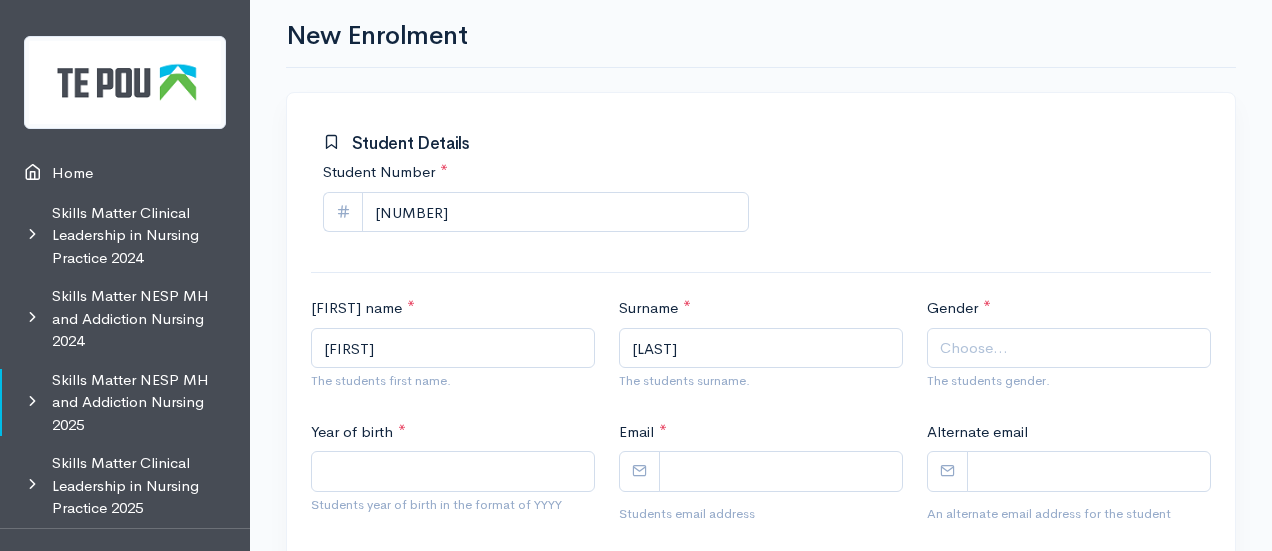 click on "Choose..." at bounding box center [1071, 348] 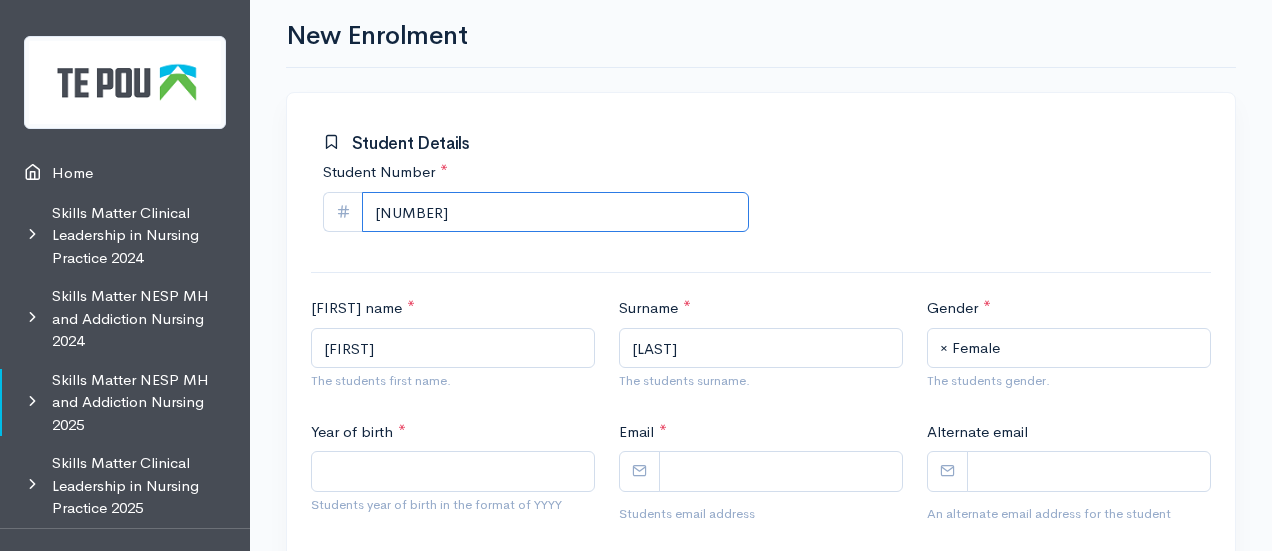 drag, startPoint x: 488, startPoint y: 189, endPoint x: 284, endPoint y: 189, distance: 204 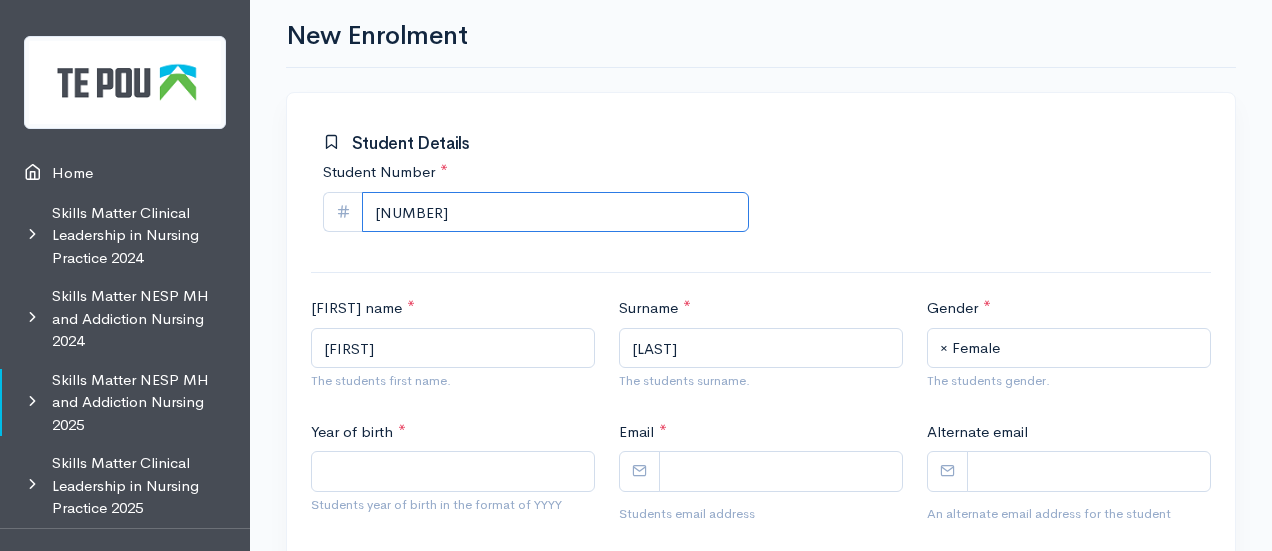 type on "579605720" 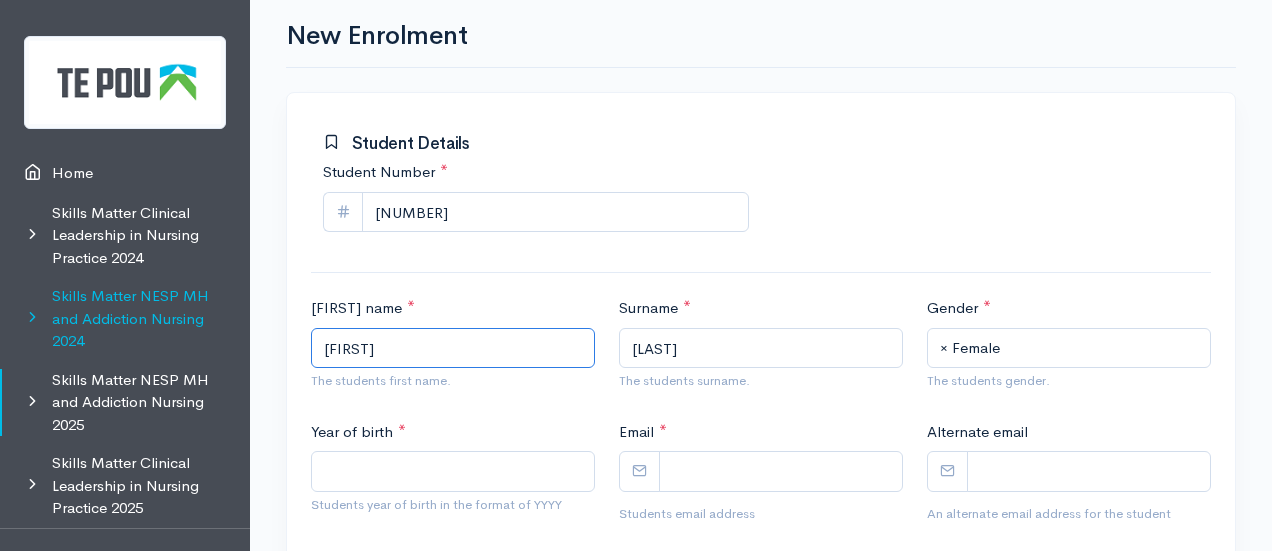 drag, startPoint x: 380, startPoint y: 312, endPoint x: 212, endPoint y: 335, distance: 169.5671 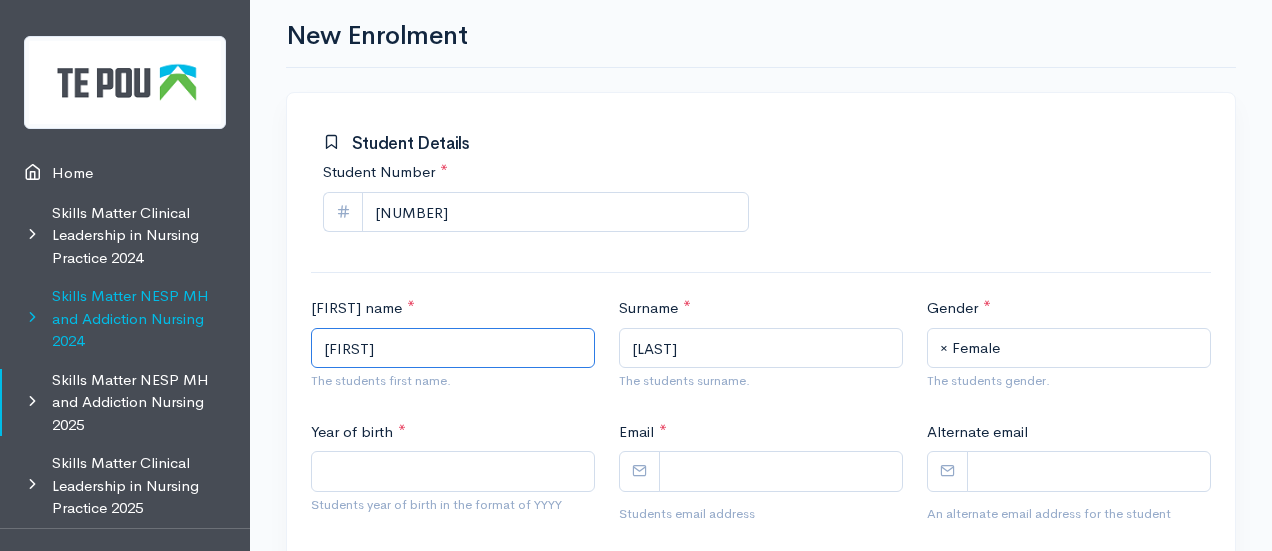 type on "Raymond" 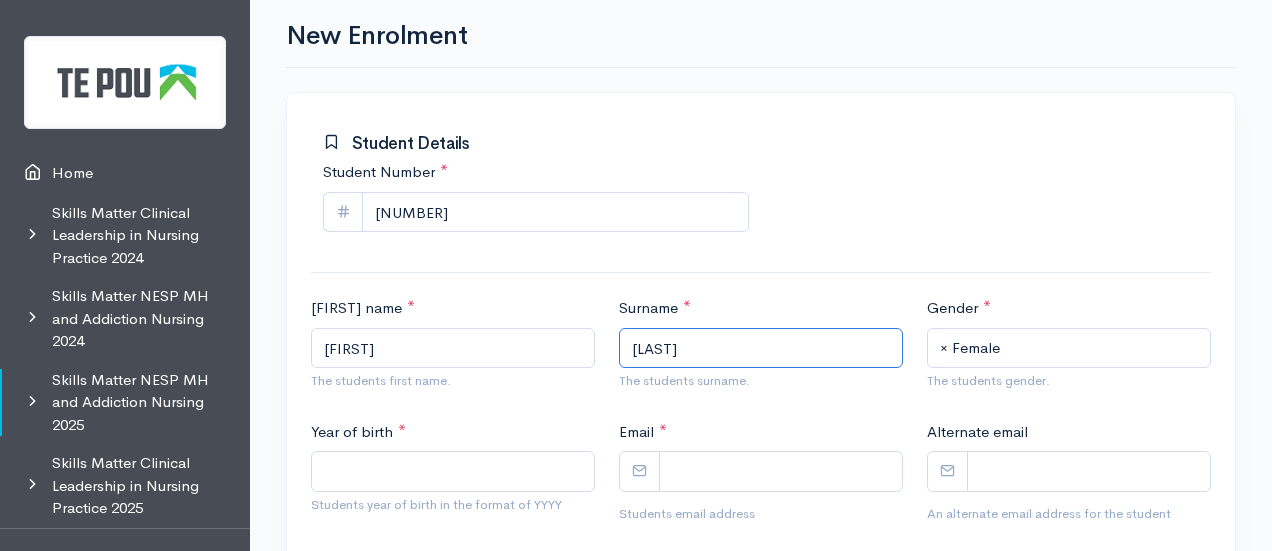 type on "Taito" 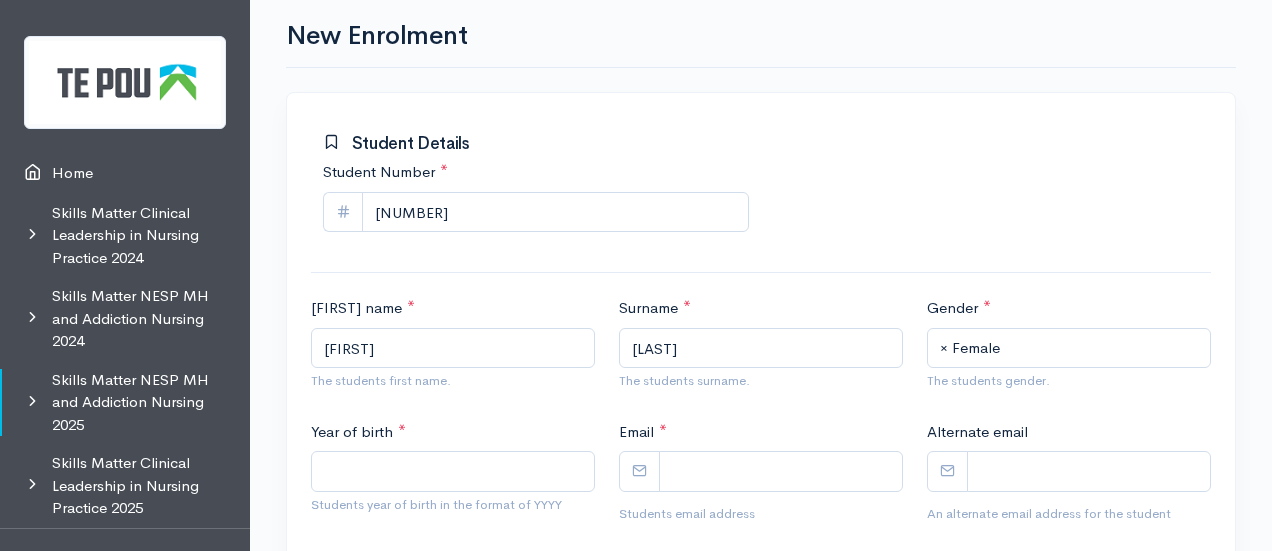 click on "× Female" at bounding box center [1069, 348] 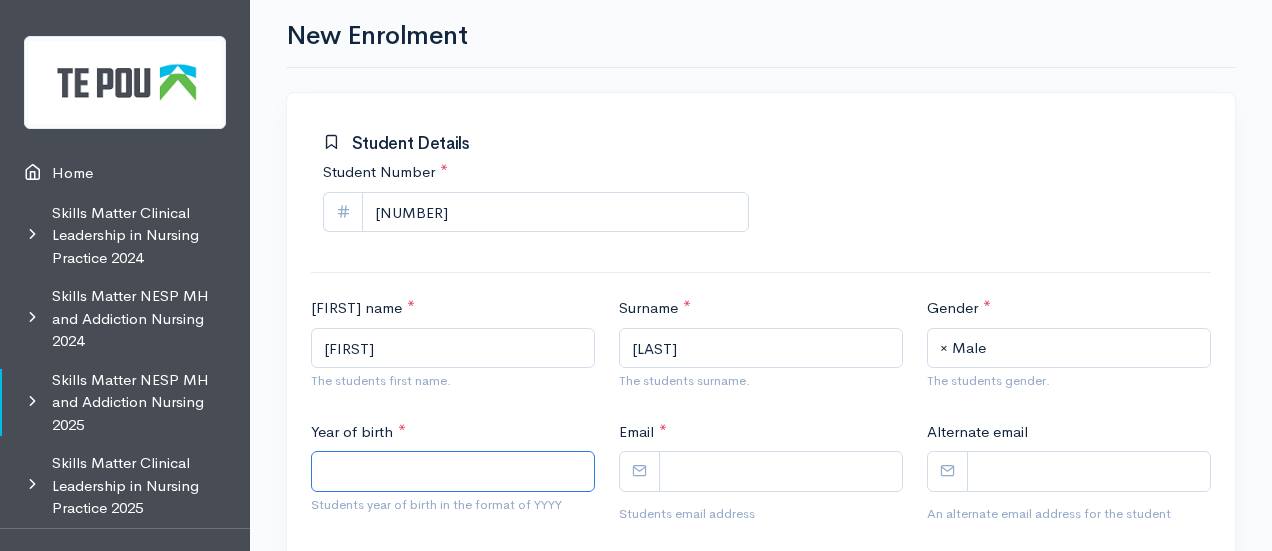 click on "Year of birth *" at bounding box center (453, 471) 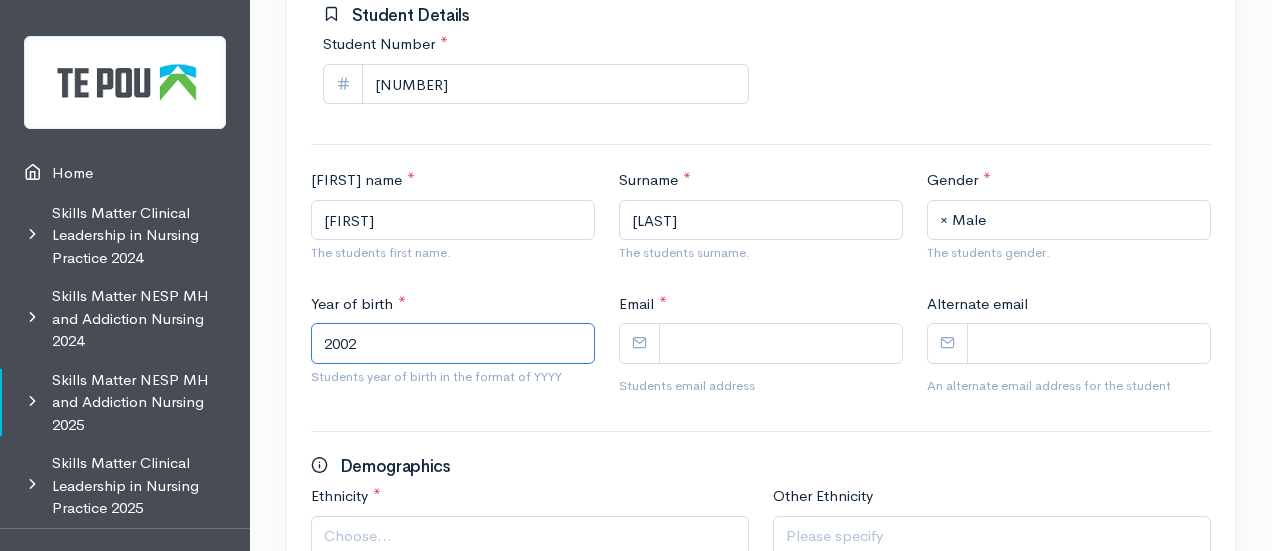 scroll, scrollTop: 348, scrollLeft: 0, axis: vertical 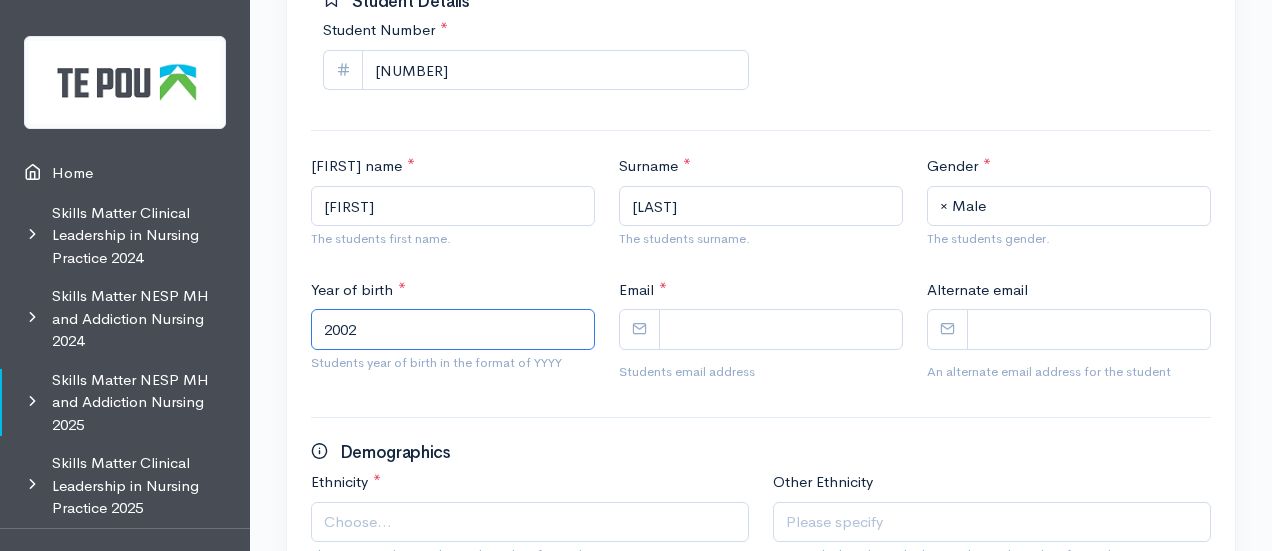 type on "2002" 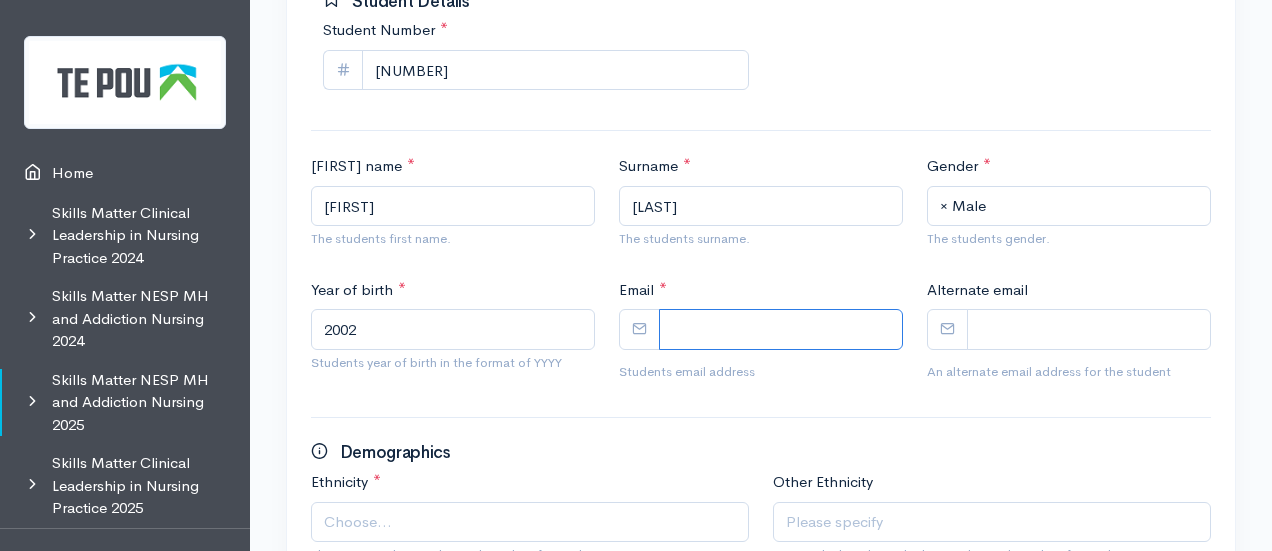 click on "Email *" at bounding box center [781, 329] 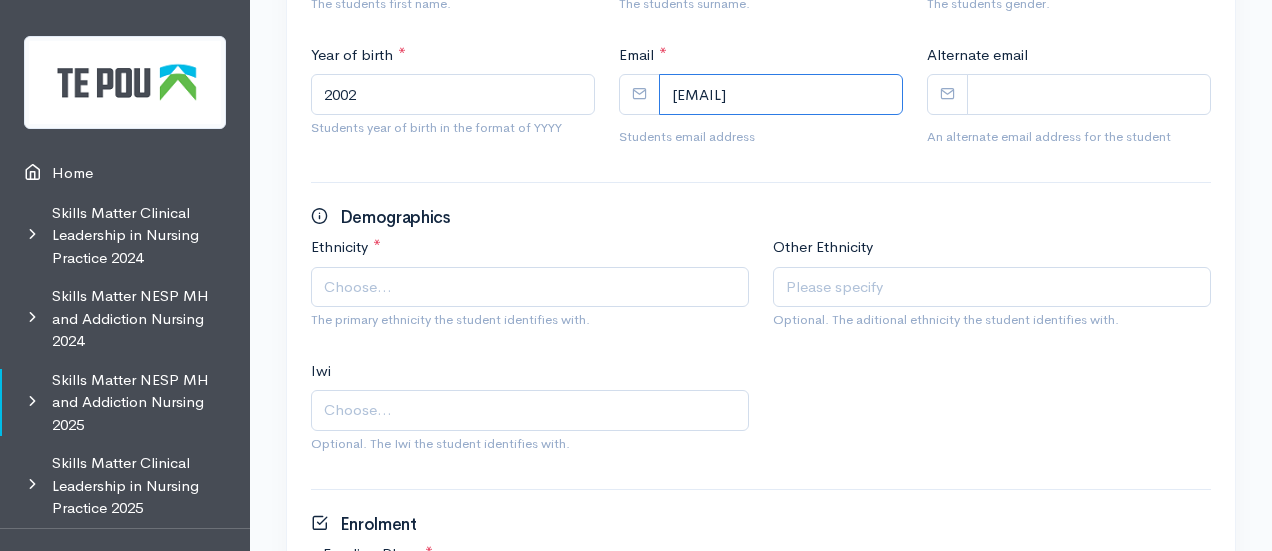 scroll, scrollTop: 591, scrollLeft: 0, axis: vertical 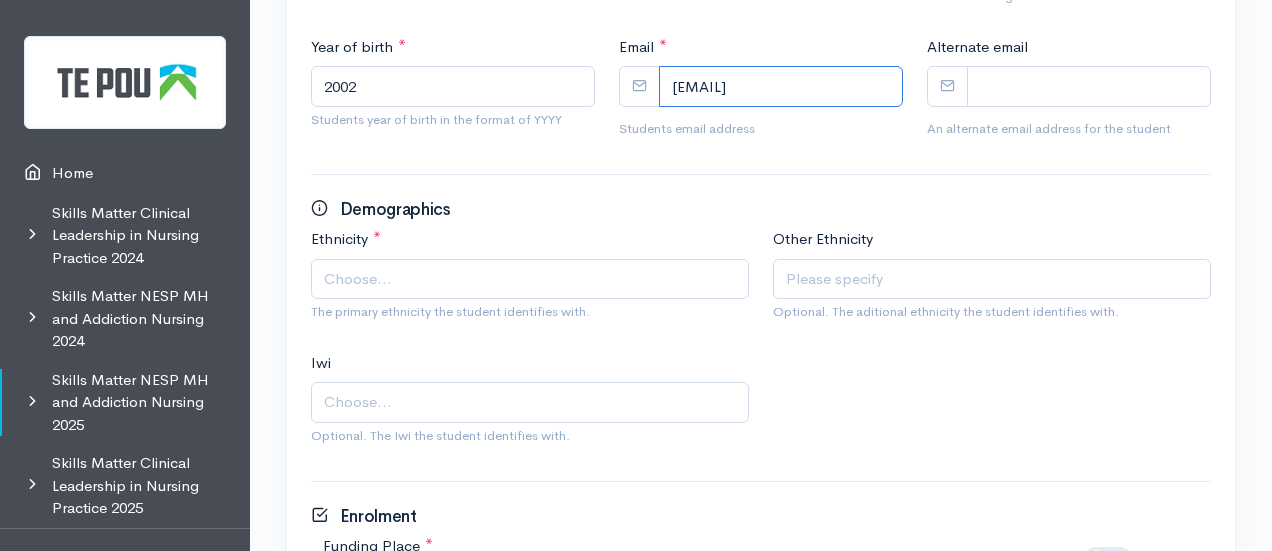 type on "raytaito11@gmail.com" 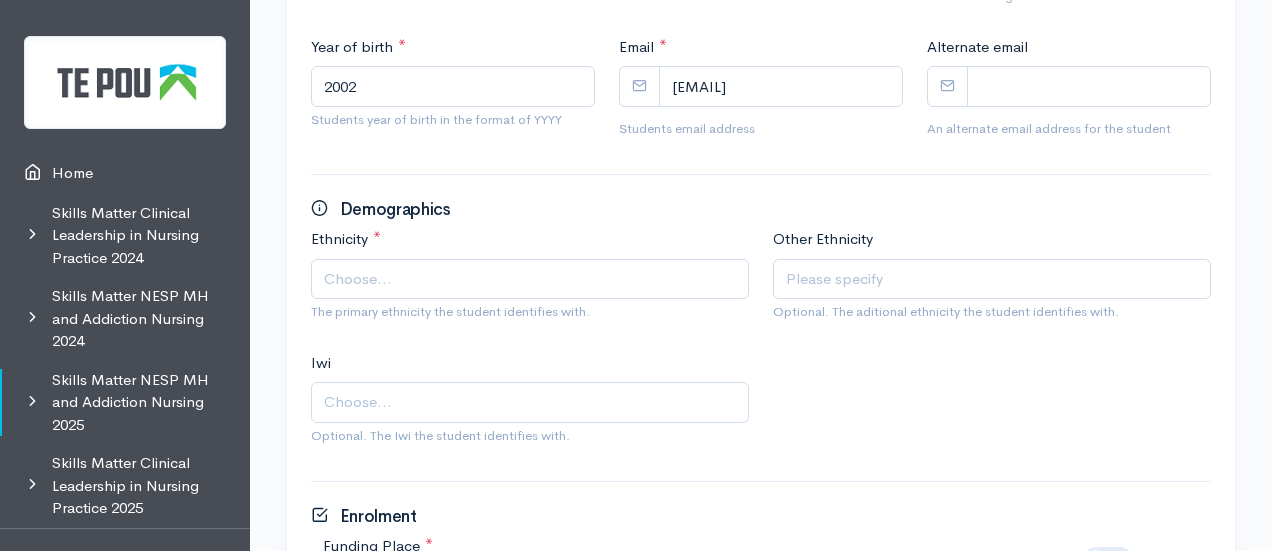 click on "Choose..." at bounding box center [358, 279] 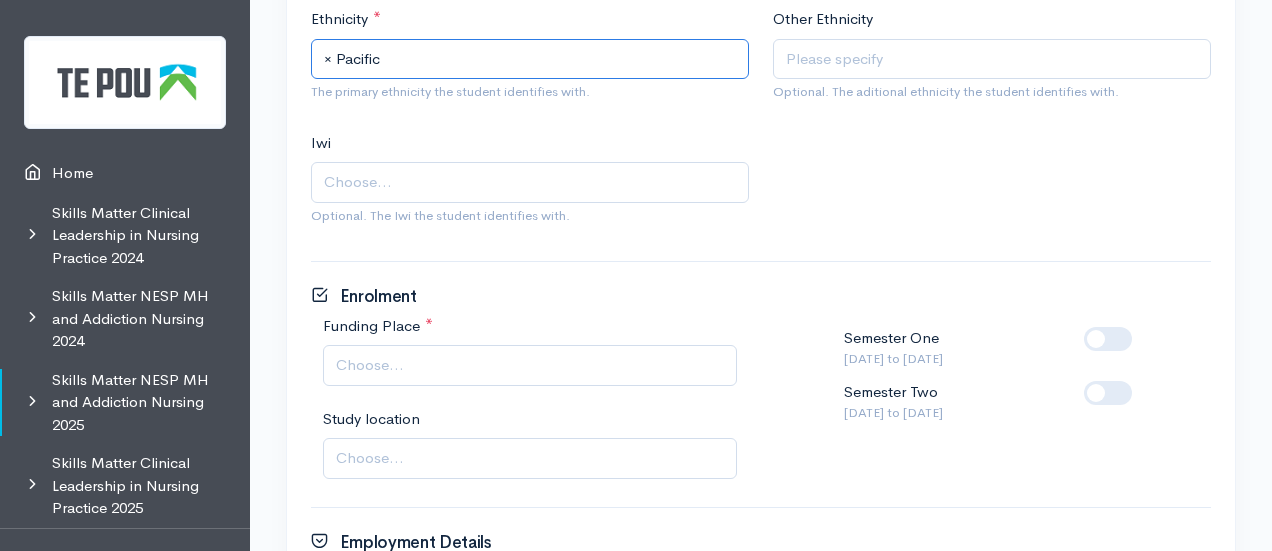 scroll, scrollTop: 858, scrollLeft: 0, axis: vertical 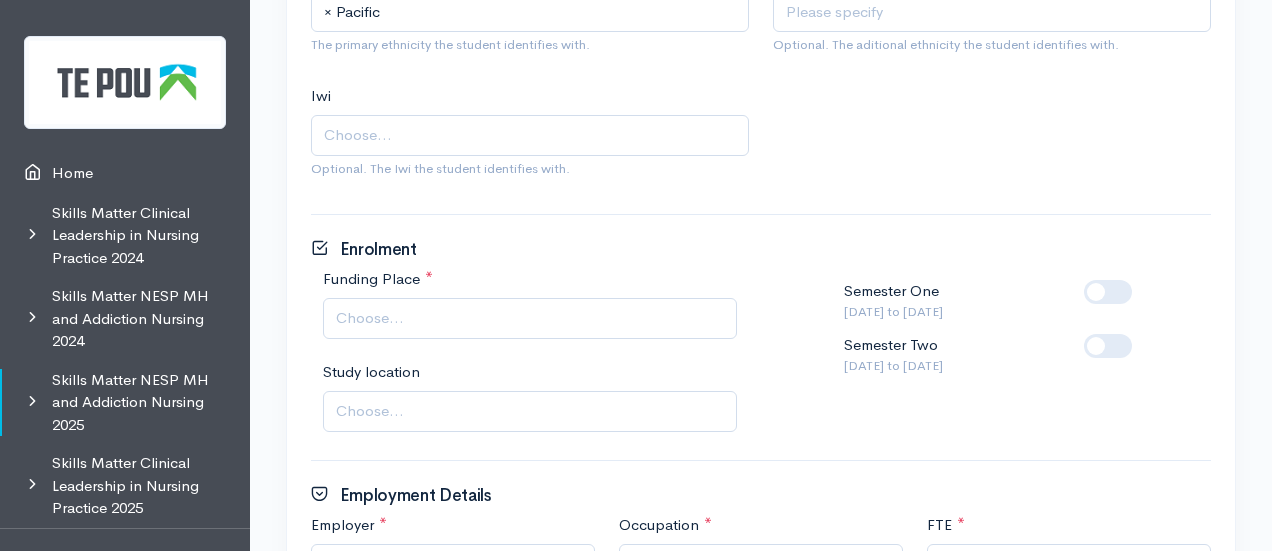 click on "Choose..." at bounding box center [530, 318] 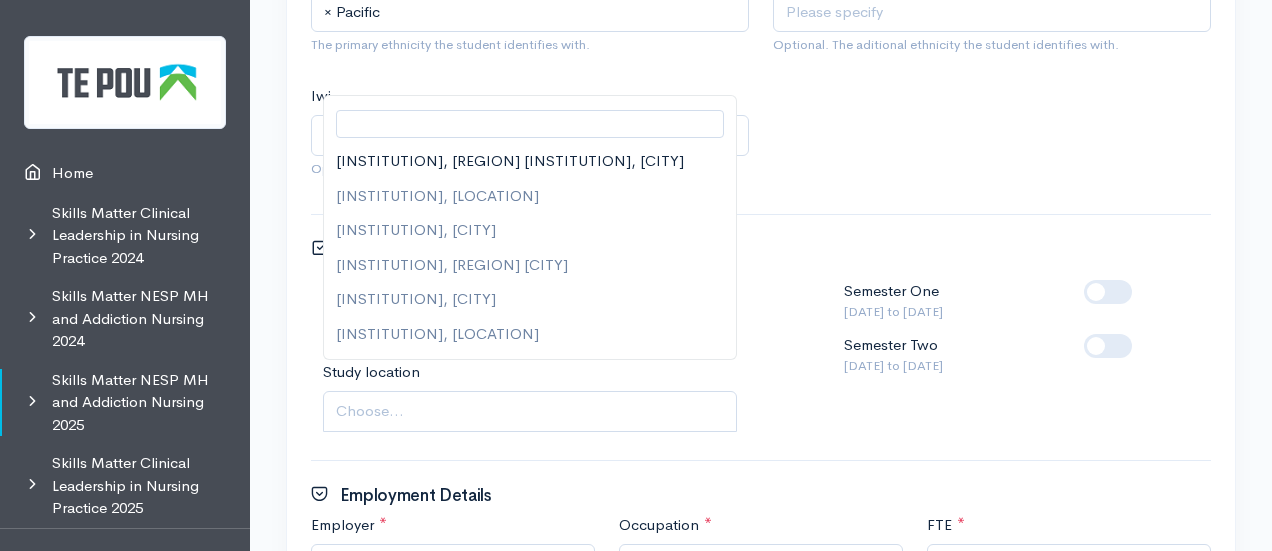 click on "Choose..." at bounding box center [532, 411] 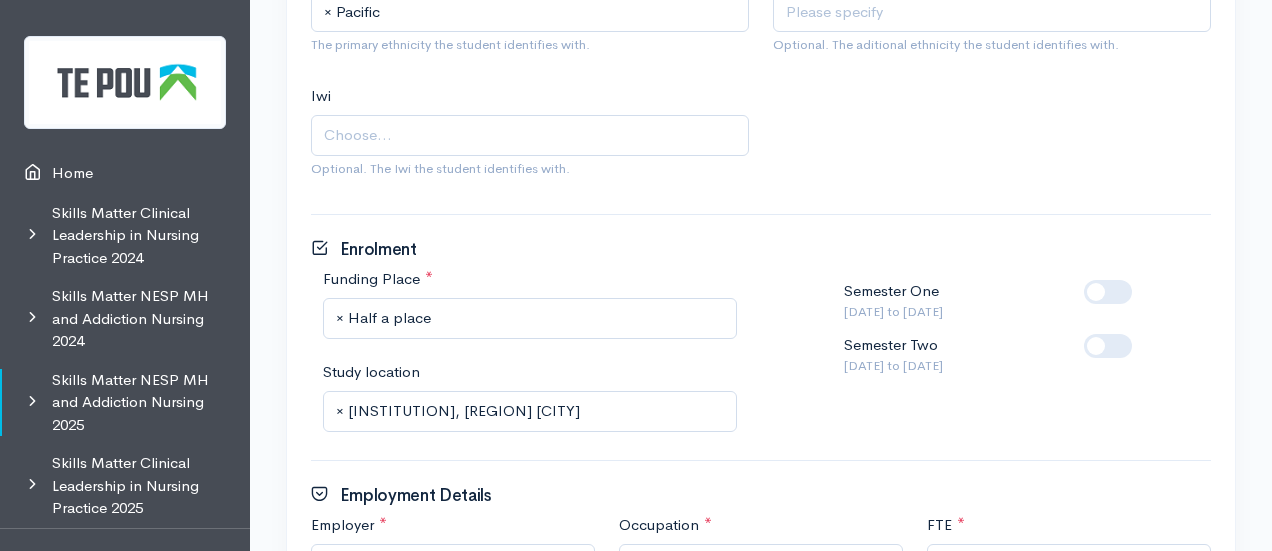 click at bounding box center (1140, 334) 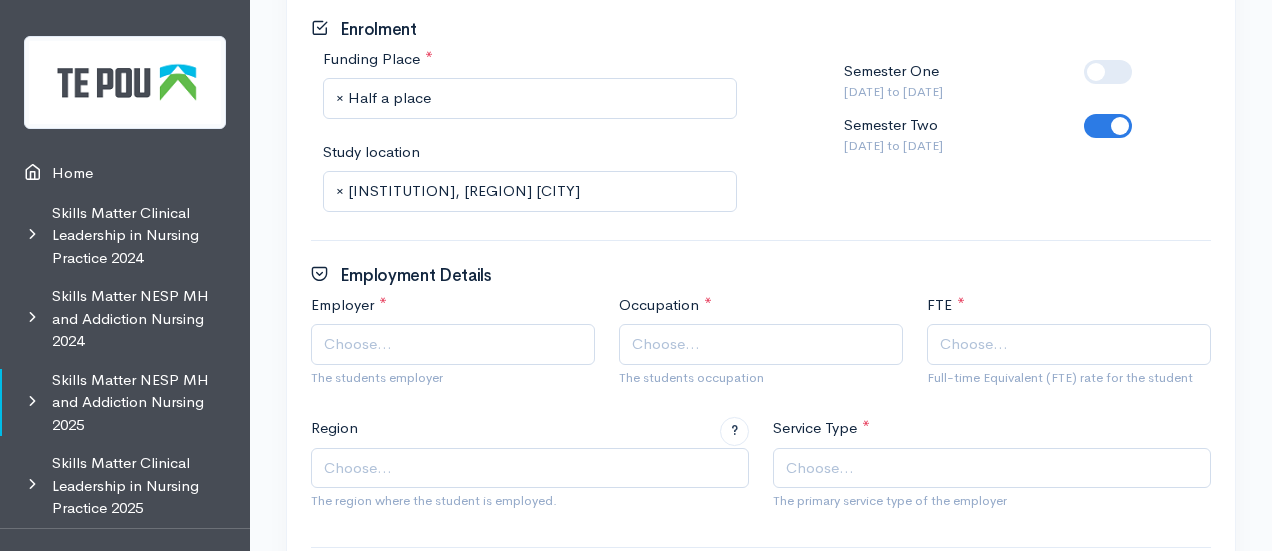 scroll, scrollTop: 1079, scrollLeft: 0, axis: vertical 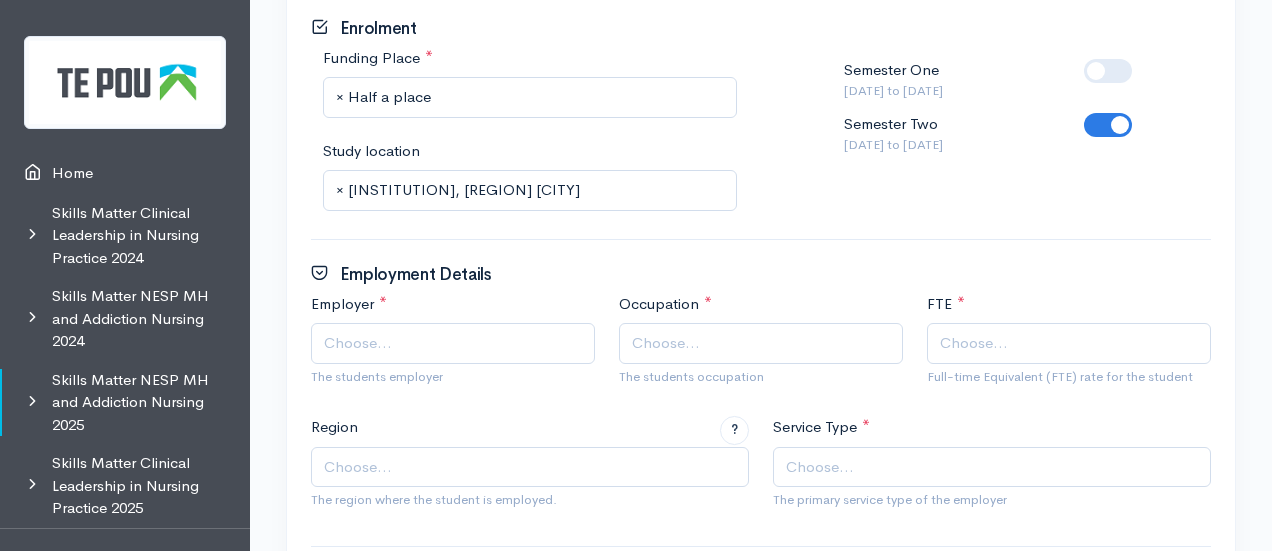 click on "Choose..." at bounding box center (358, 343) 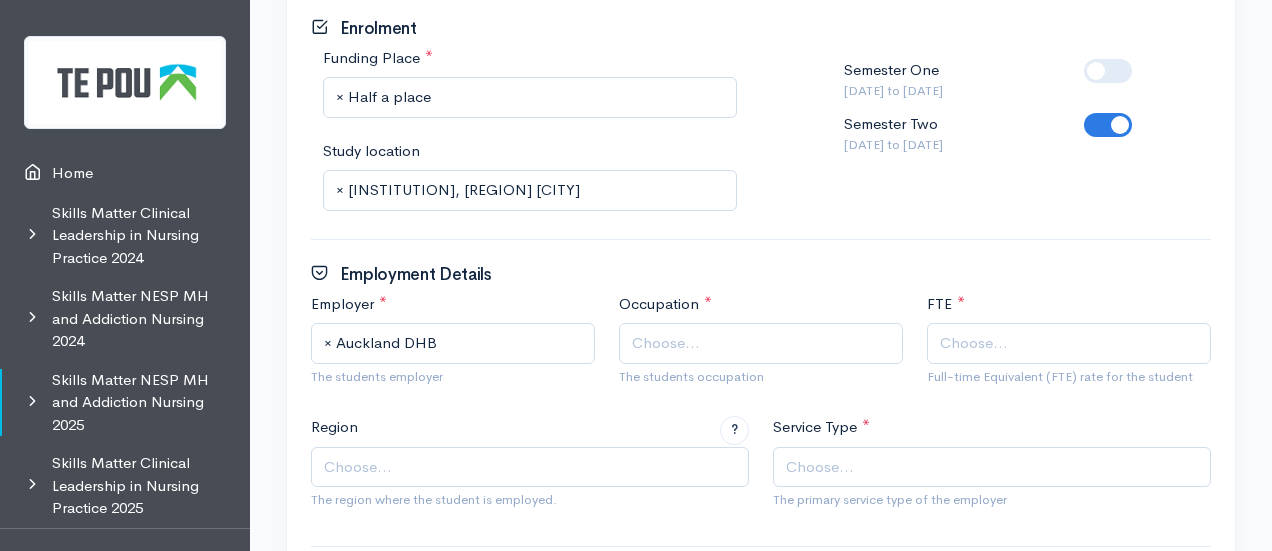 click on "Choose..." at bounding box center [763, 343] 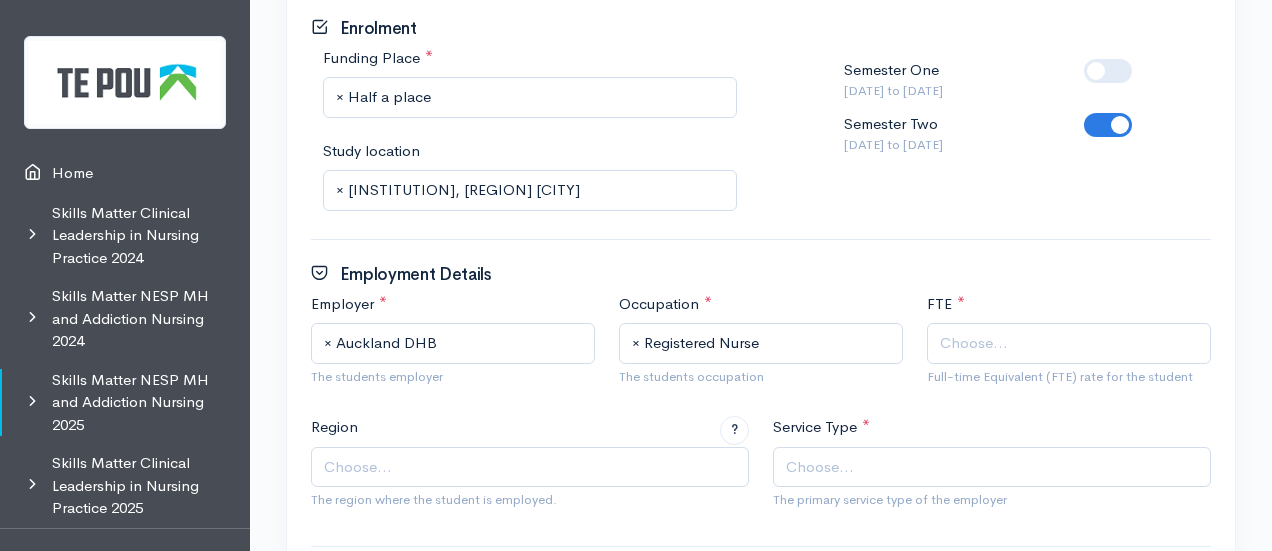 click on "Choose..." at bounding box center [974, 343] 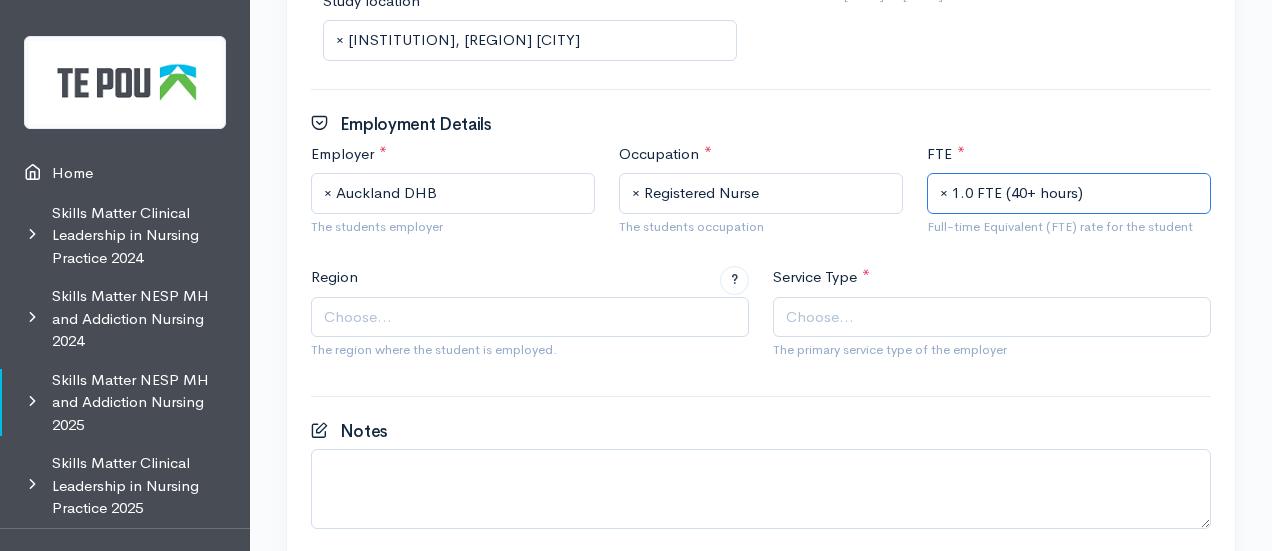 scroll, scrollTop: 1231, scrollLeft: 0, axis: vertical 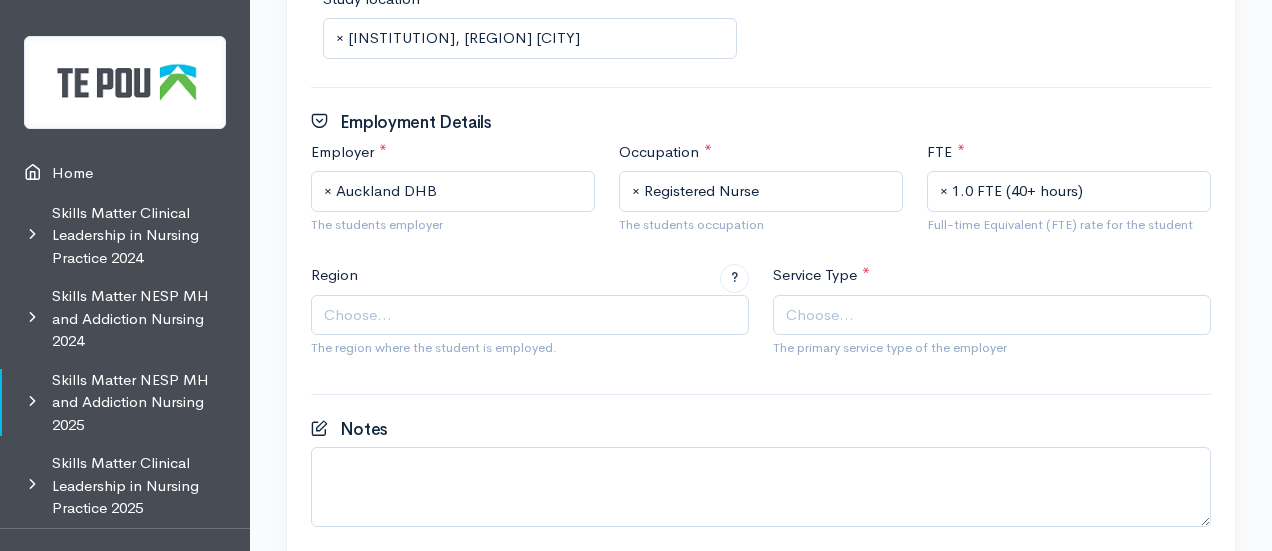 click on "Choose..." at bounding box center [532, 315] 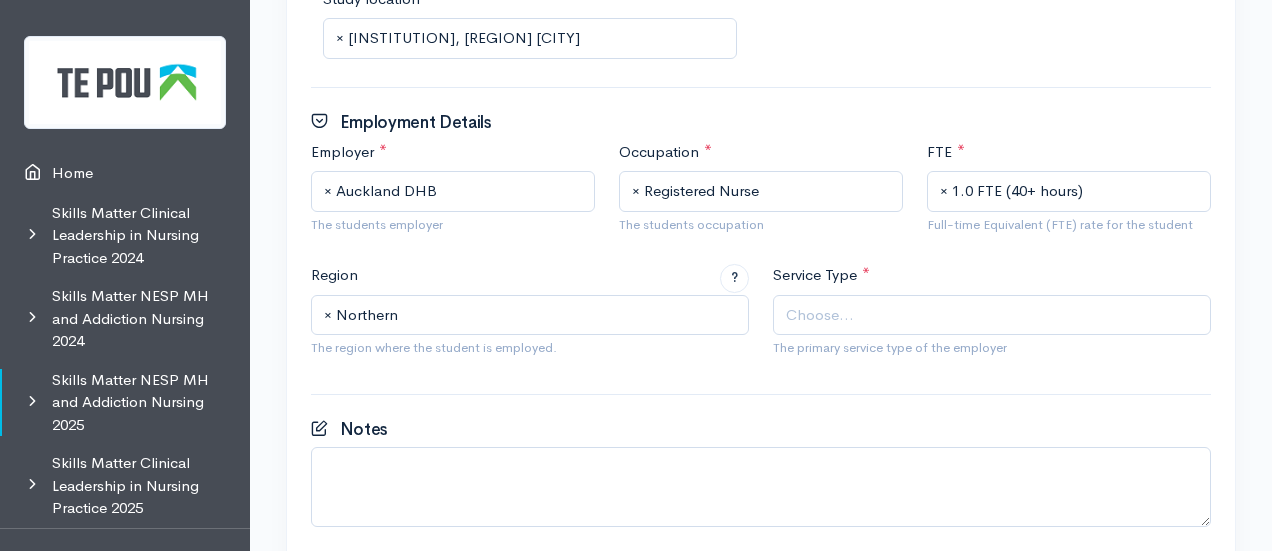 click on "Choose..." at bounding box center [992, 315] 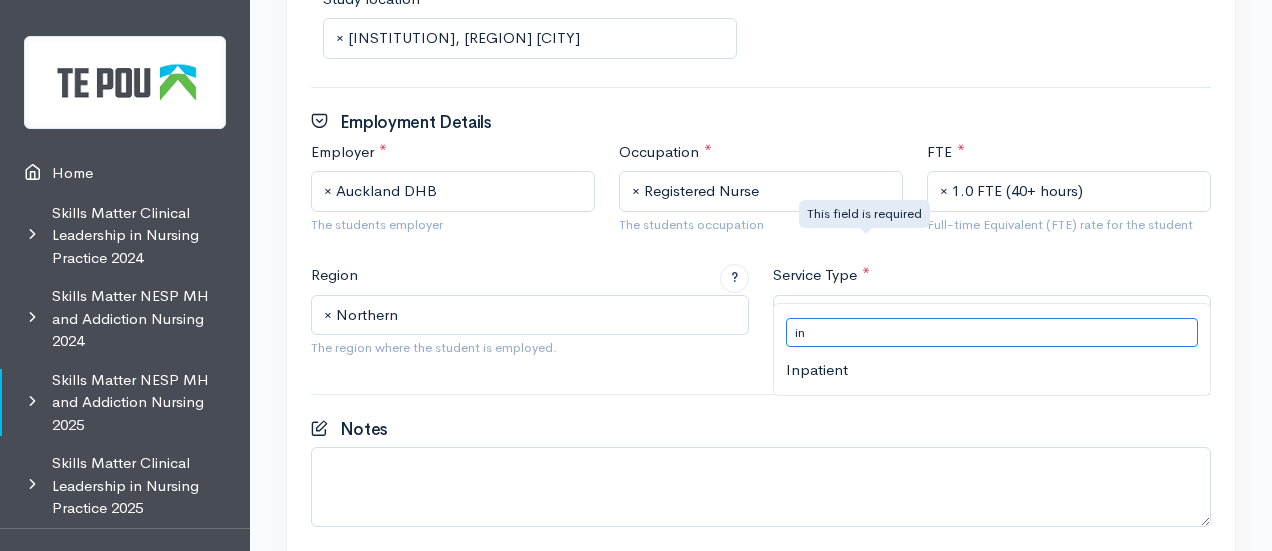 scroll, scrollTop: 0, scrollLeft: 0, axis: both 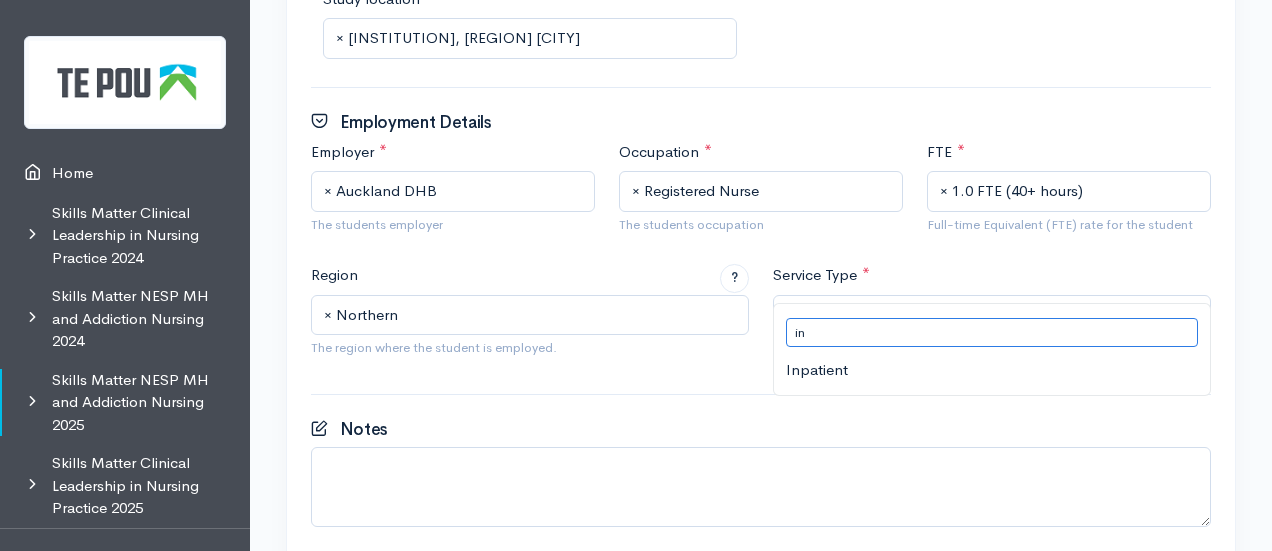 type on "in" 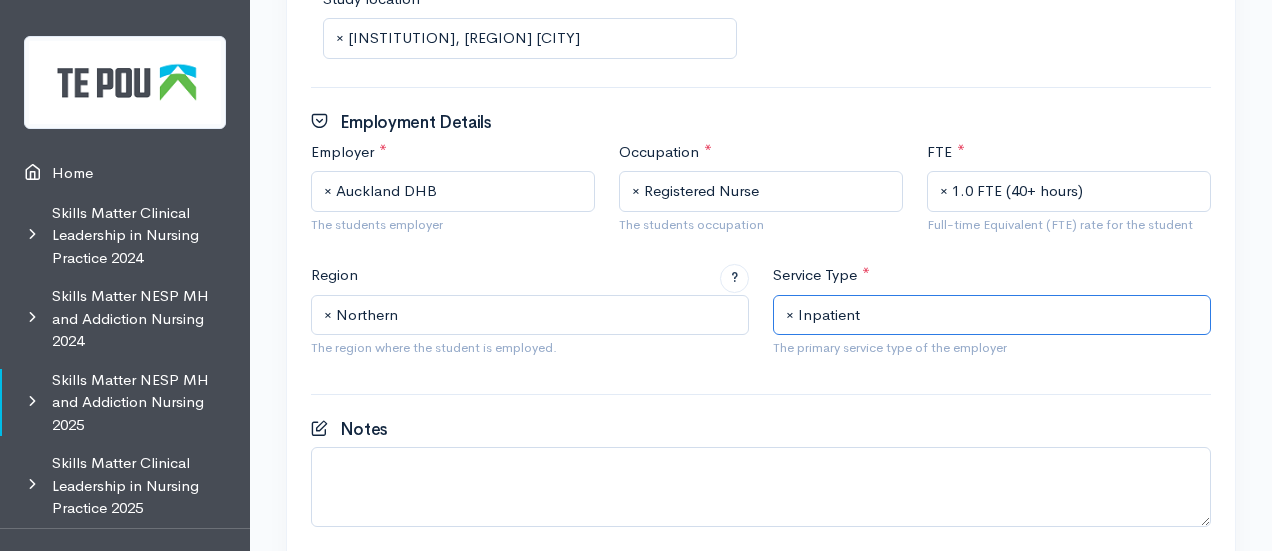 scroll, scrollTop: 1317, scrollLeft: 0, axis: vertical 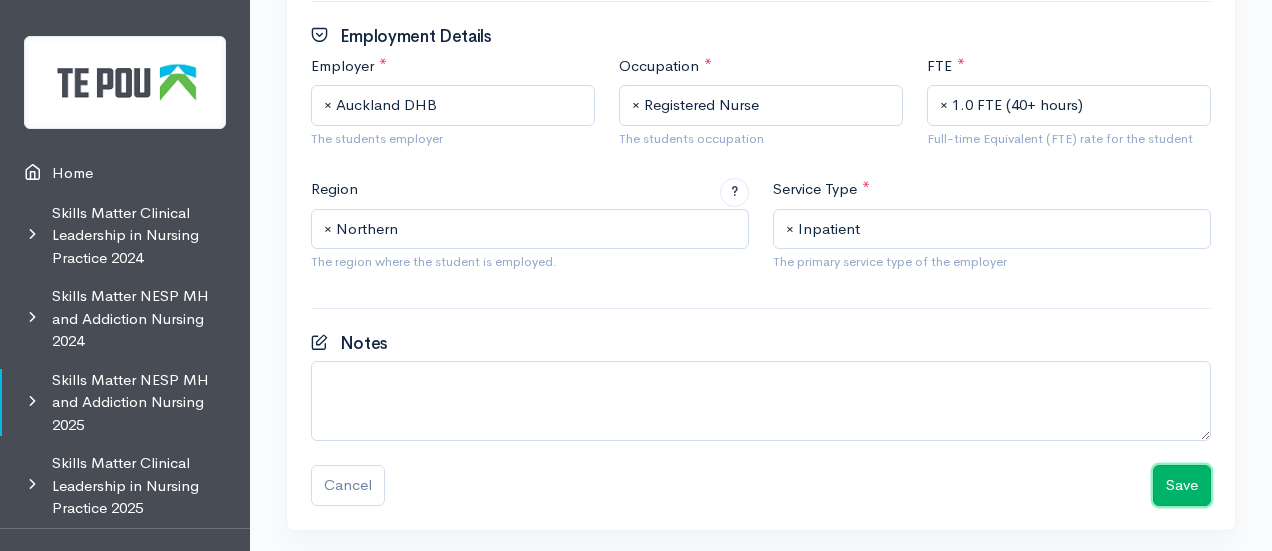 click on "Save" at bounding box center (1182, 485) 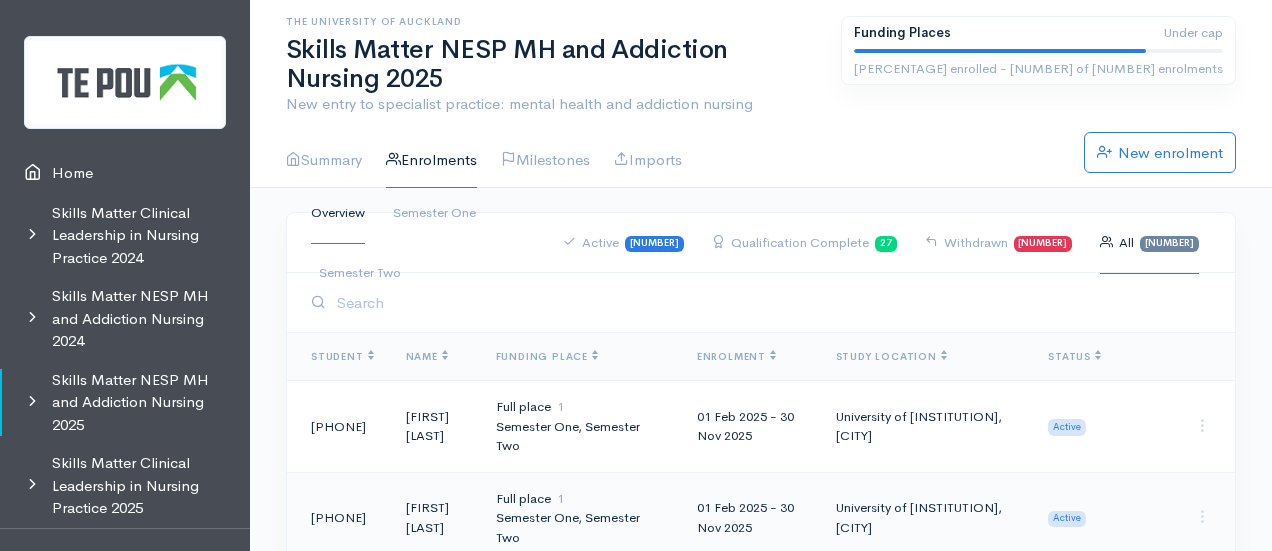 scroll, scrollTop: 0, scrollLeft: 0, axis: both 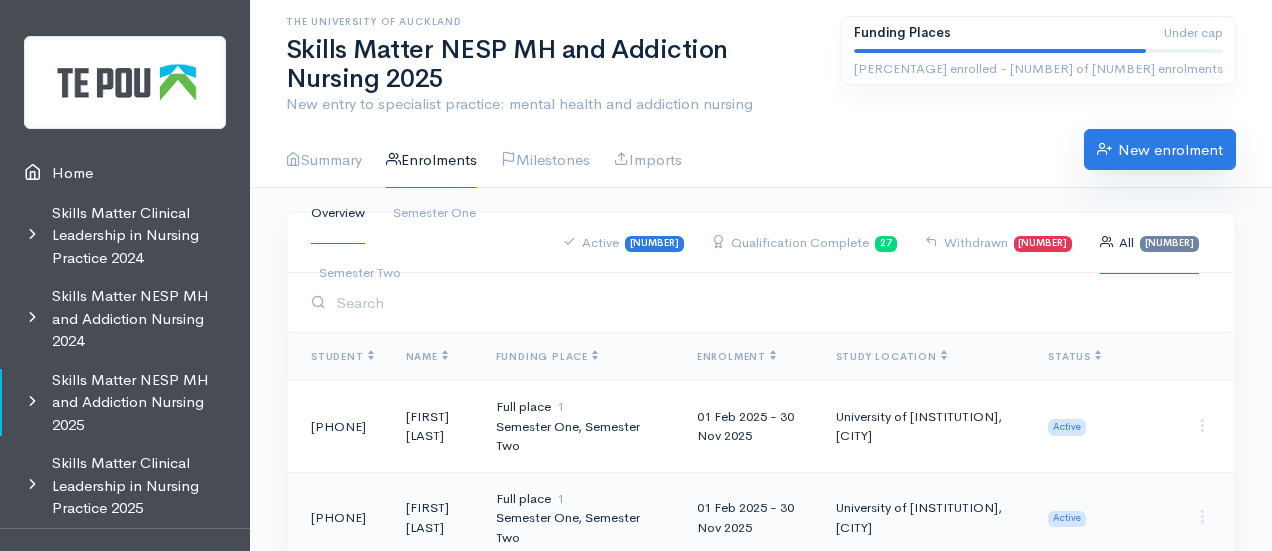 click on "New enrolment" at bounding box center (1160, 150) 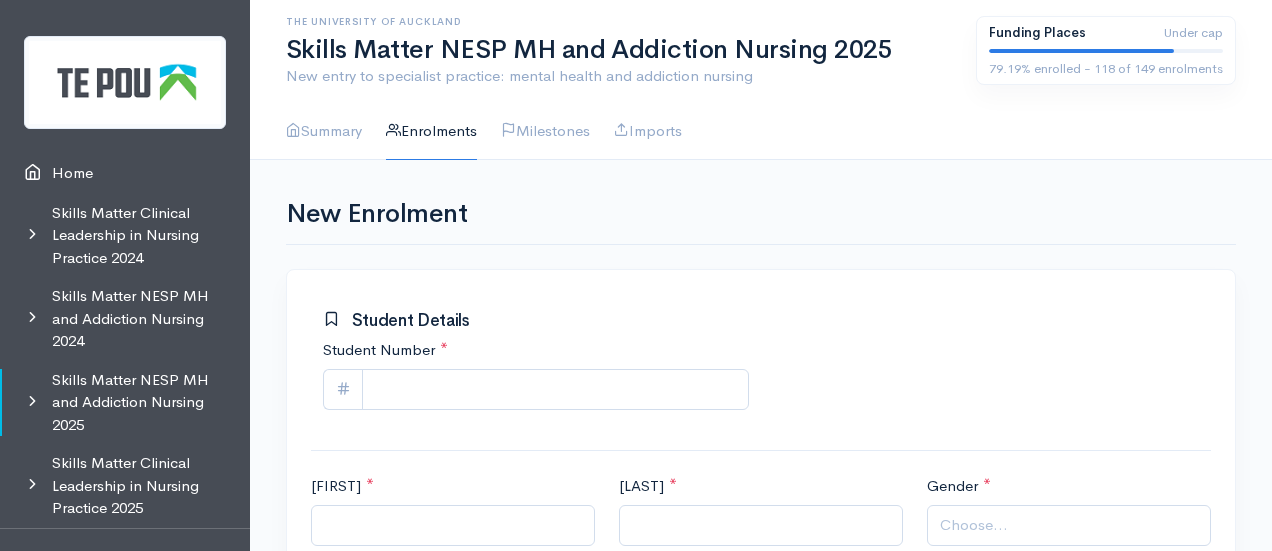 scroll, scrollTop: 0, scrollLeft: 0, axis: both 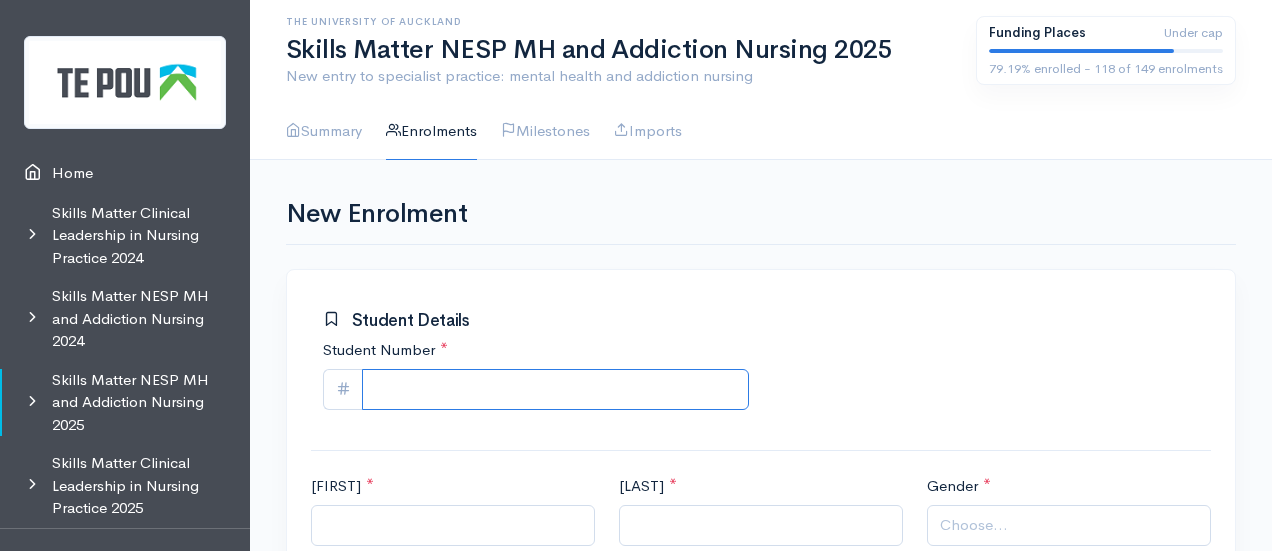 click on "Student Number *" at bounding box center [555, 389] 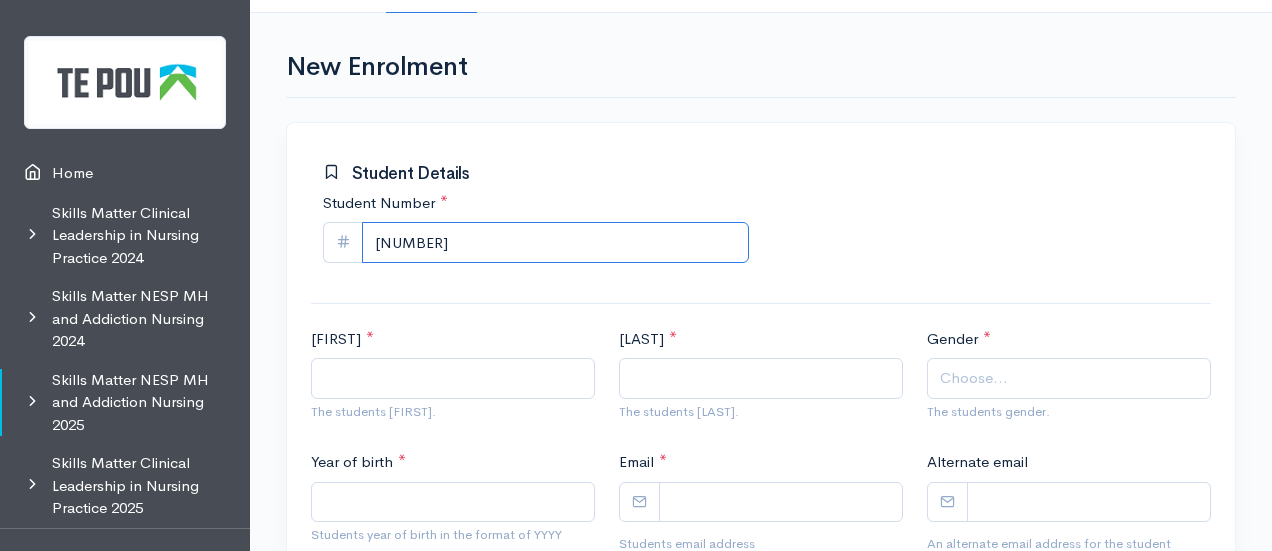 scroll, scrollTop: 148, scrollLeft: 0, axis: vertical 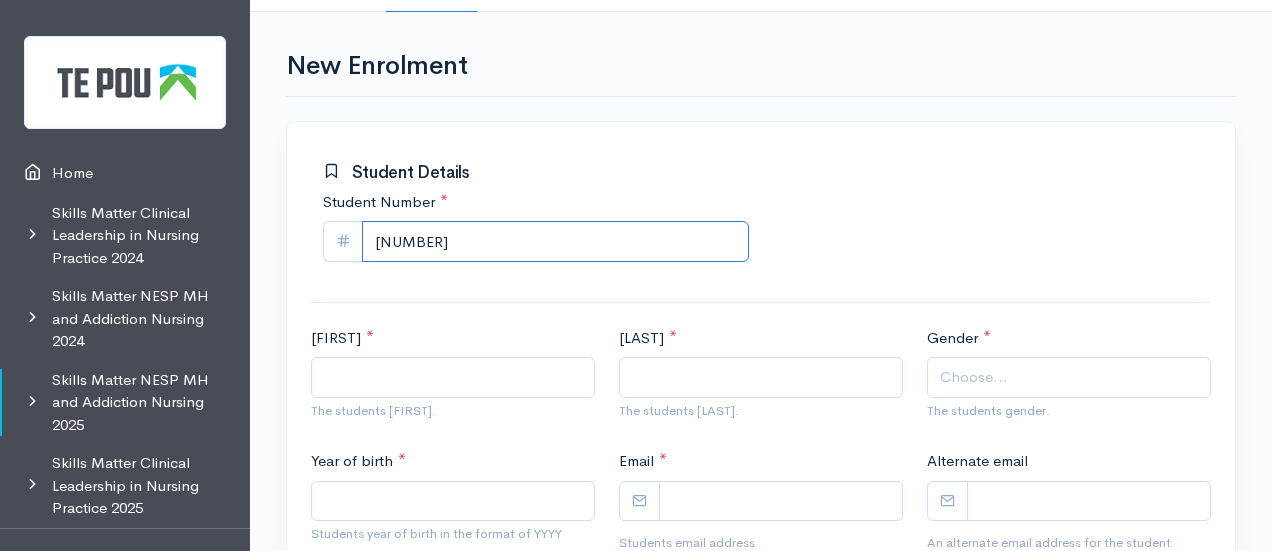 type on "[NUMBER]" 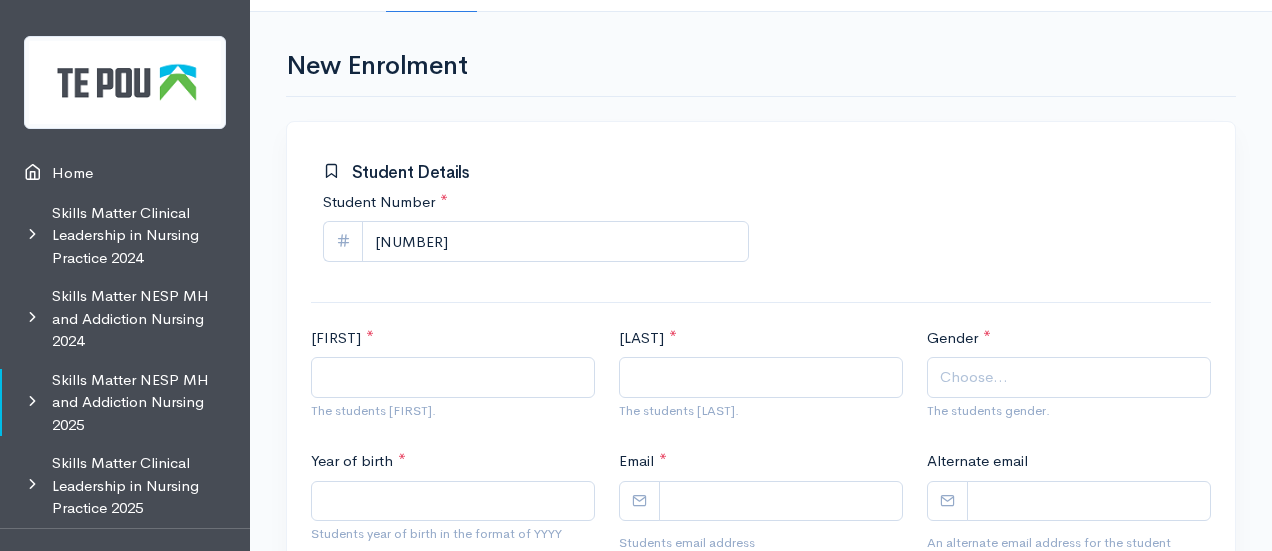click on "[FIRST] *" at bounding box center [342, 338] 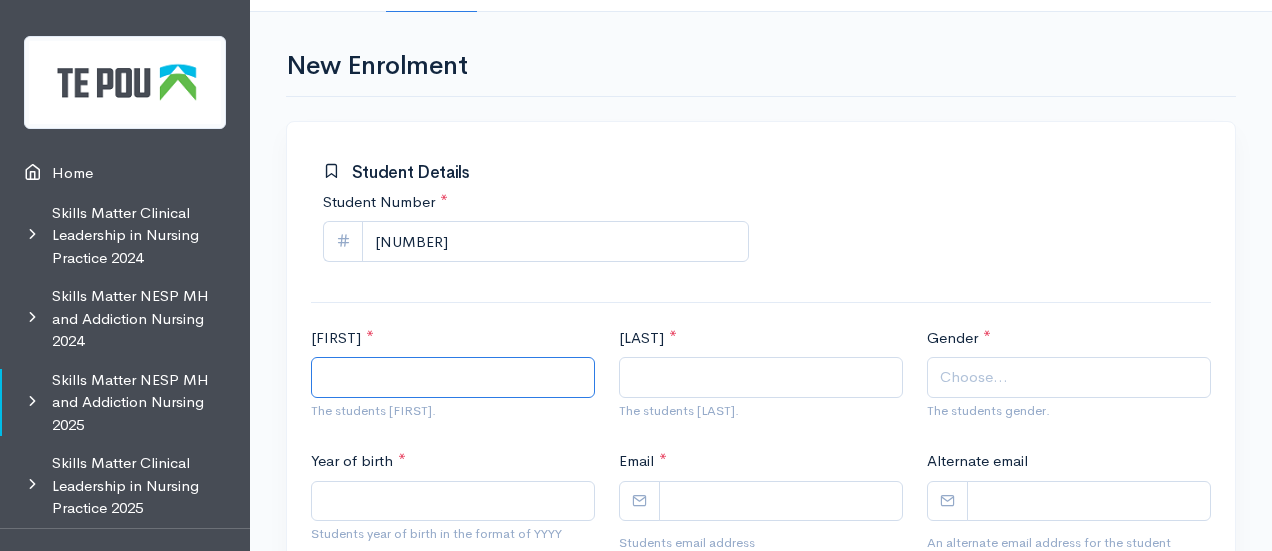 click on "[FIRST] *" at bounding box center (453, 377) 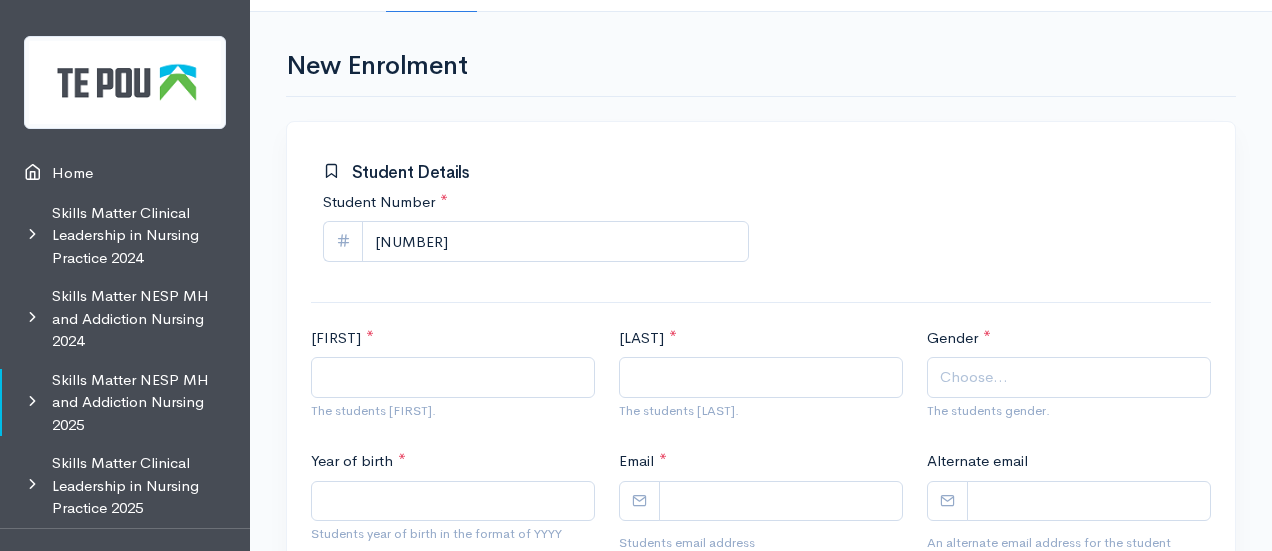 click on "The students [FIRST]." at bounding box center (453, 378) 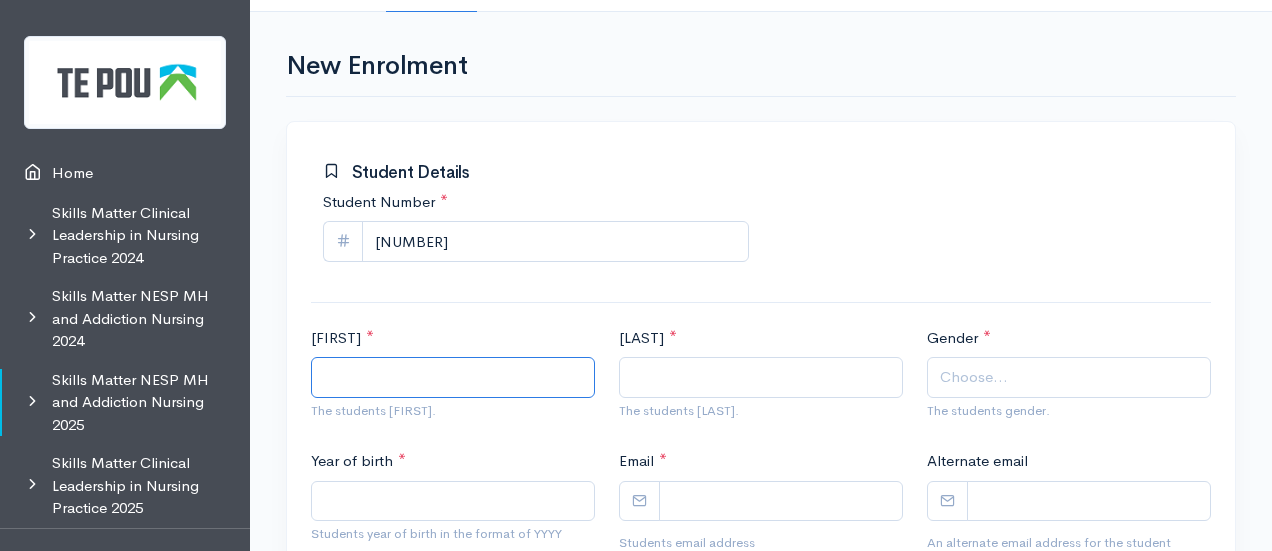 click on "[FIRST] *" at bounding box center [453, 377] 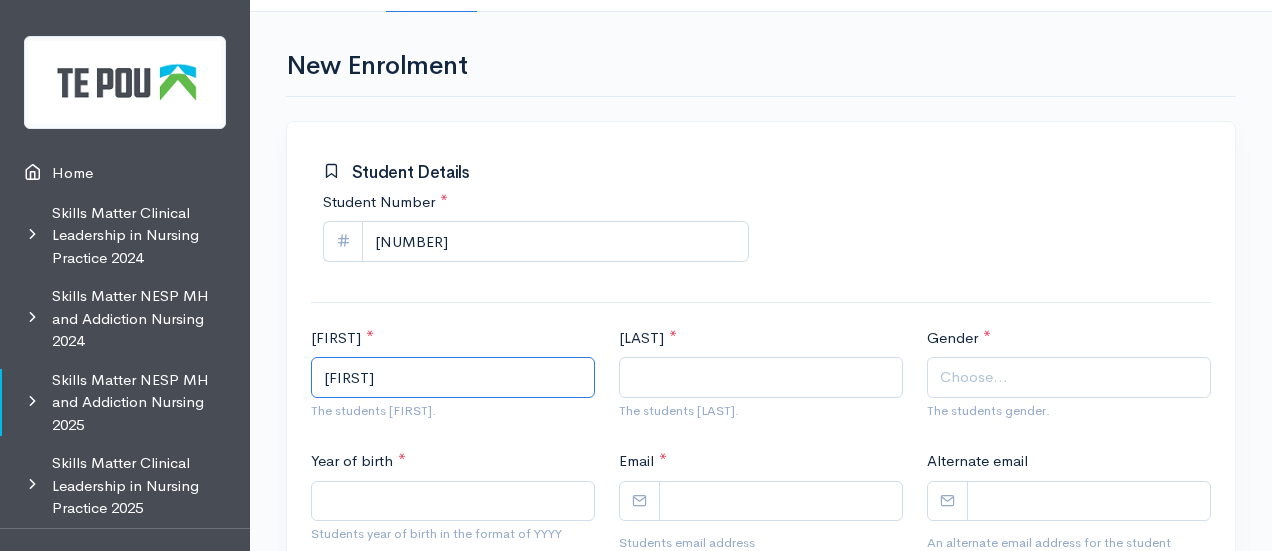 type on "[FIRST]" 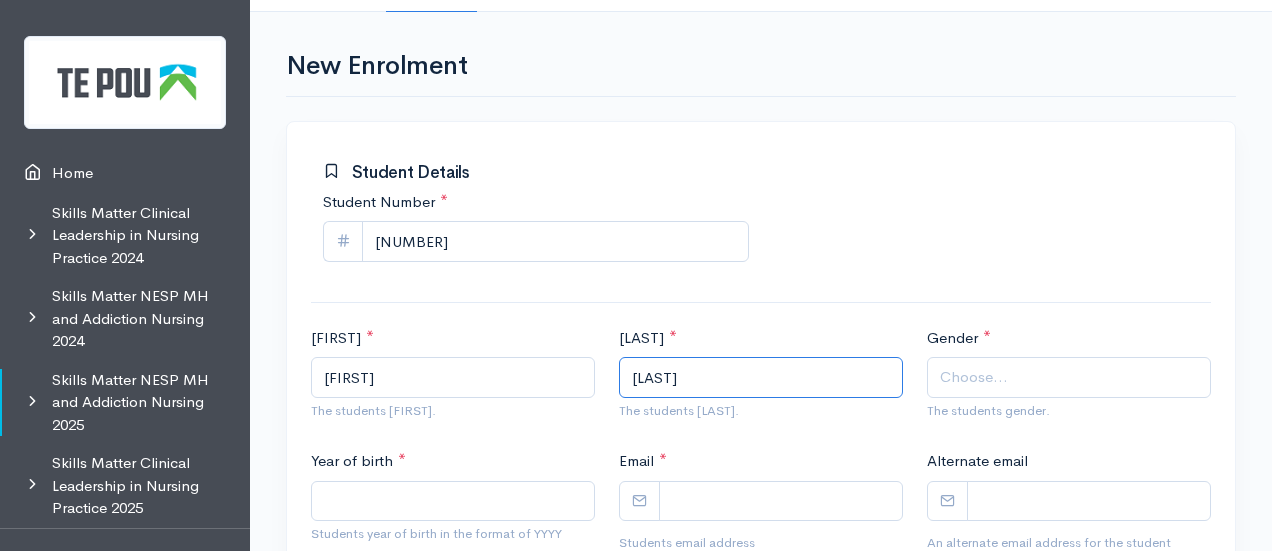 scroll, scrollTop: 302, scrollLeft: 0, axis: vertical 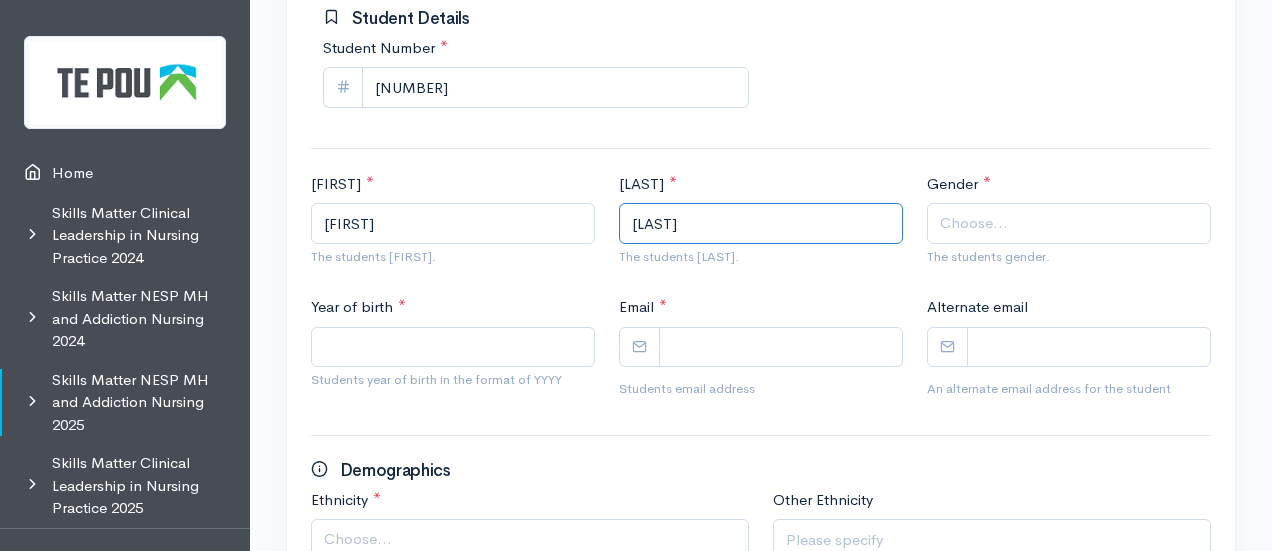 type on "[LAST]" 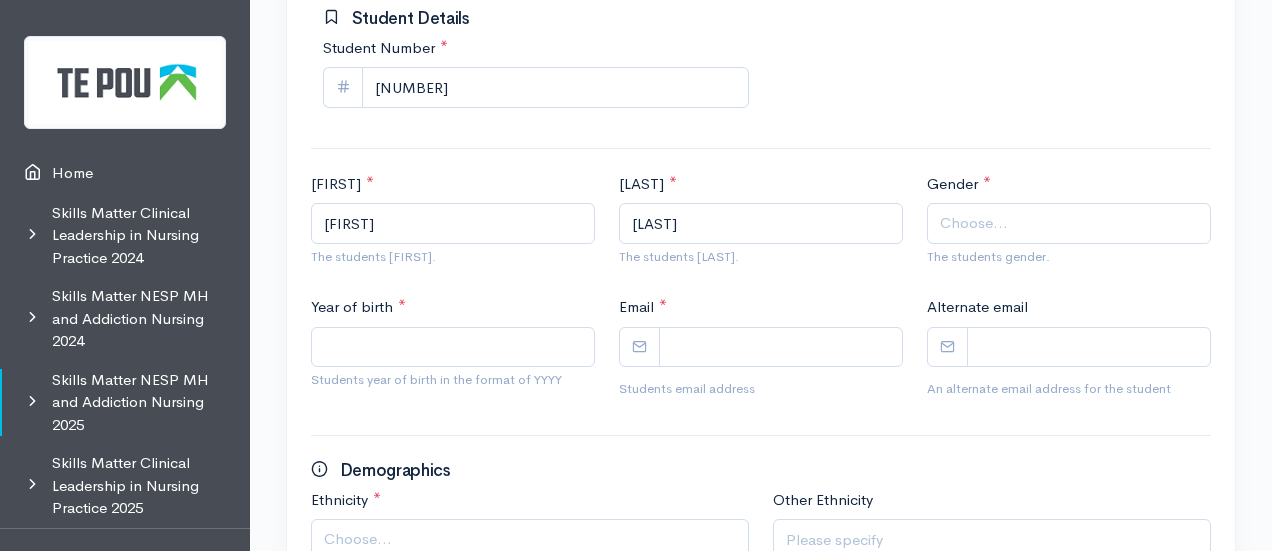 click on "Choose..." at bounding box center [974, 223] 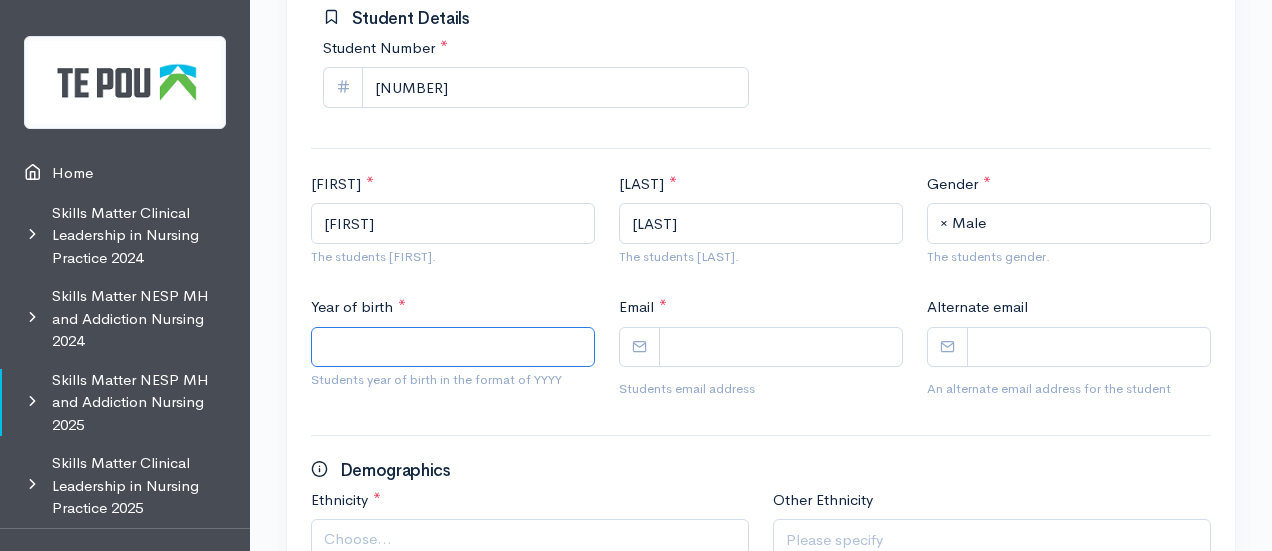click on "Year of birth *" at bounding box center [453, 347] 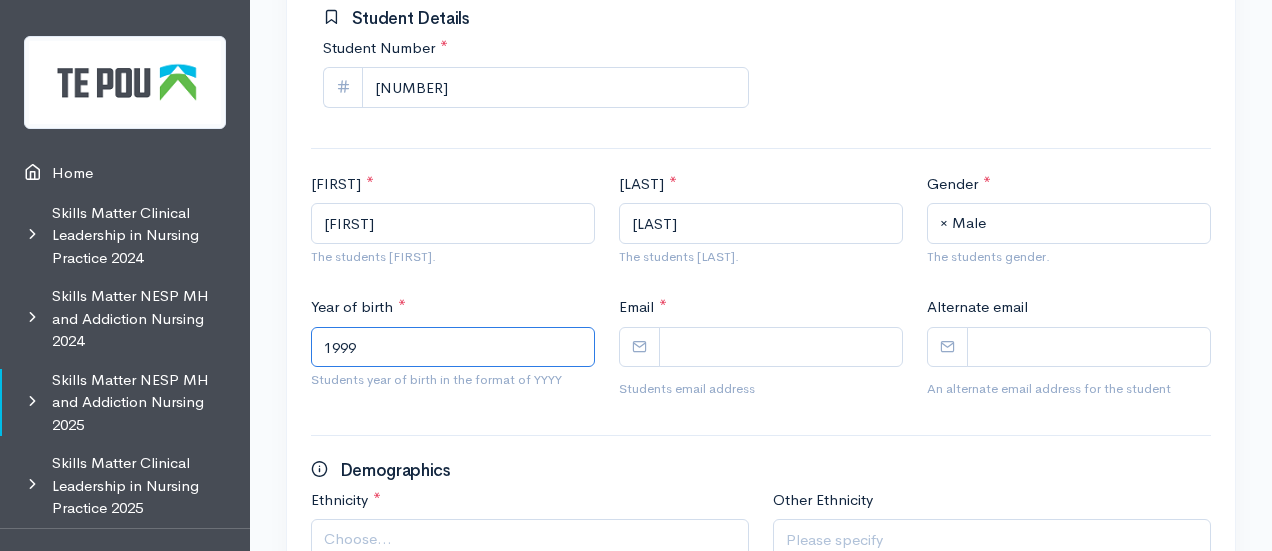 type on "1999" 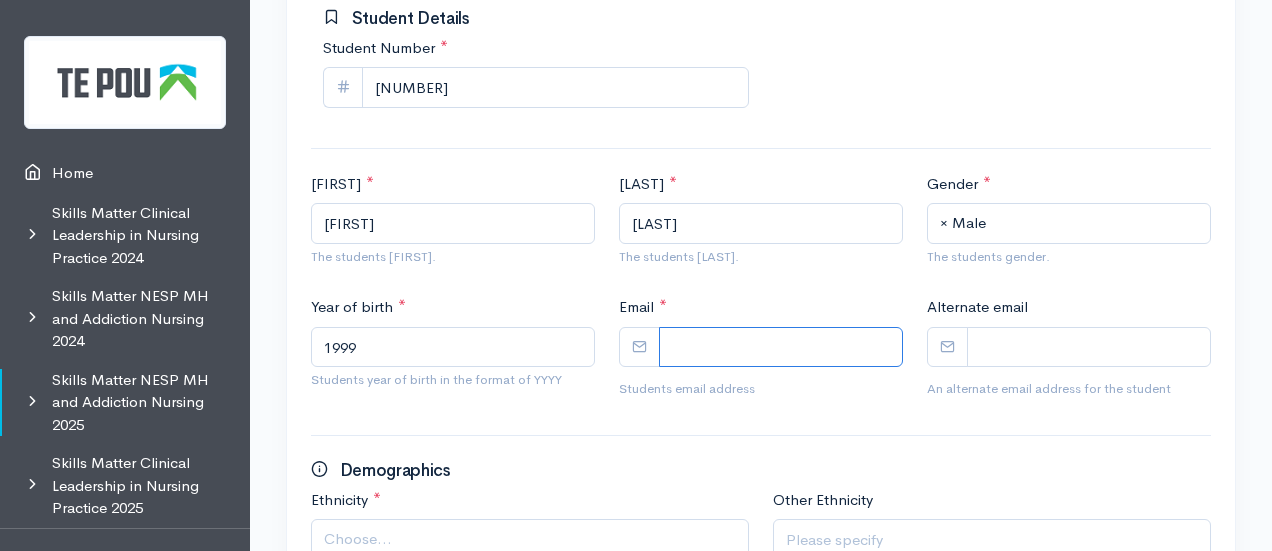 paste on "haydentaylor25@yahoo.com" 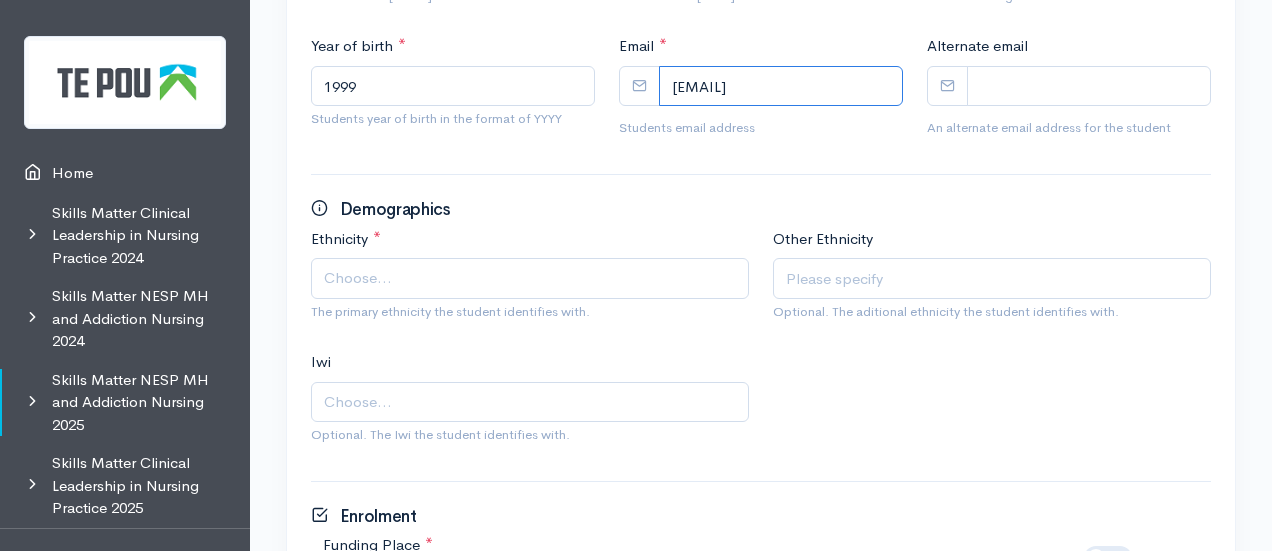 scroll, scrollTop: 593, scrollLeft: 0, axis: vertical 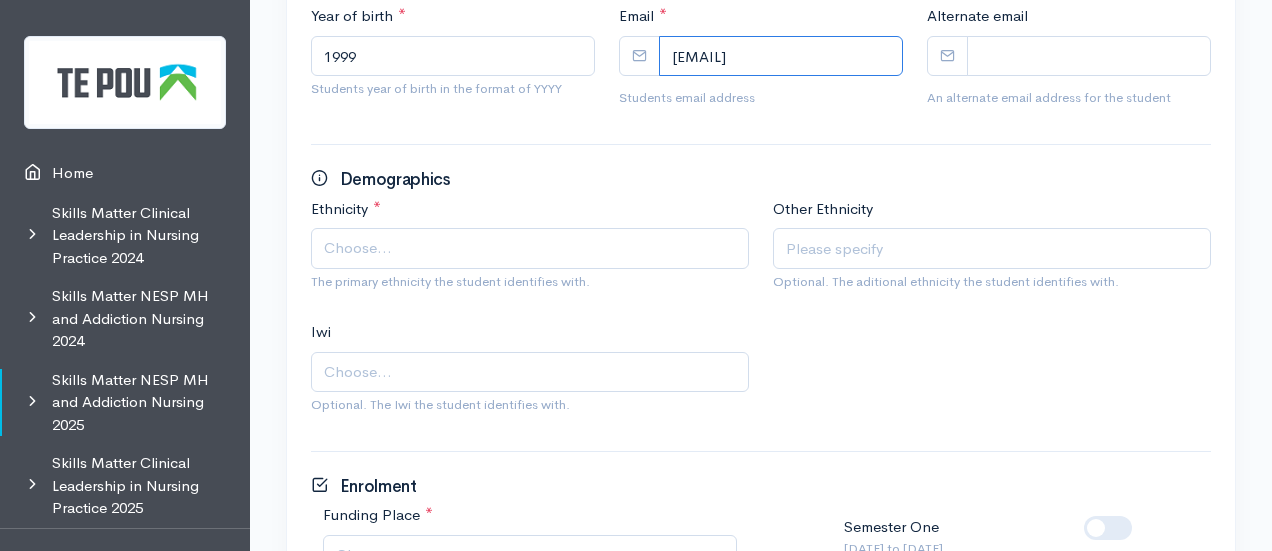 type on "haydentaylor25@yahoo.com" 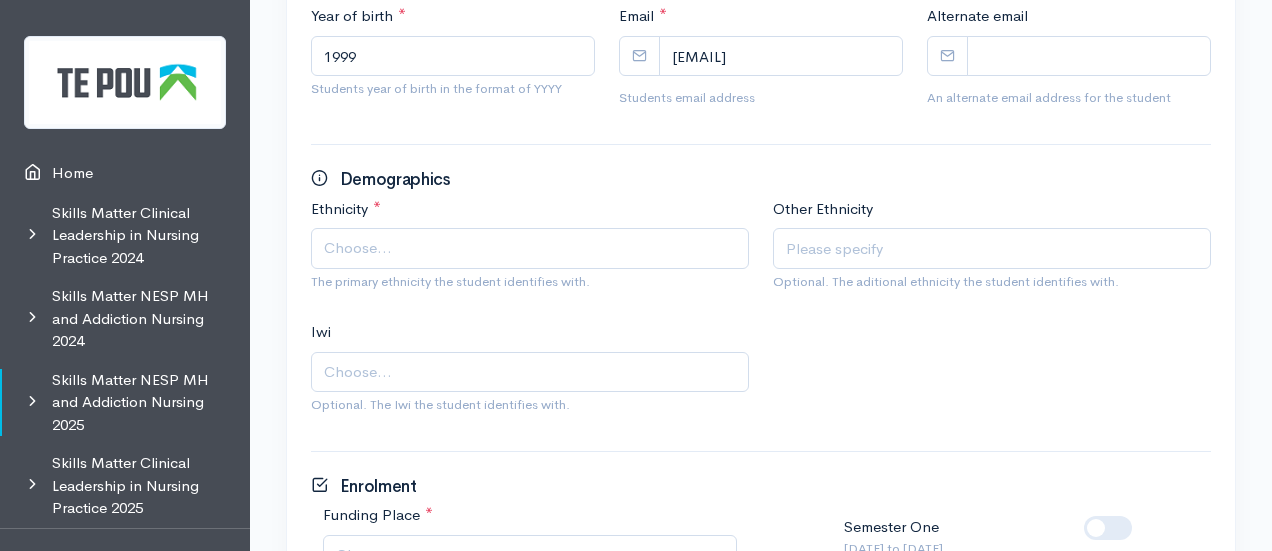 click on "Choose..." at bounding box center [532, 248] 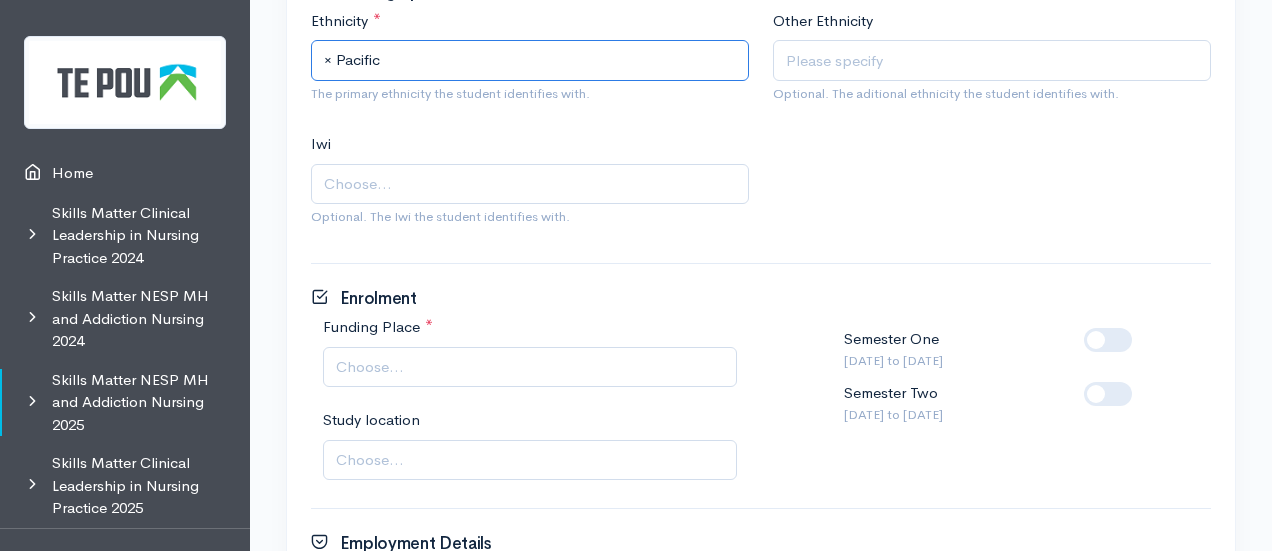 scroll, scrollTop: 828, scrollLeft: 0, axis: vertical 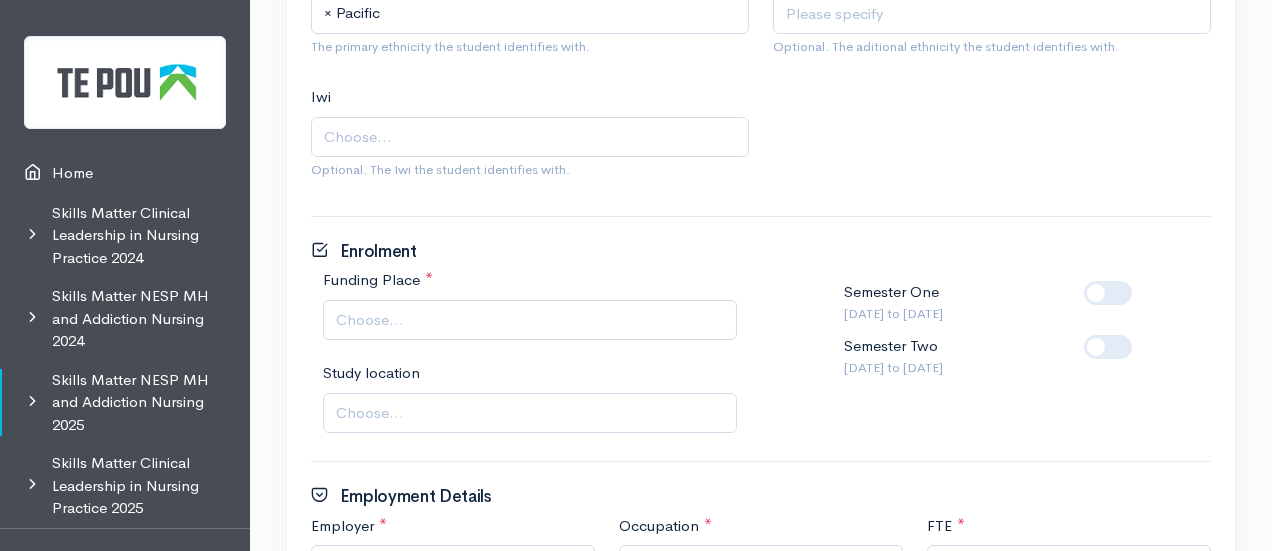 click on "Choose..." at bounding box center [370, 320] 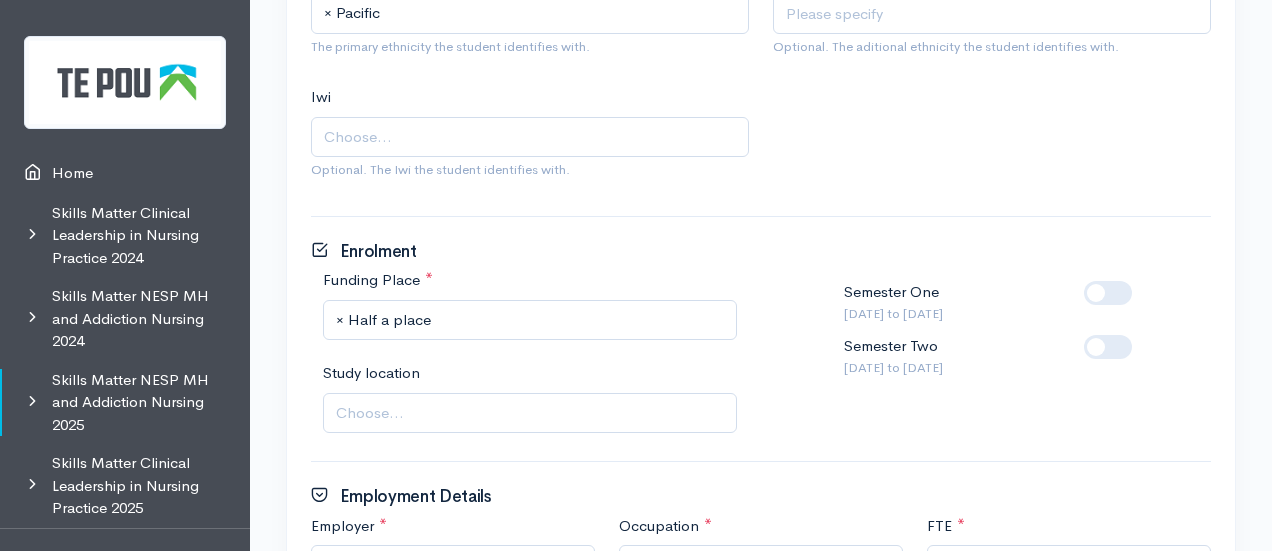 click at bounding box center [1140, 335] 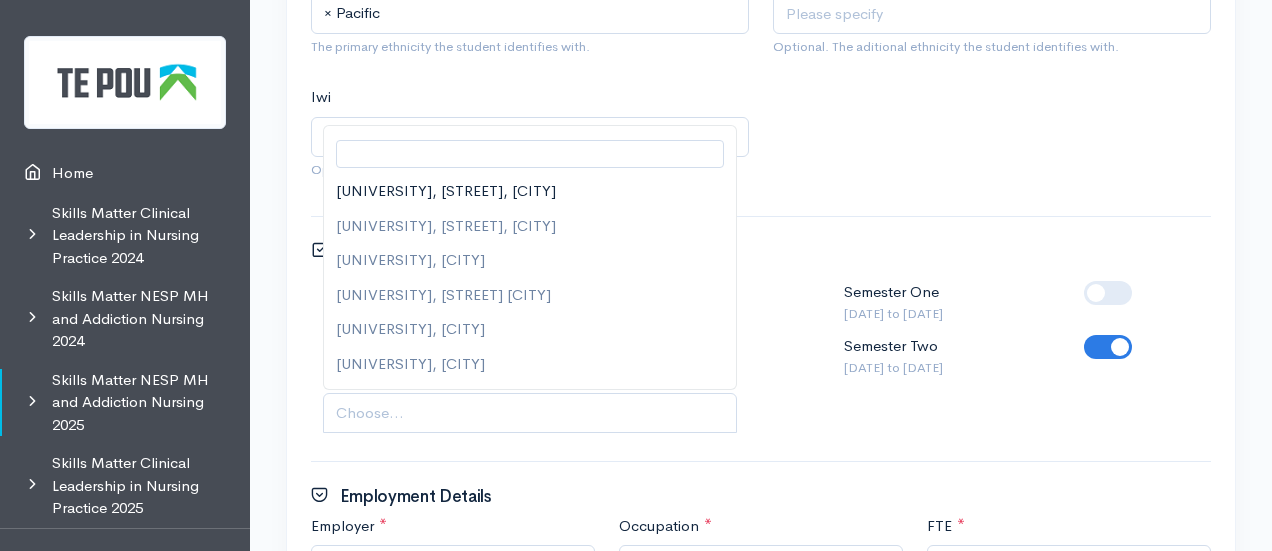 click on "Choose..." at bounding box center (532, 413) 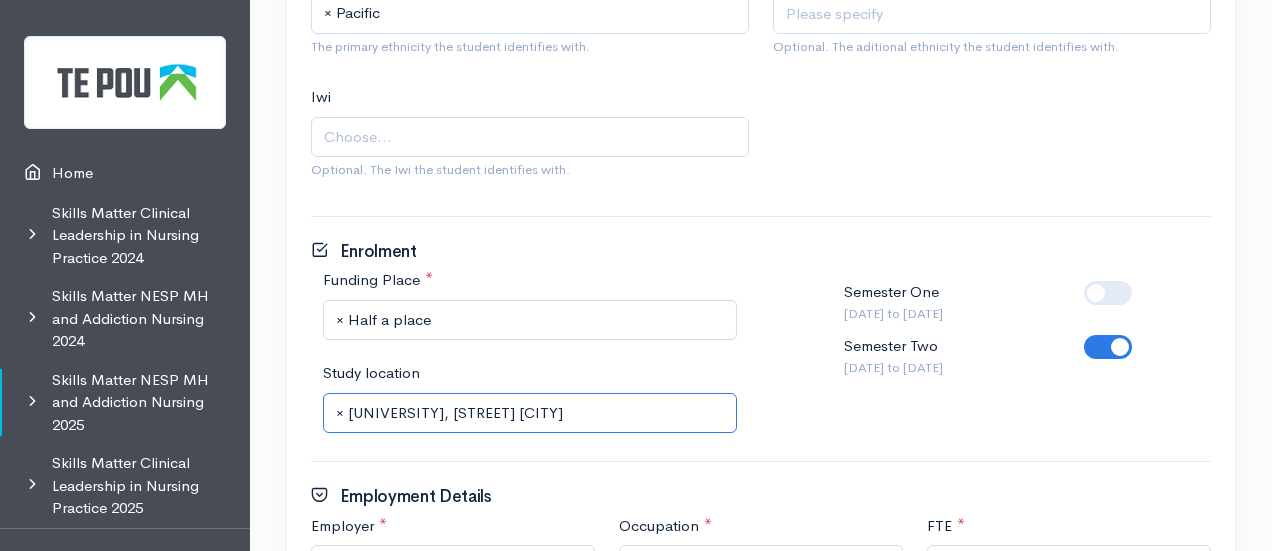scroll, scrollTop: 1139, scrollLeft: 0, axis: vertical 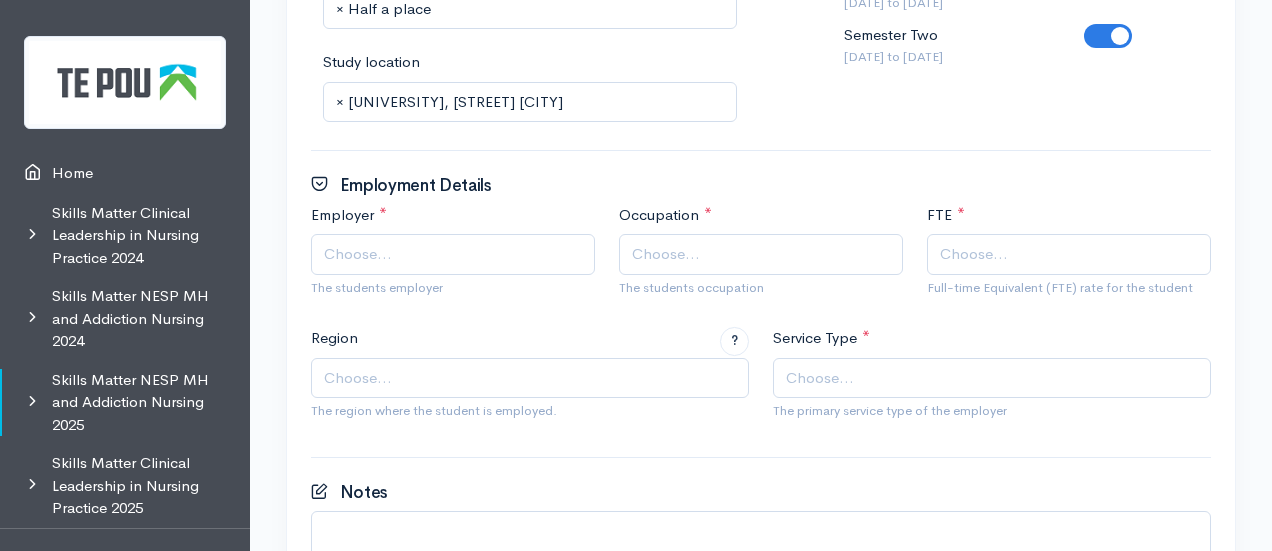 click on "Choose..." at bounding box center [455, 254] 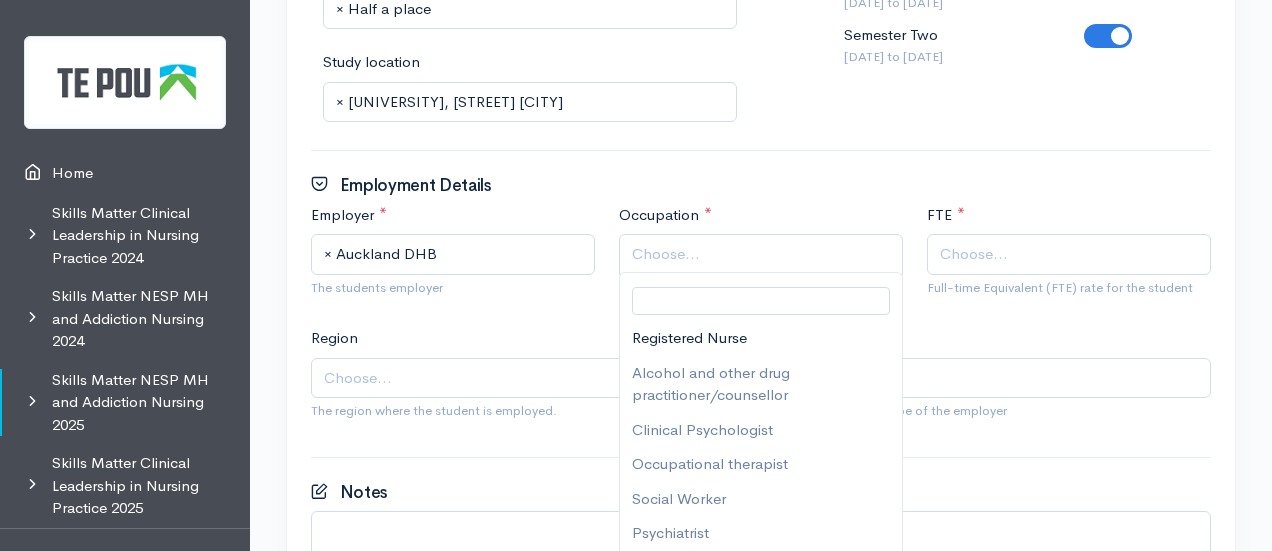 click on "Choose..." at bounding box center (761, 254) 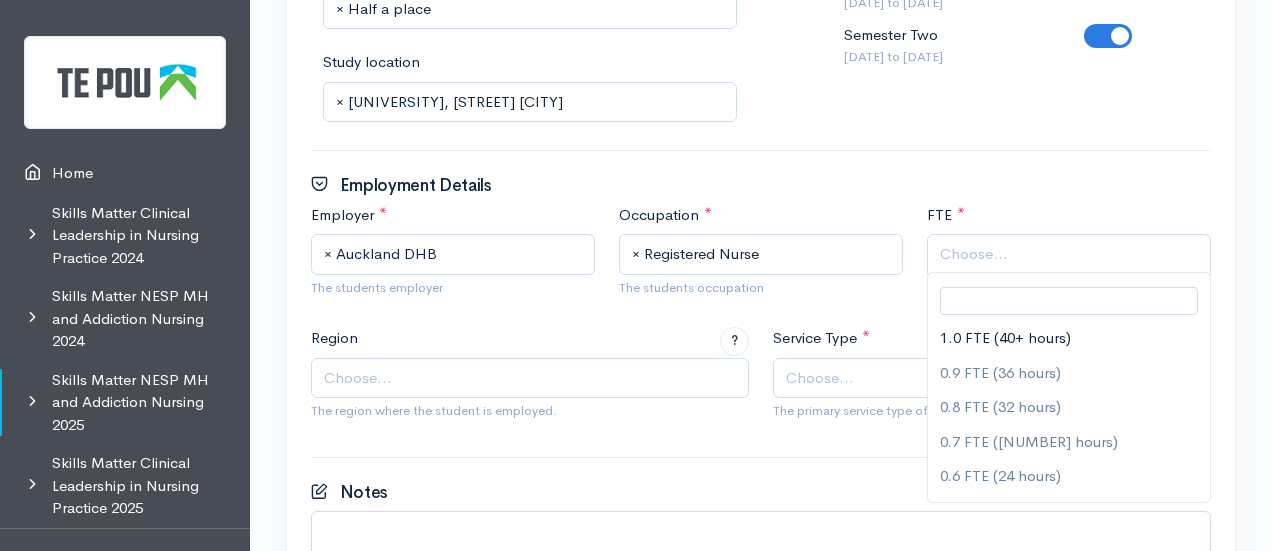 click on "Choose..." at bounding box center (1071, 254) 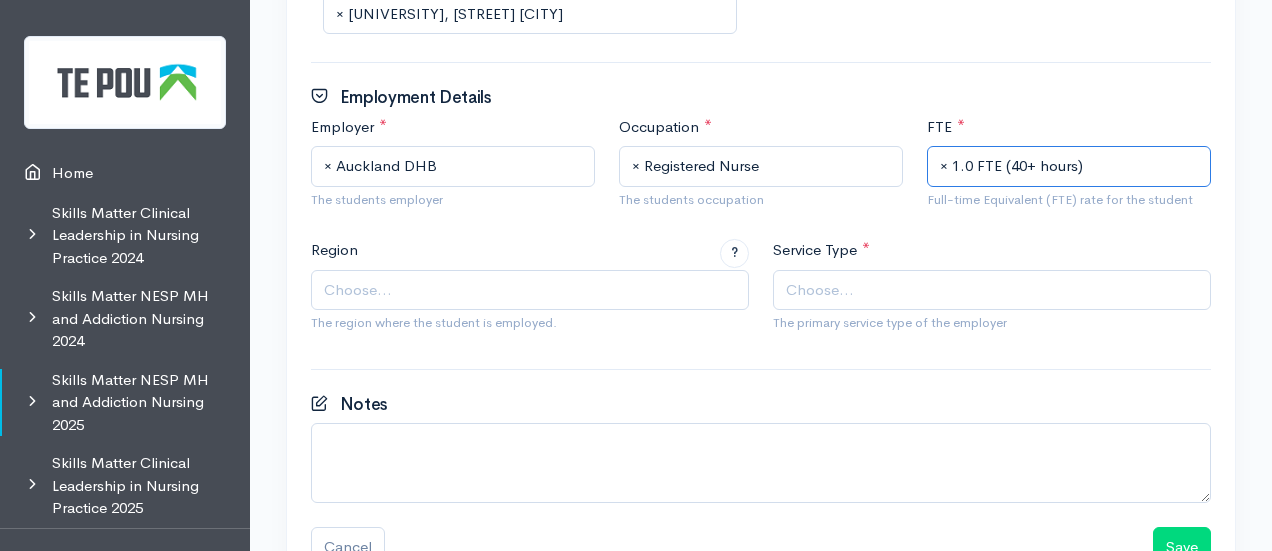 scroll, scrollTop: 1228, scrollLeft: 0, axis: vertical 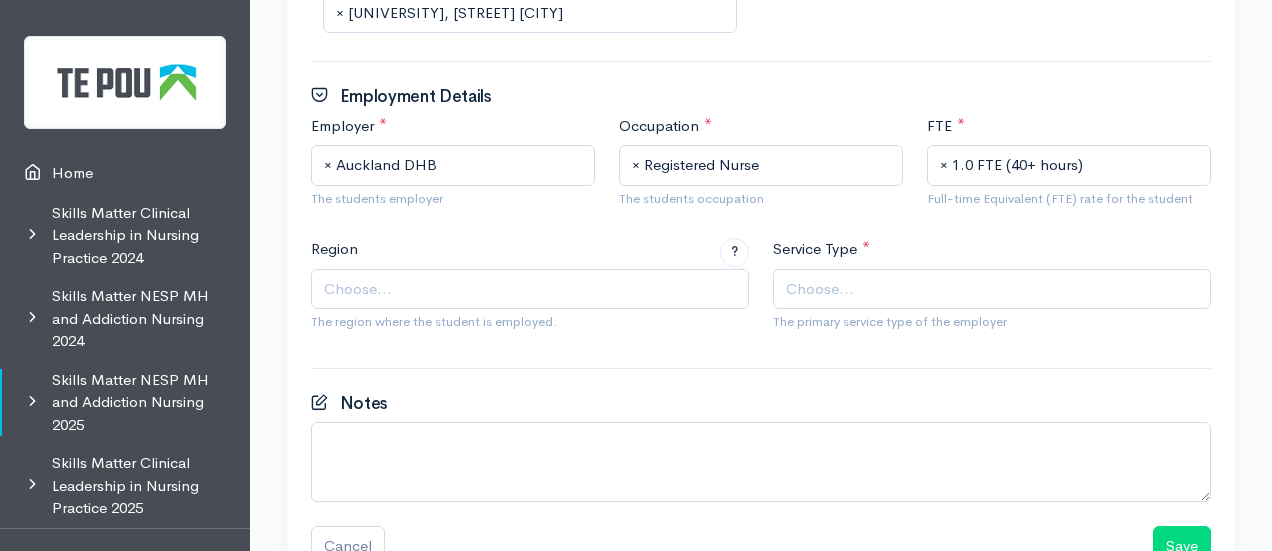 click on "Choose..." at bounding box center [994, 289] 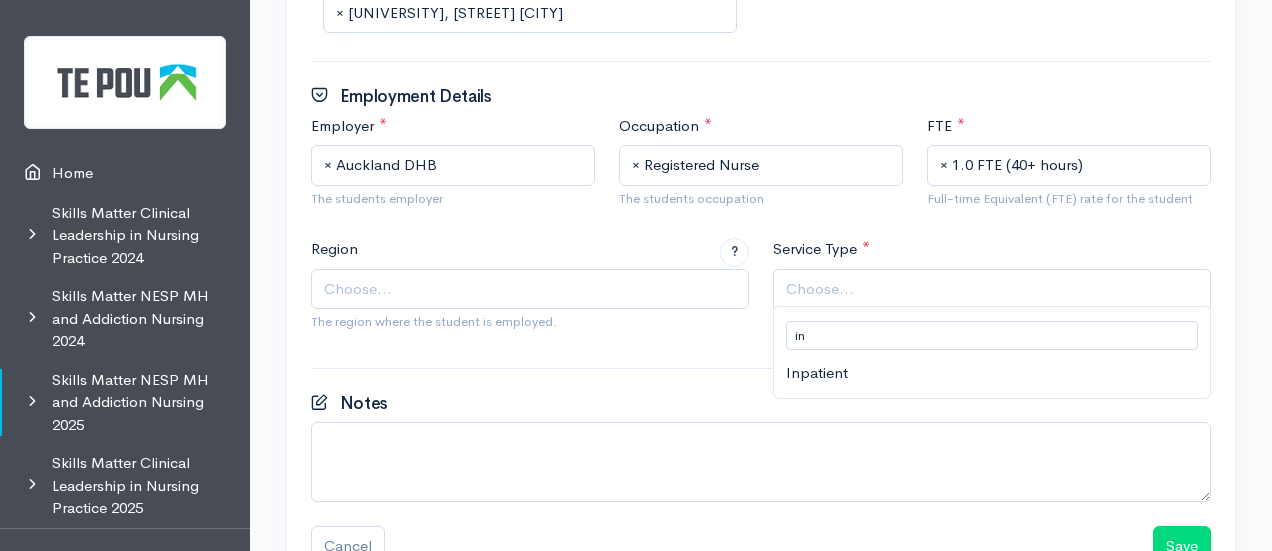 type on "in" 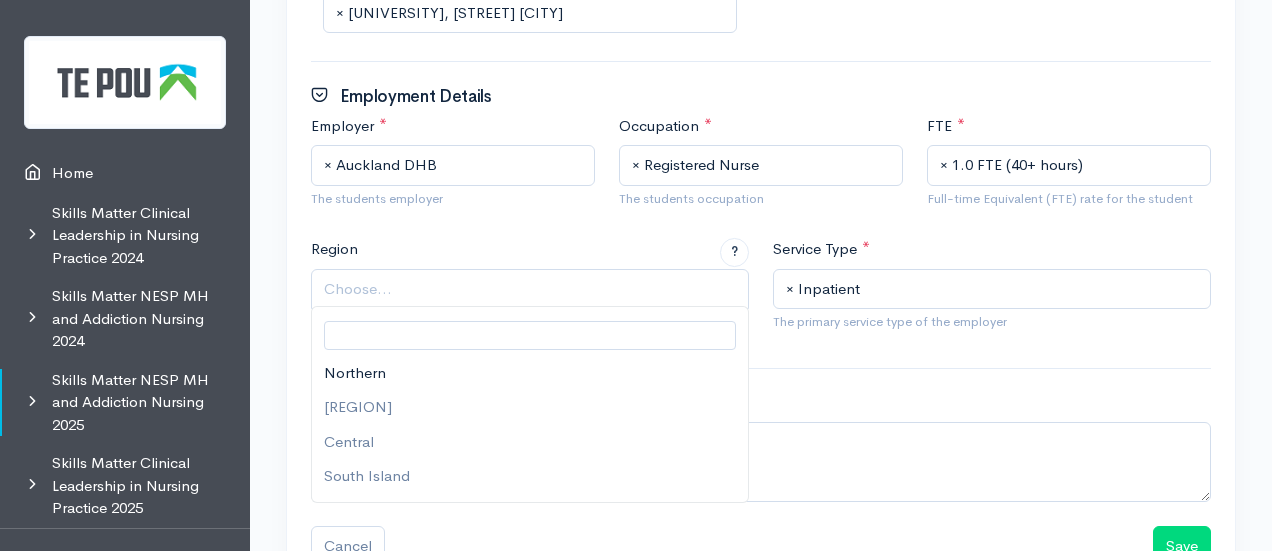 click on "Choose..." at bounding box center [532, 289] 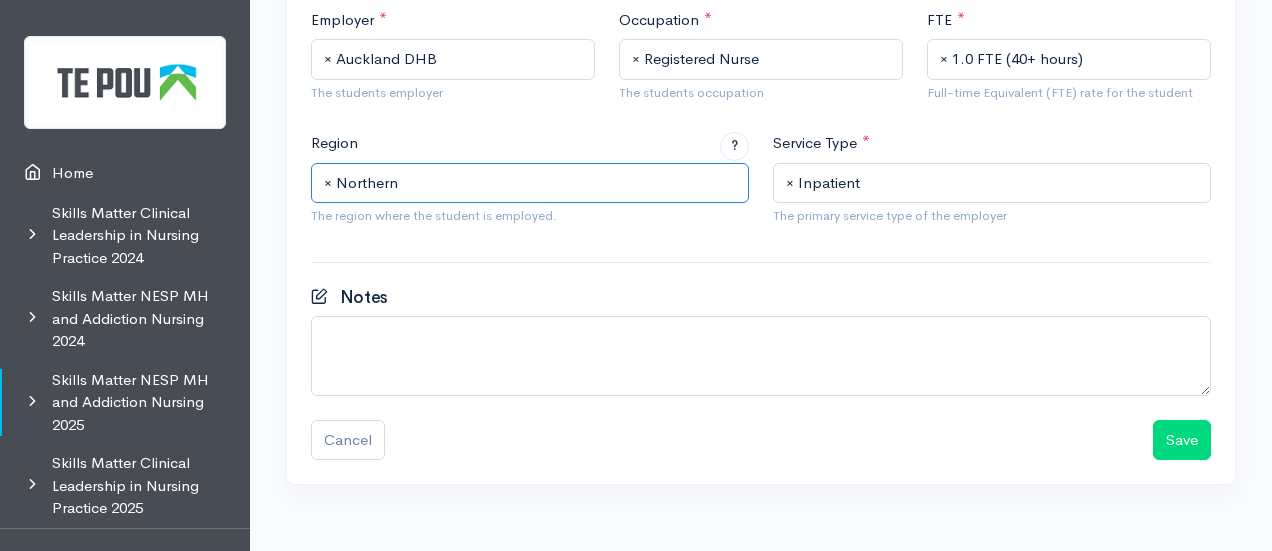scroll, scrollTop: 1338, scrollLeft: 0, axis: vertical 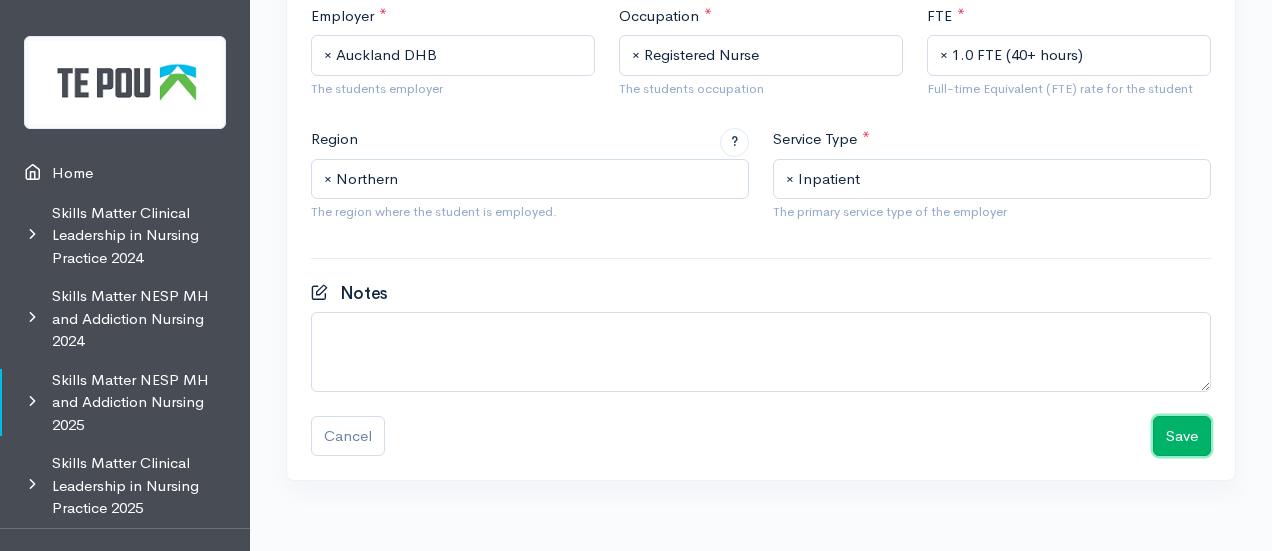 click on "Save" at bounding box center (1182, 436) 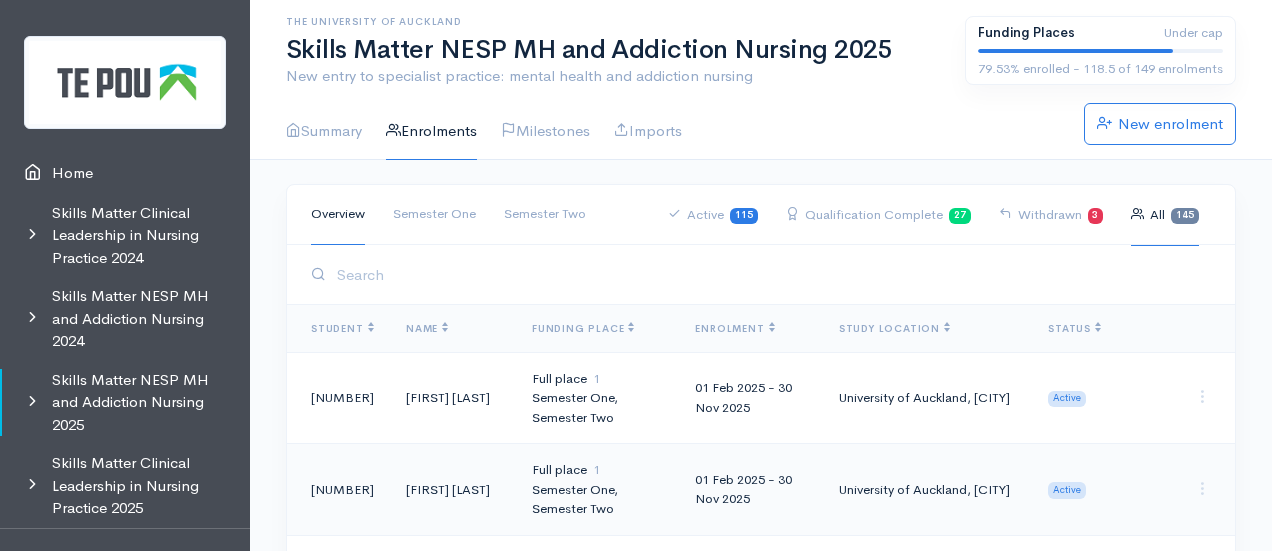 scroll, scrollTop: 0, scrollLeft: 0, axis: both 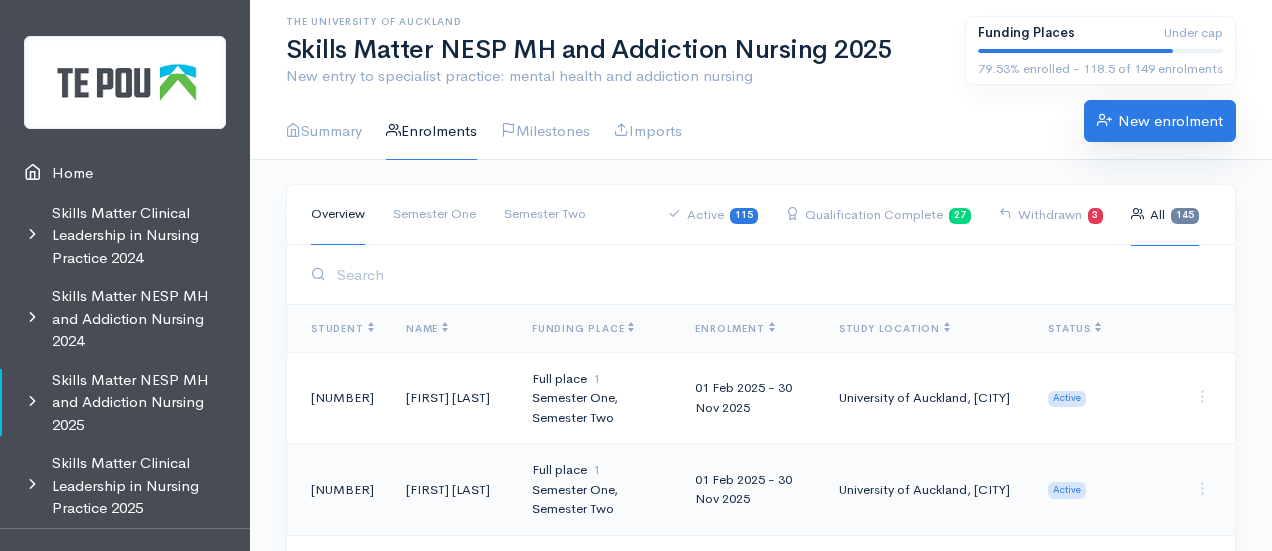 click on "New enrolment" at bounding box center (1160, 121) 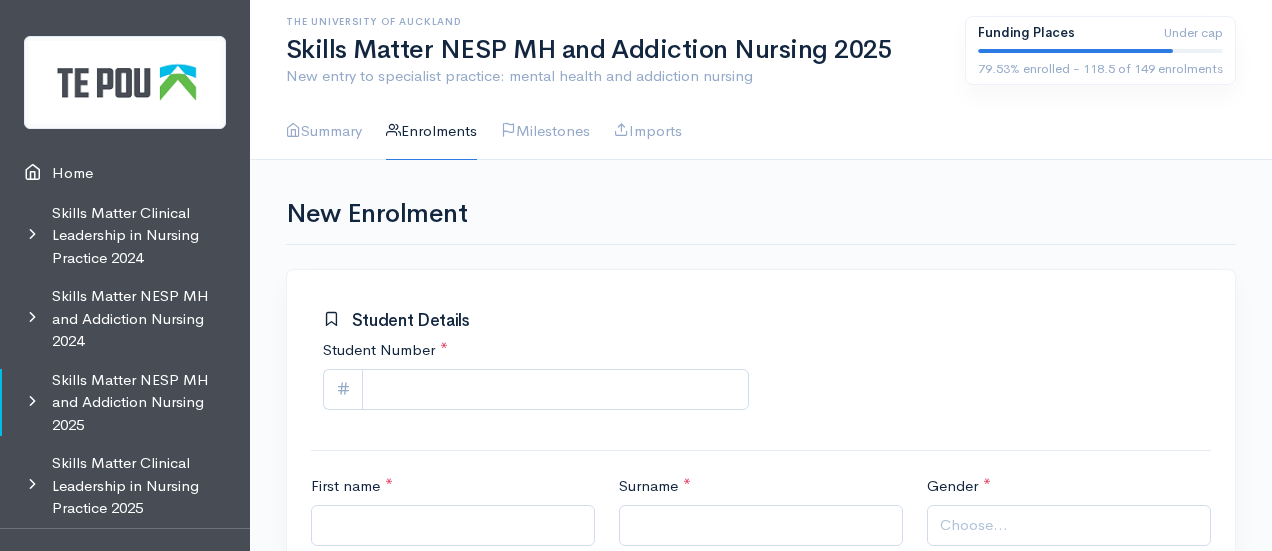 scroll, scrollTop: 0, scrollLeft: 0, axis: both 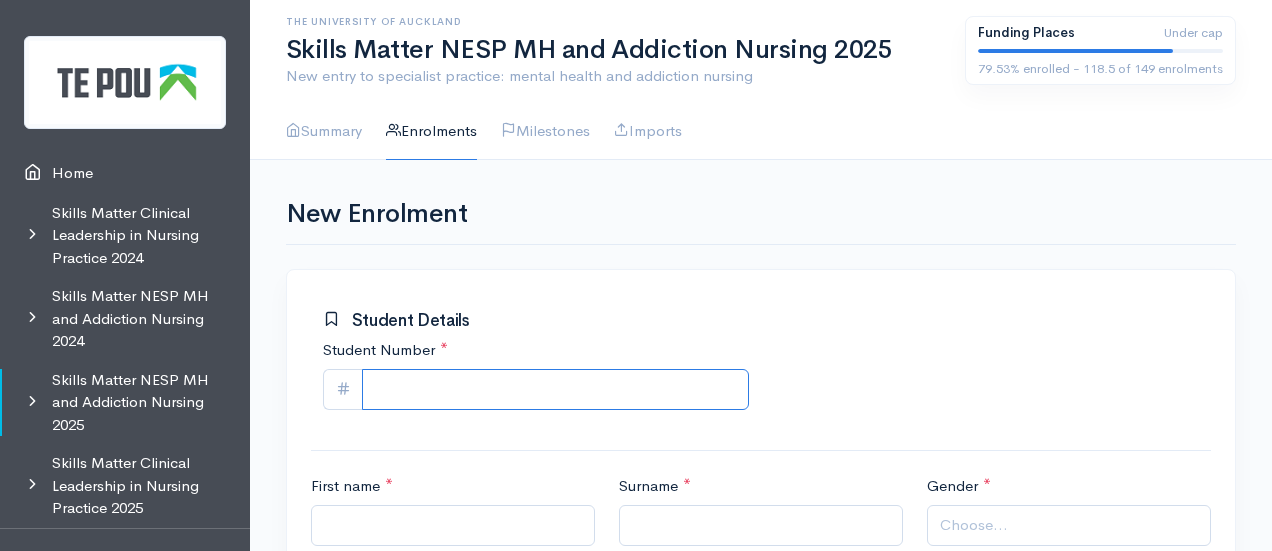 click on "Student Number *" at bounding box center (555, 389) 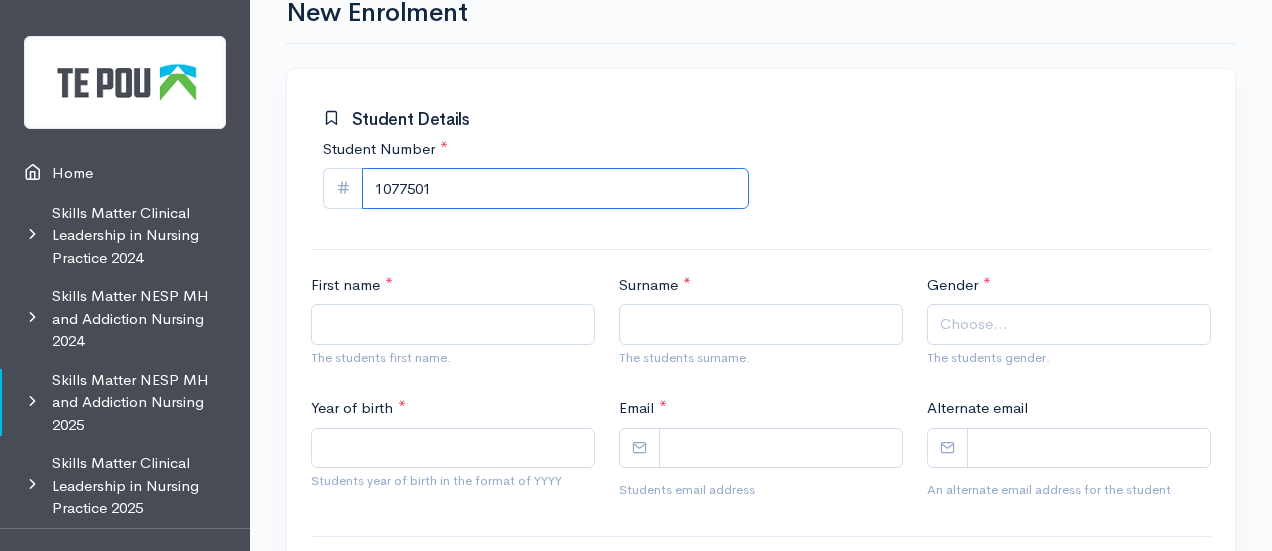 scroll, scrollTop: 204, scrollLeft: 0, axis: vertical 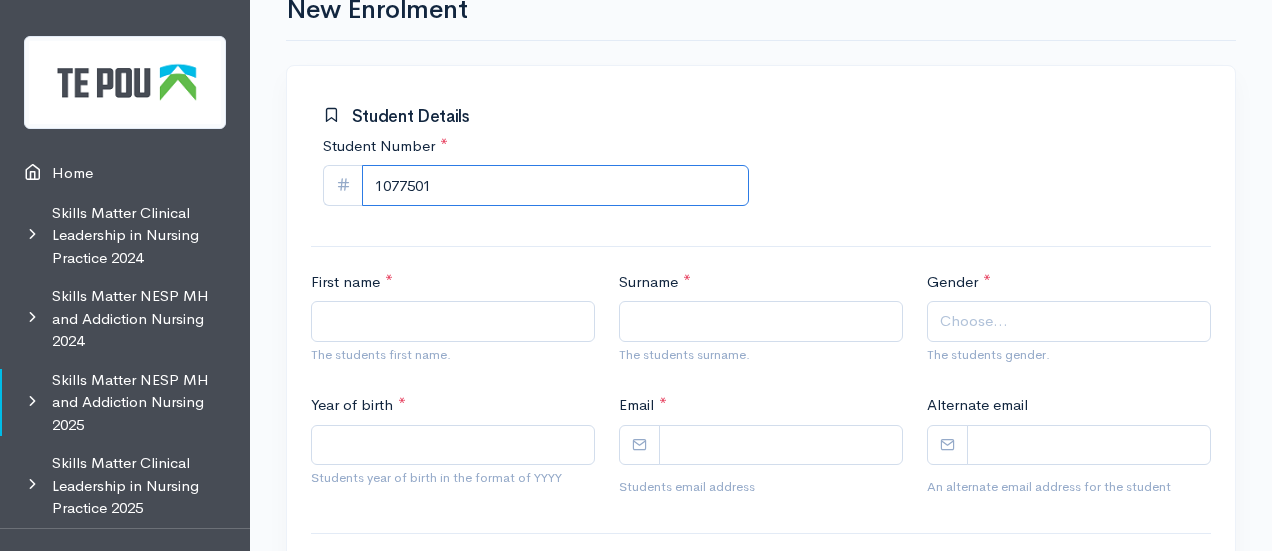 type on "1077501" 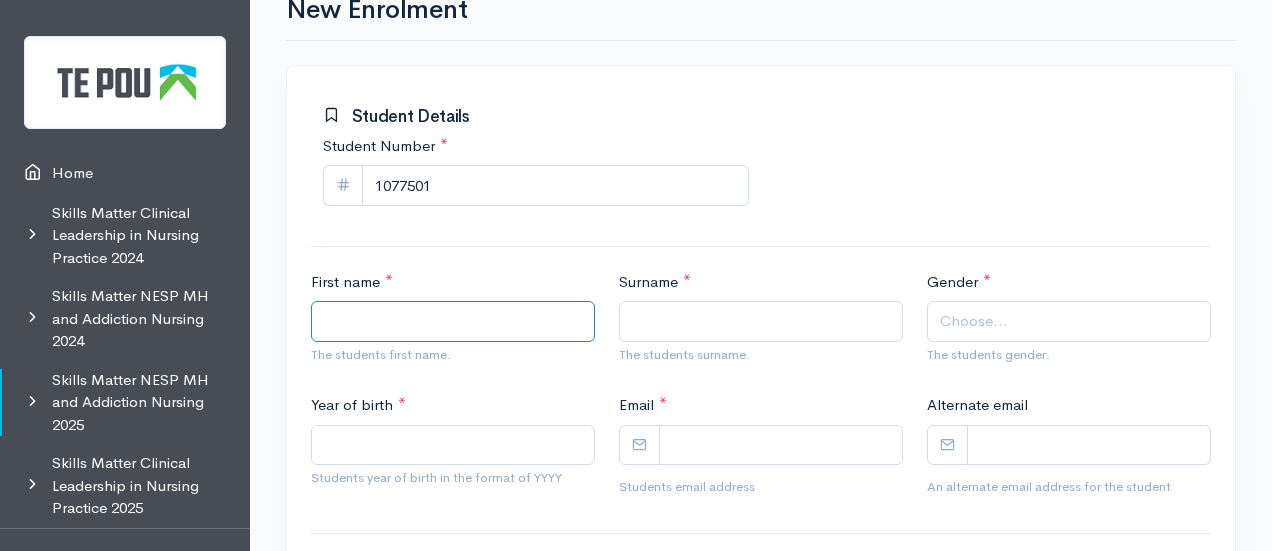 click on "First name *" at bounding box center [453, 321] 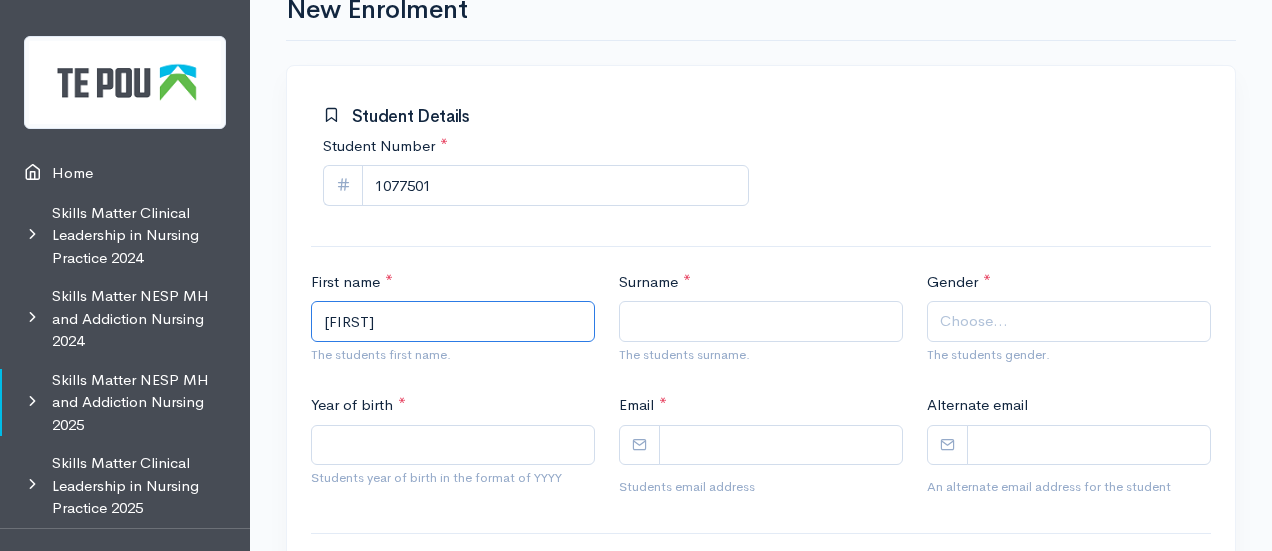 type on "[FIRST]" 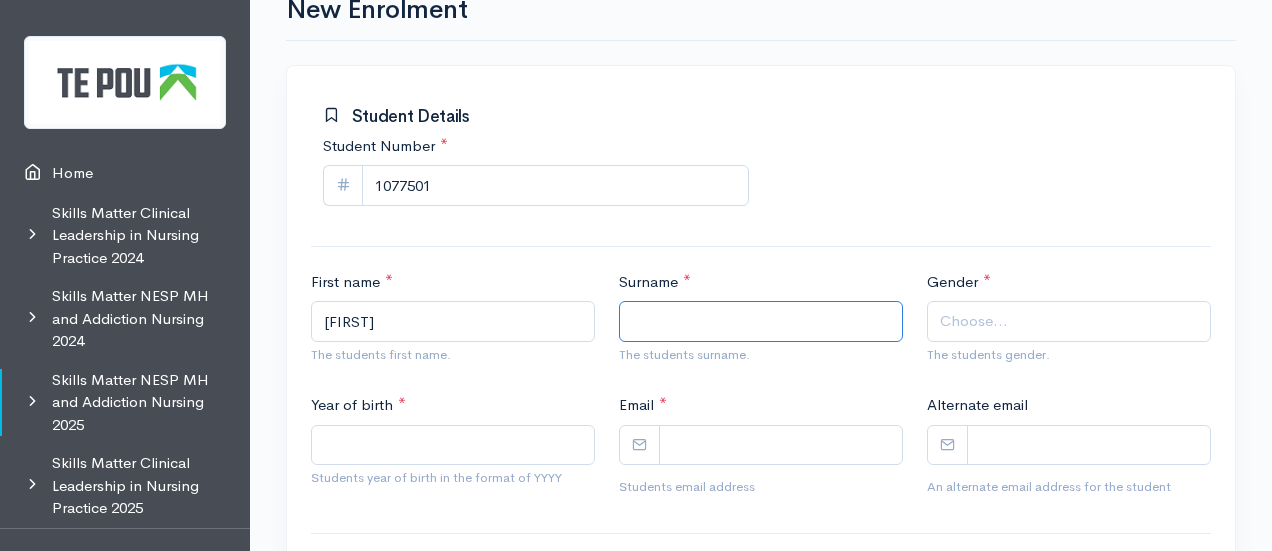 paste on "[LAST]" 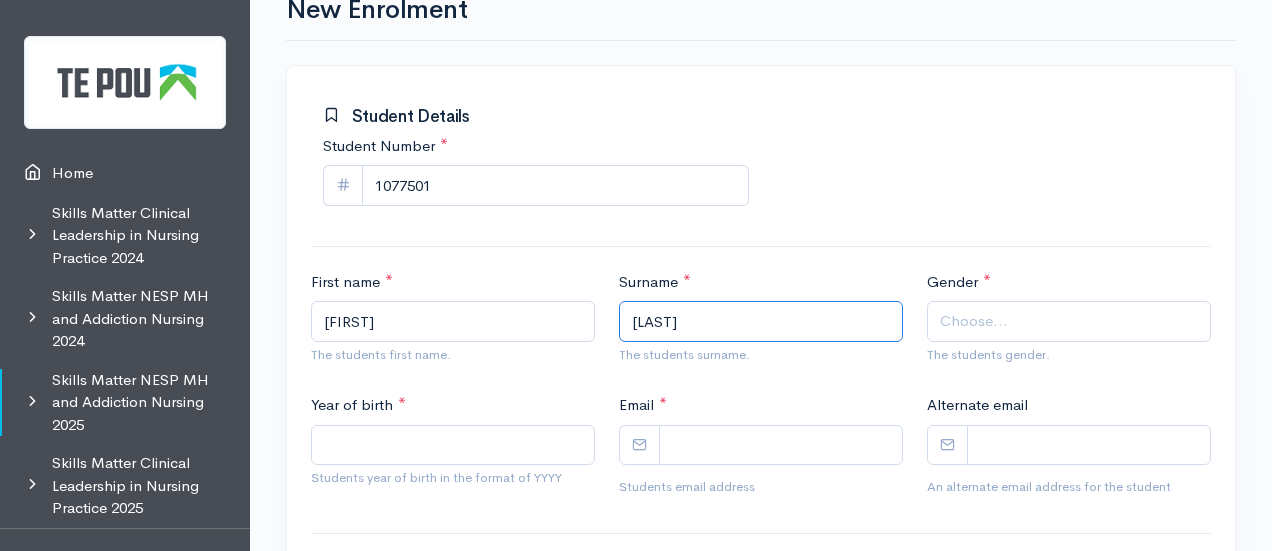 scroll, scrollTop: 248, scrollLeft: 0, axis: vertical 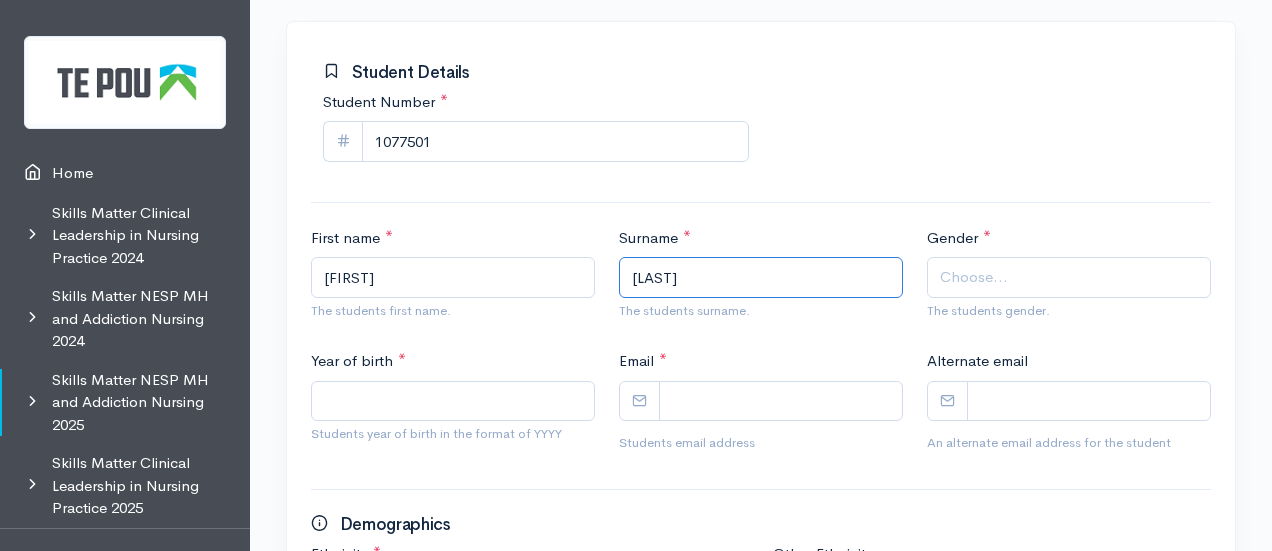 click on "[LAST]" at bounding box center (761, 277) 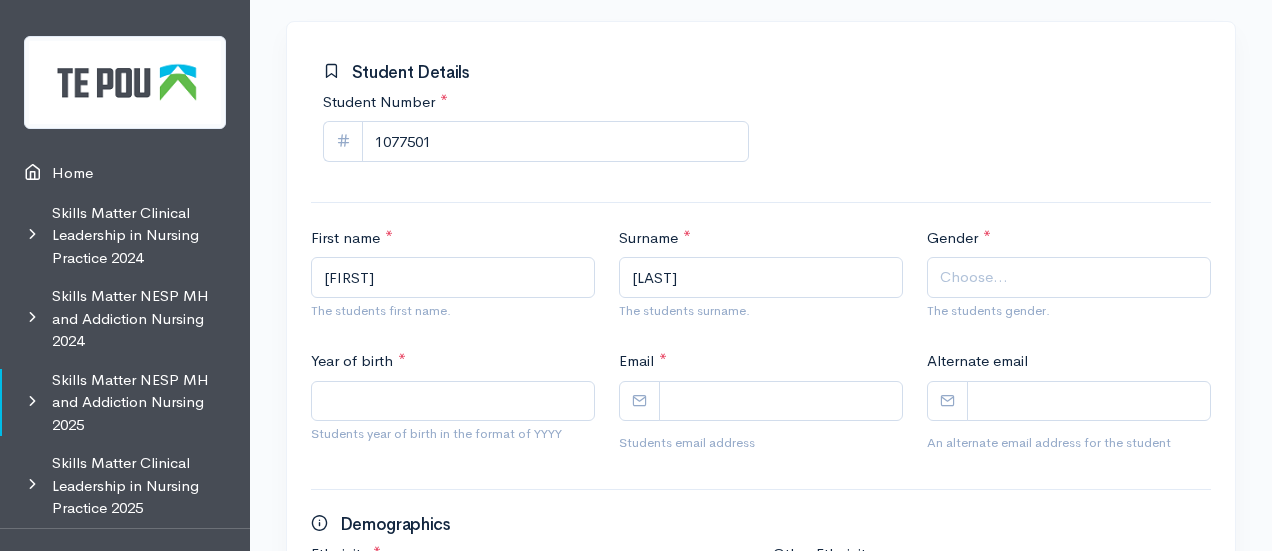 click on "Choose..." at bounding box center (974, 277) 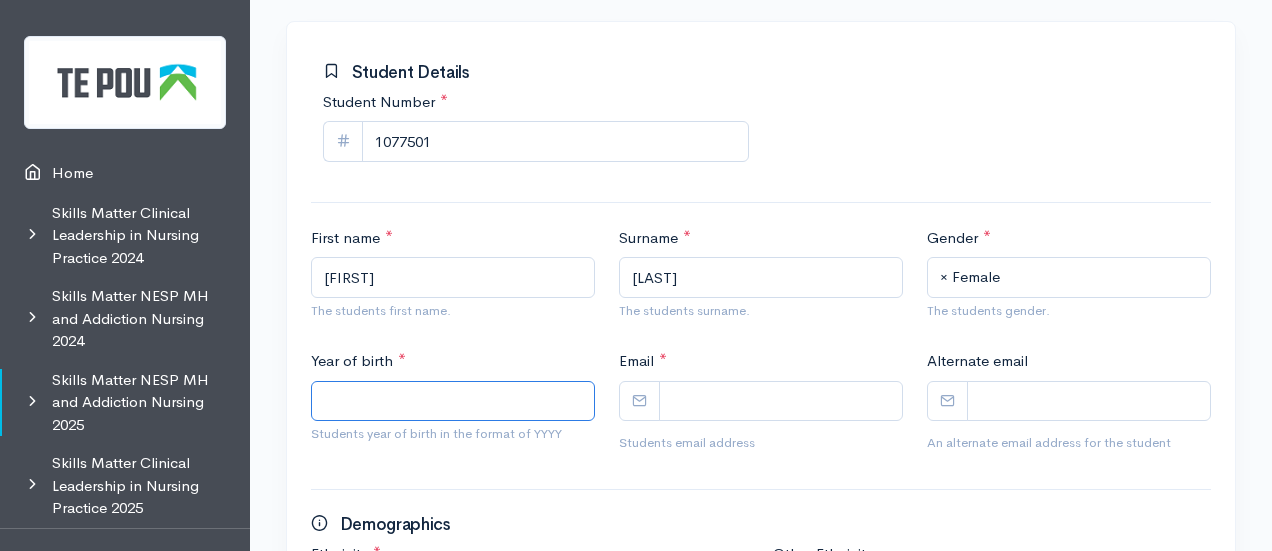 click on "Year of birth *" at bounding box center [453, 401] 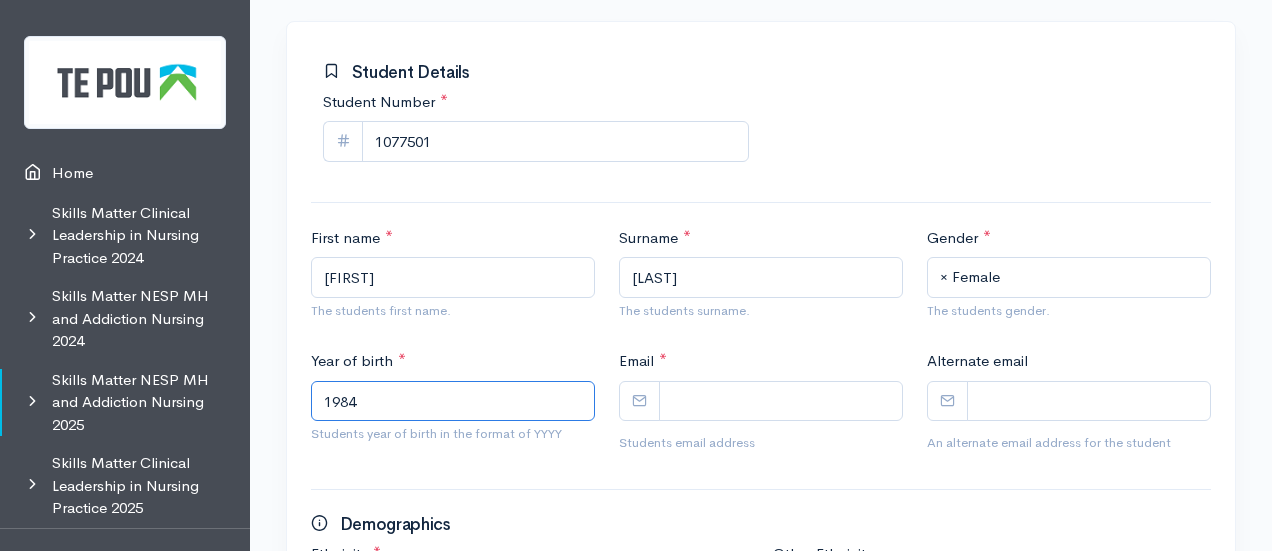 type on "1984" 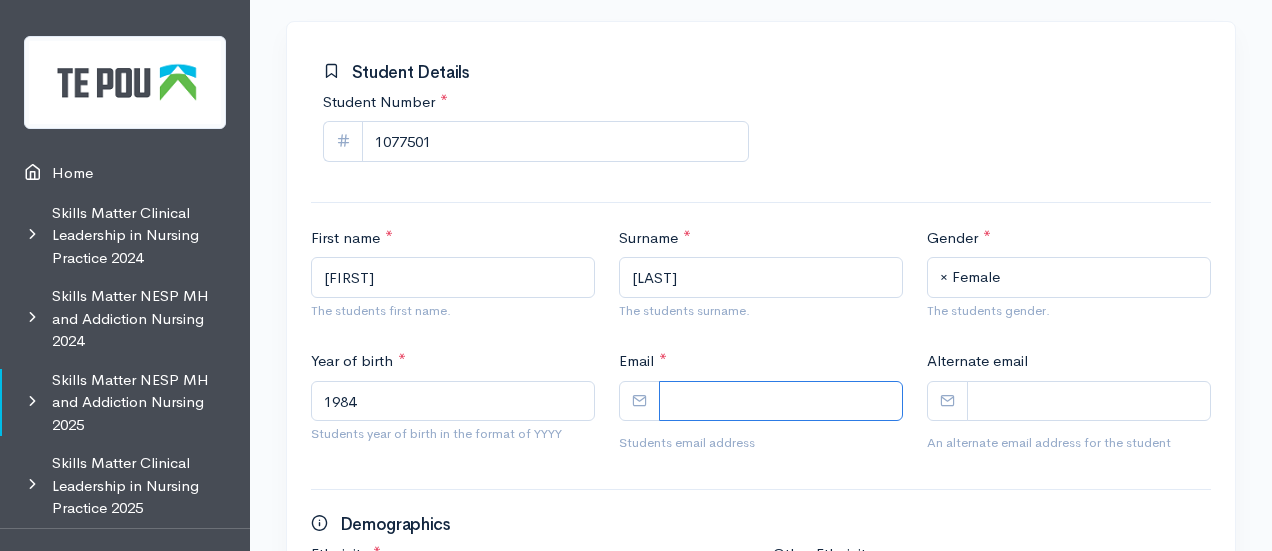 scroll, scrollTop: 340, scrollLeft: 0, axis: vertical 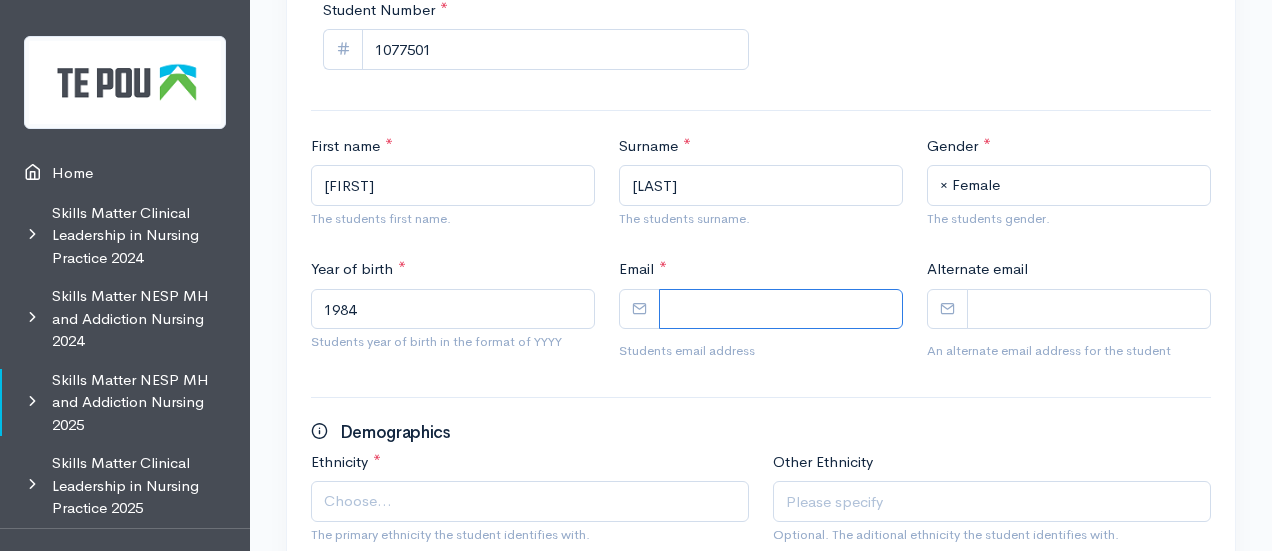 paste on "[EMAIL]" 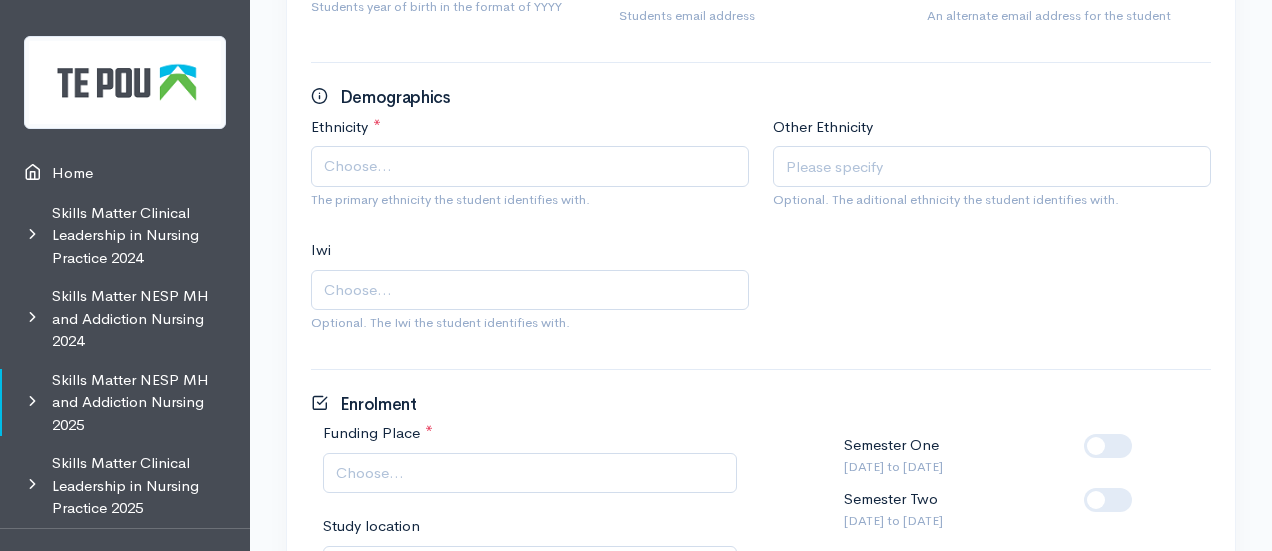 scroll, scrollTop: 676, scrollLeft: 0, axis: vertical 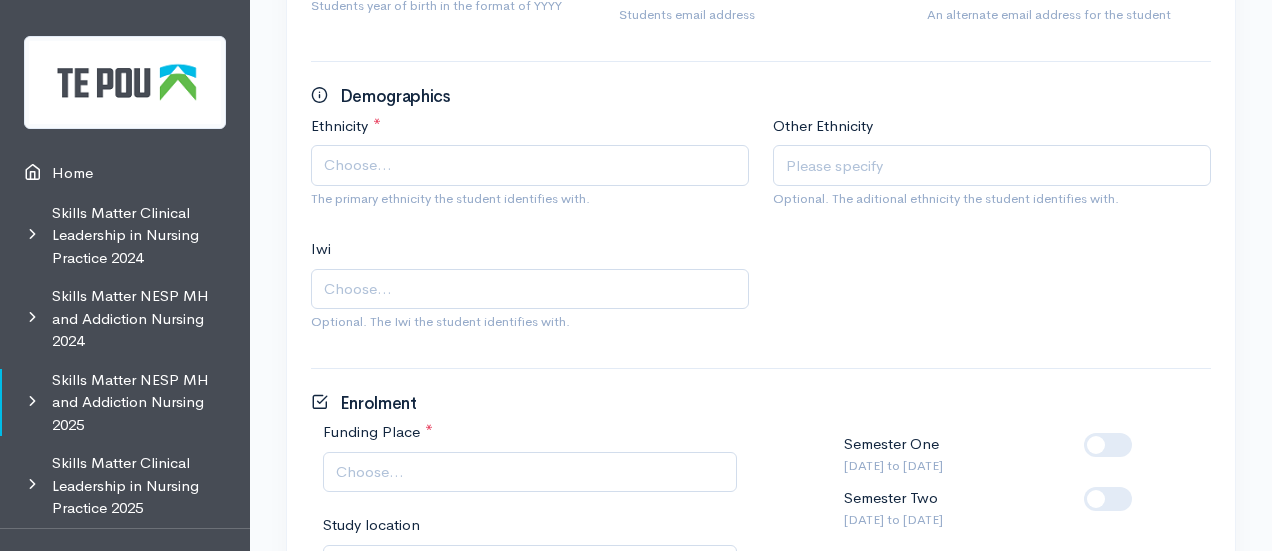 type on "[EMAIL]" 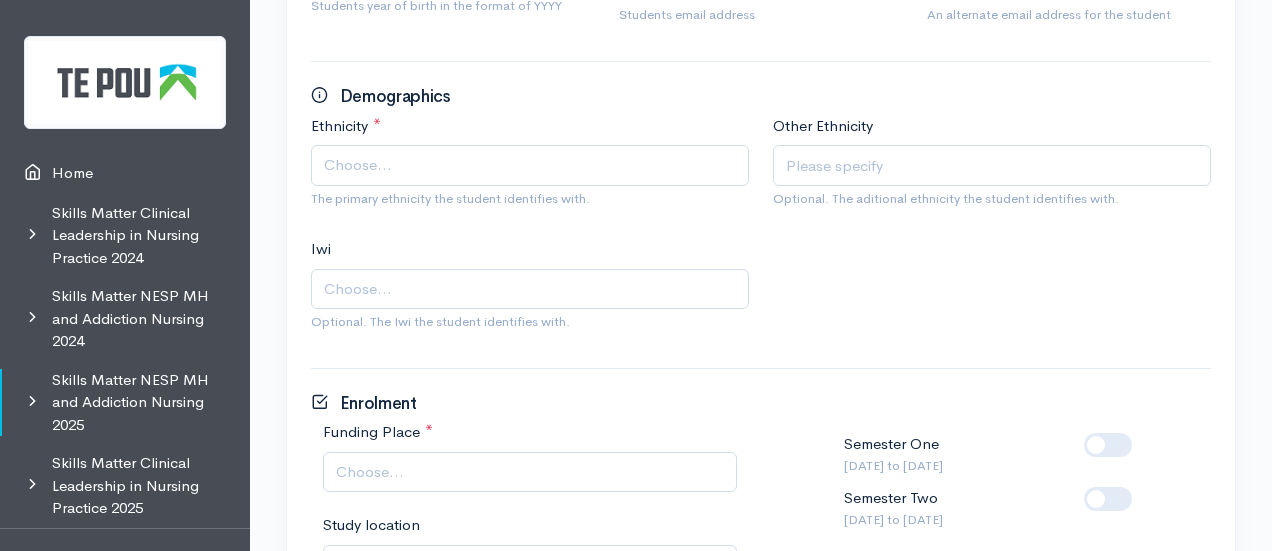 click on "Choose..." at bounding box center (530, 165) 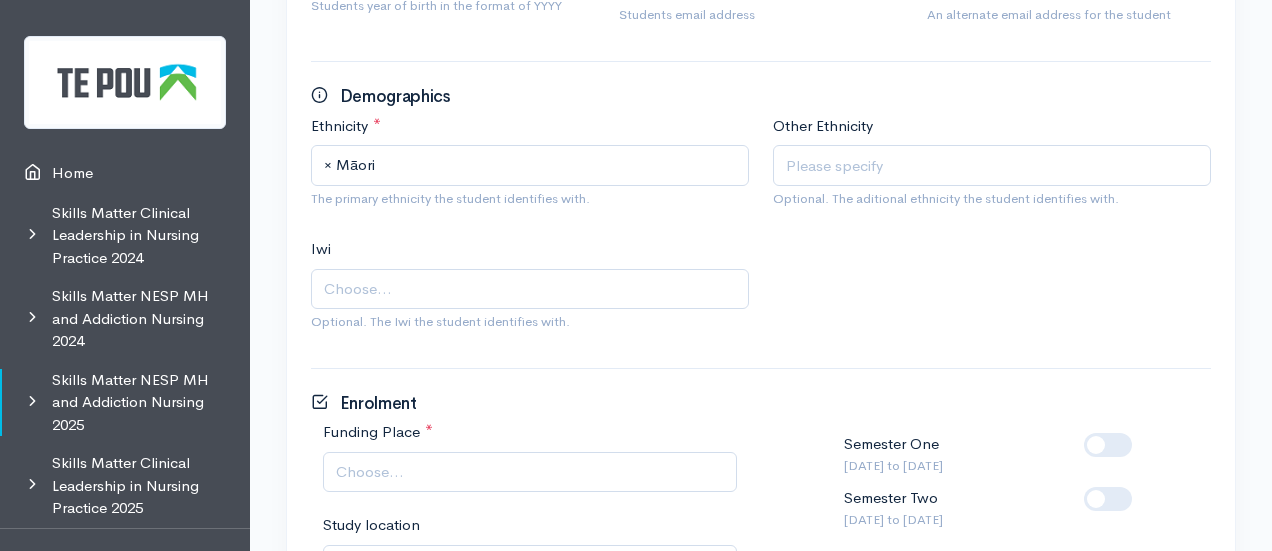 click on "Choose..." at bounding box center [530, 289] 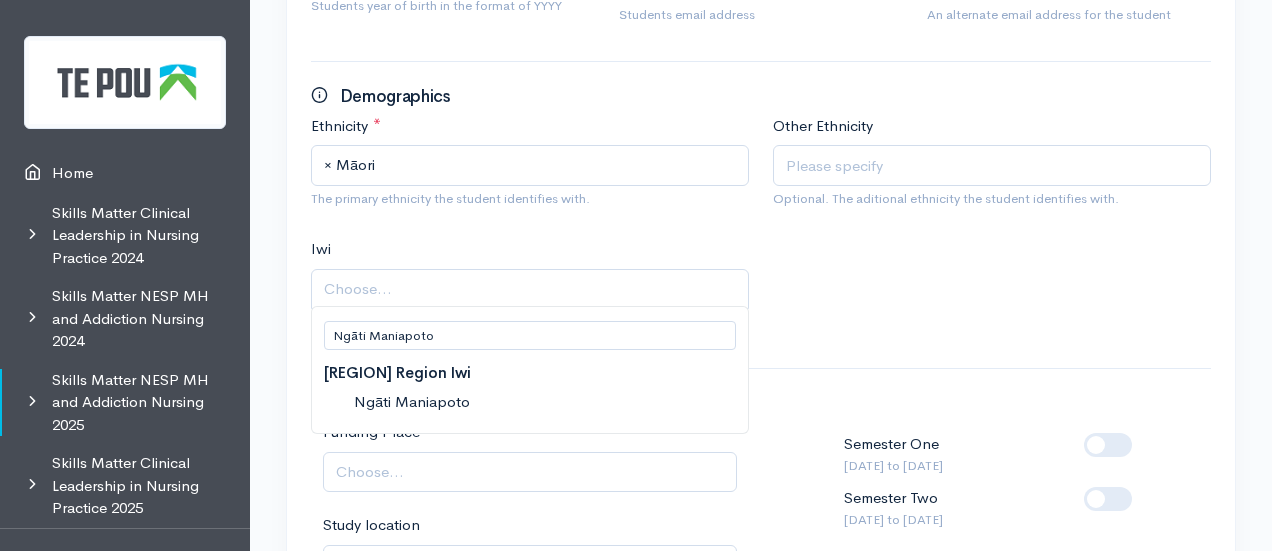 type on "Ngāti Maniapoto" 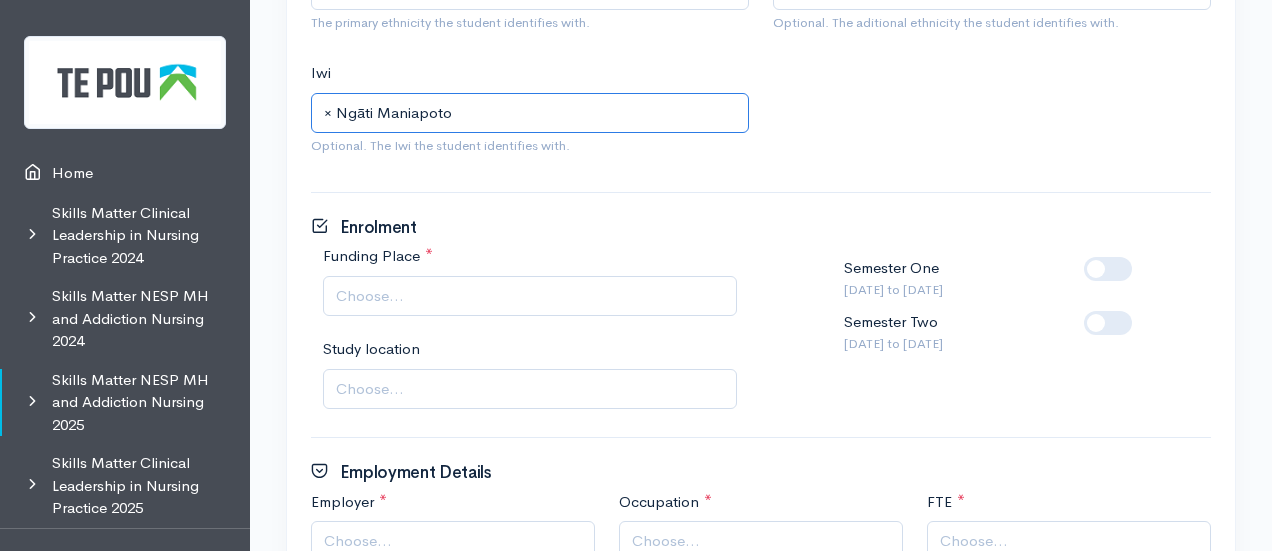 scroll, scrollTop: 853, scrollLeft: 0, axis: vertical 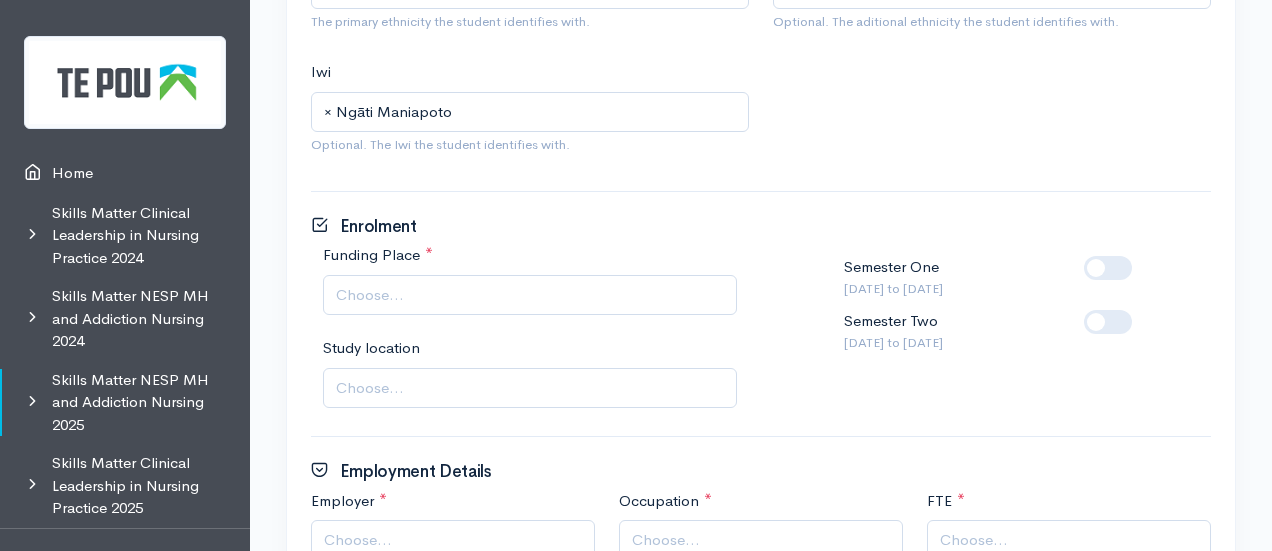 click on "Choose..." at bounding box center (532, 295) 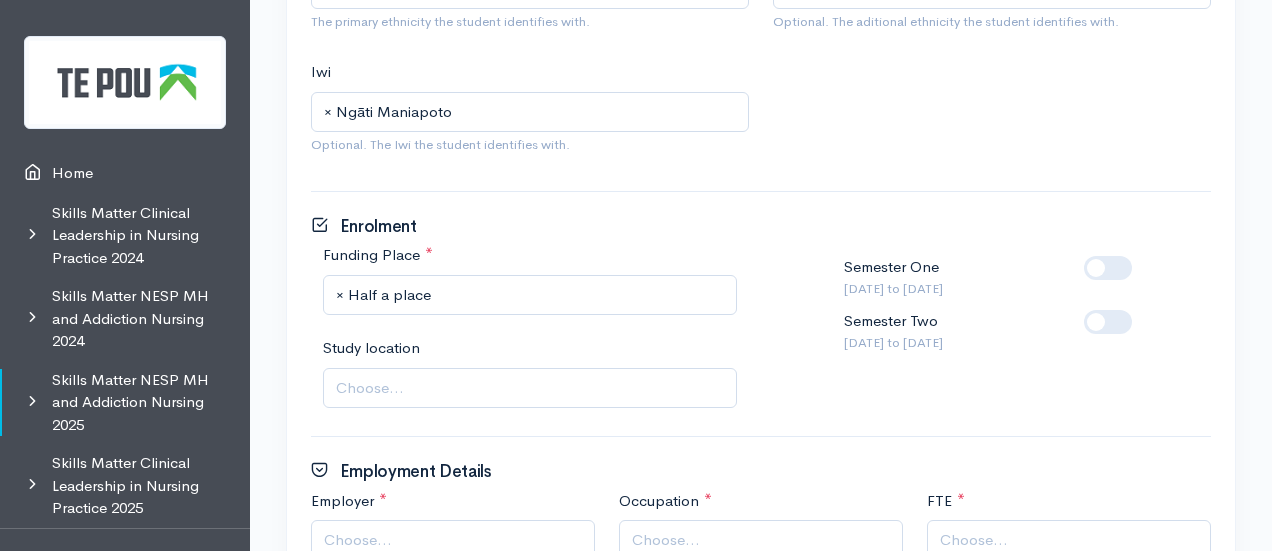 click at bounding box center (1112, 331) 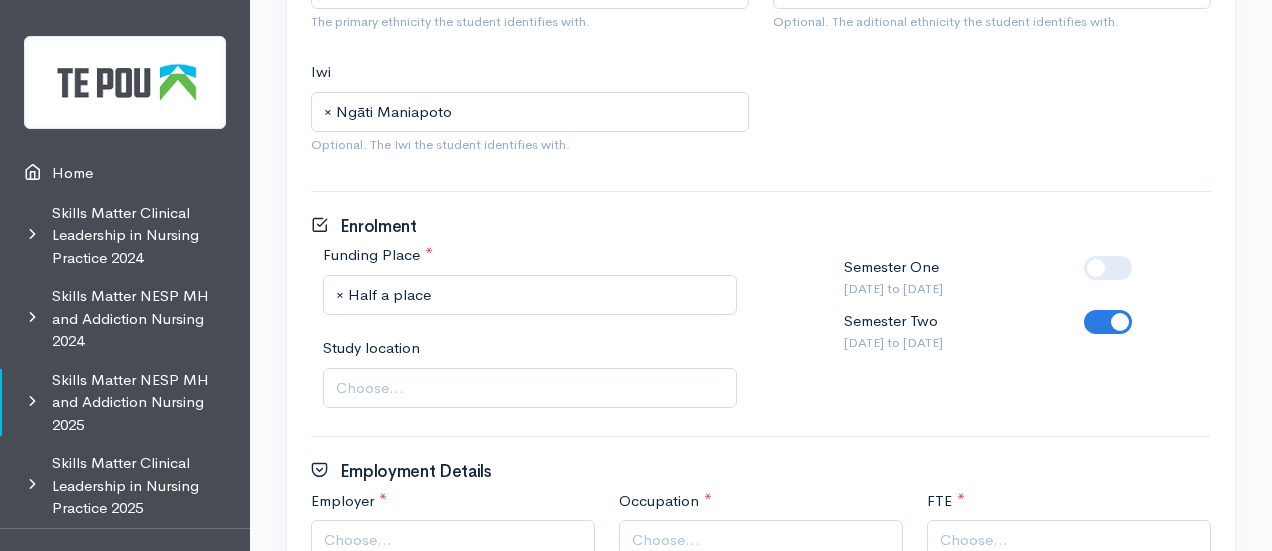 click on "Choose..." at bounding box center (530, 388) 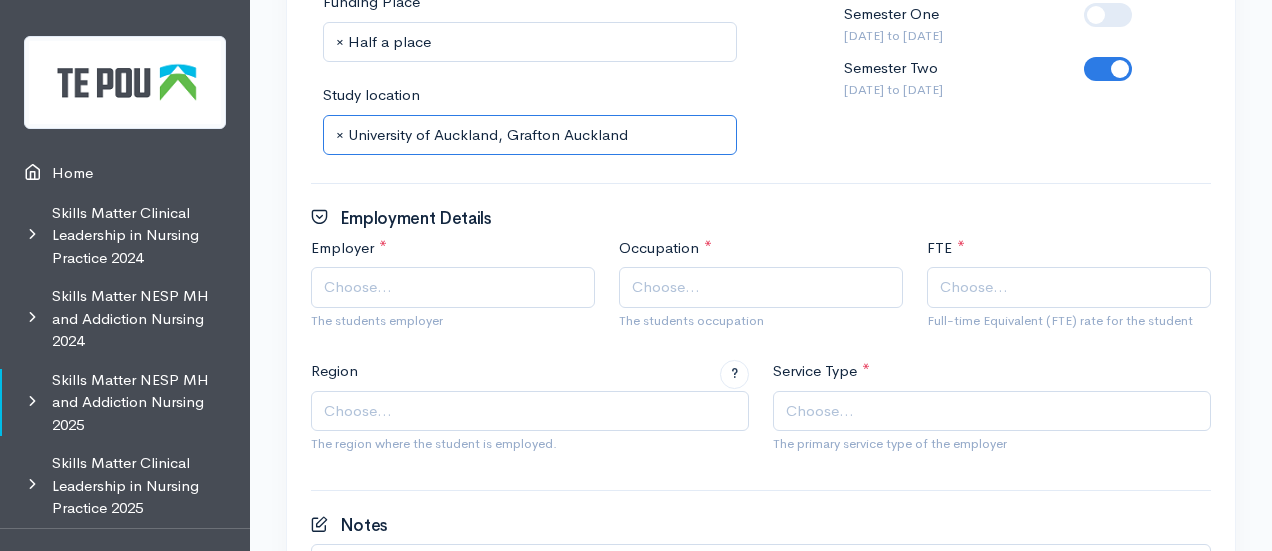 scroll, scrollTop: 1108, scrollLeft: 0, axis: vertical 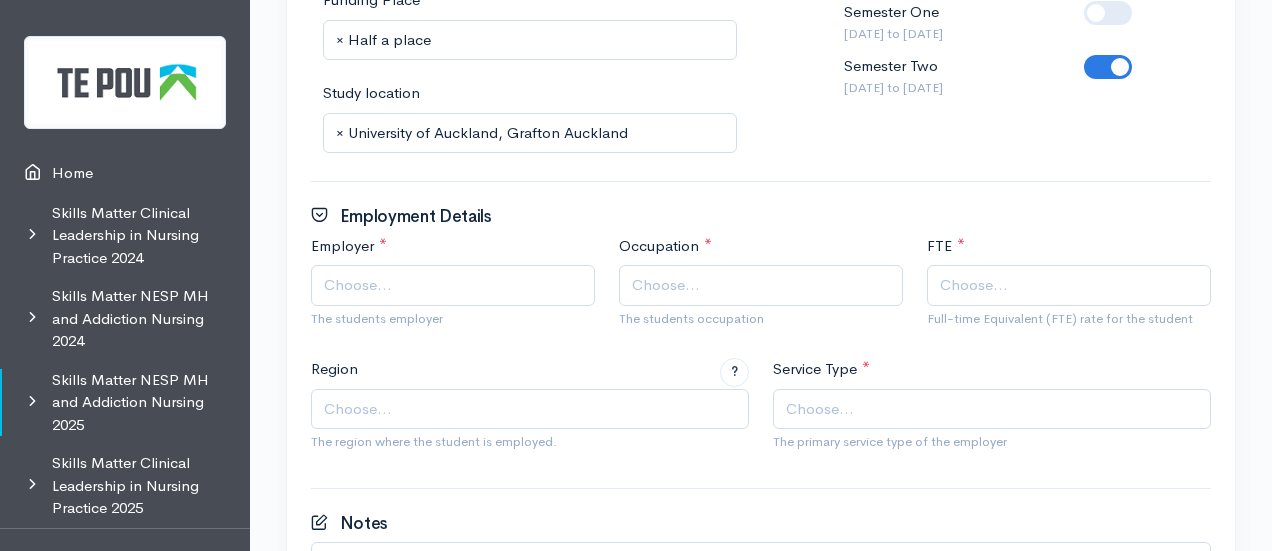 click on "Student Details
Student Number *
1077501
First name *
Keriana
The students first name.
Surname *
Walker-Whakahoehoe
The students surname.
Gender *
Male
Female
Gender Diverse
× Female
The students gender.
Year of birth *
1984
*" at bounding box center (761, -64) 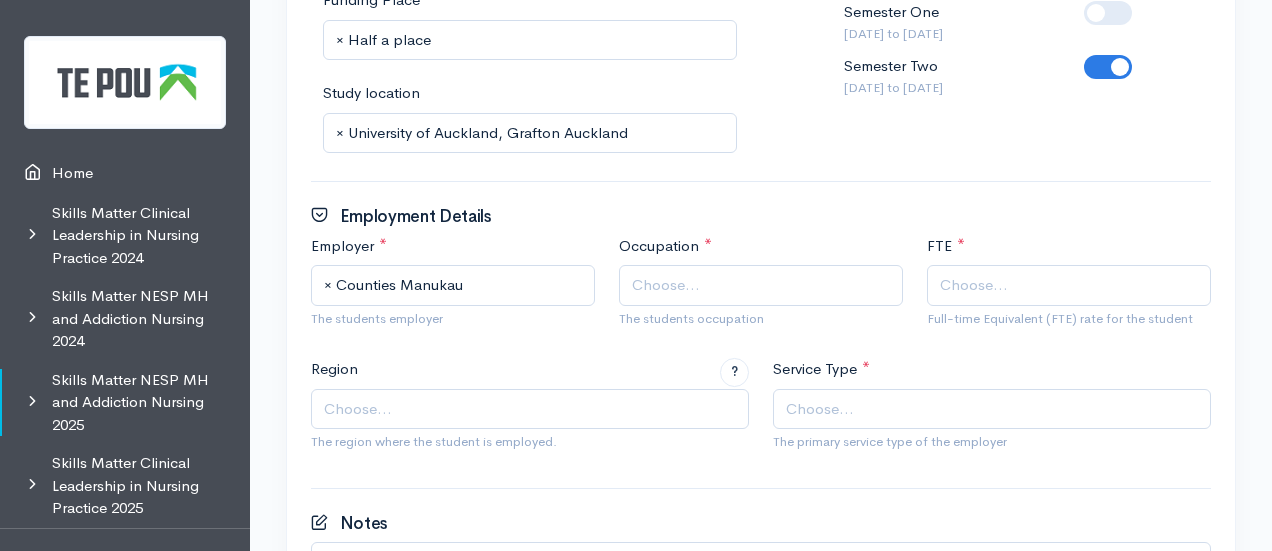 click on "Choose..." at bounding box center [763, 285] 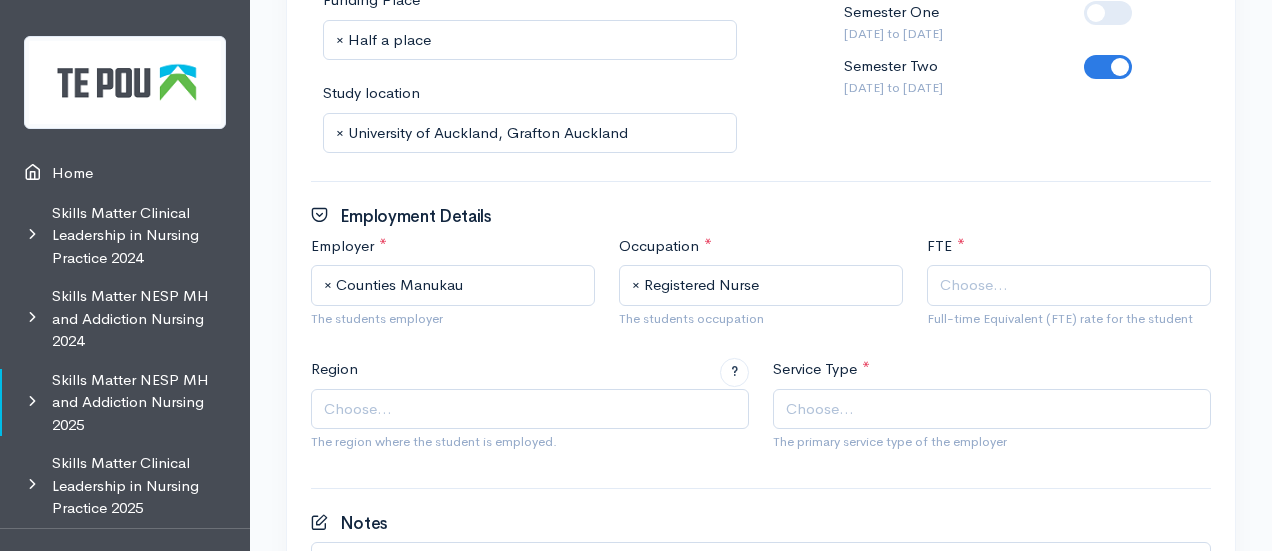 click on "New Enrolment
Student Details
Student Number *
1077501
First name *
Keriana
The students first name.
Surname *
Walker-Whakahoehoe
The students surname.
Gender *
Male
Female
Gender Diverse
× *" at bounding box center [761, -106] 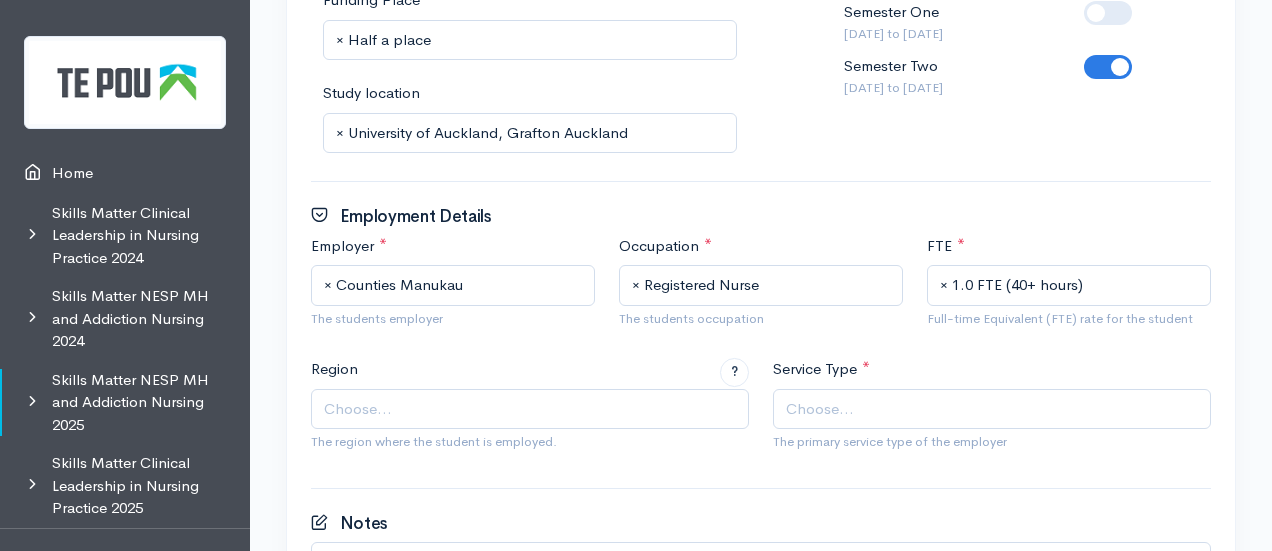 click on "Choose..." at bounding box center [820, 409] 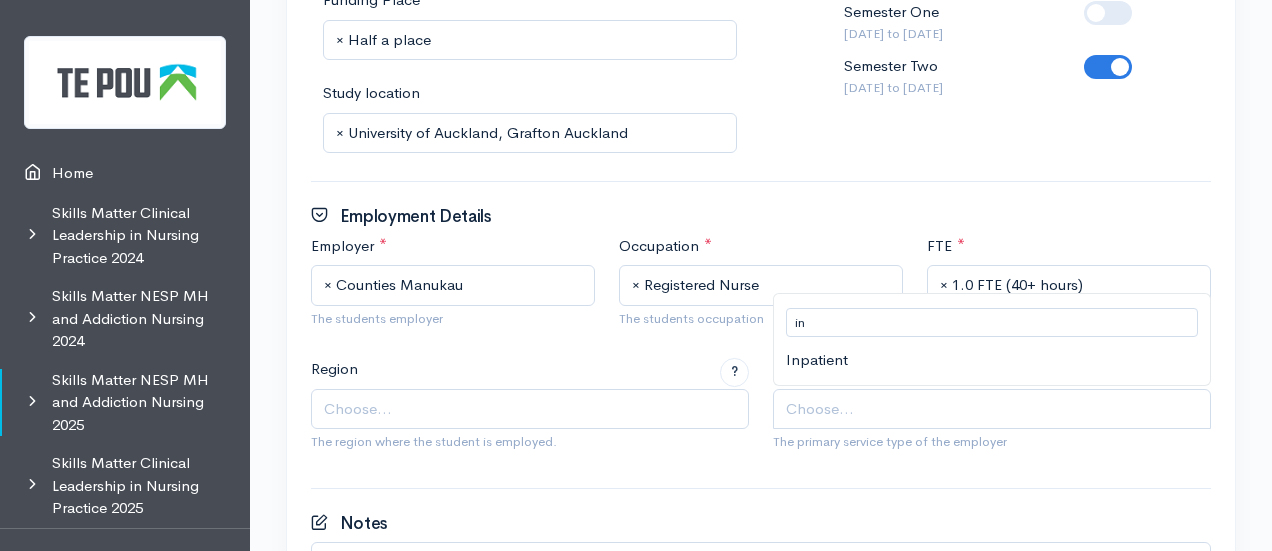 type on "in" 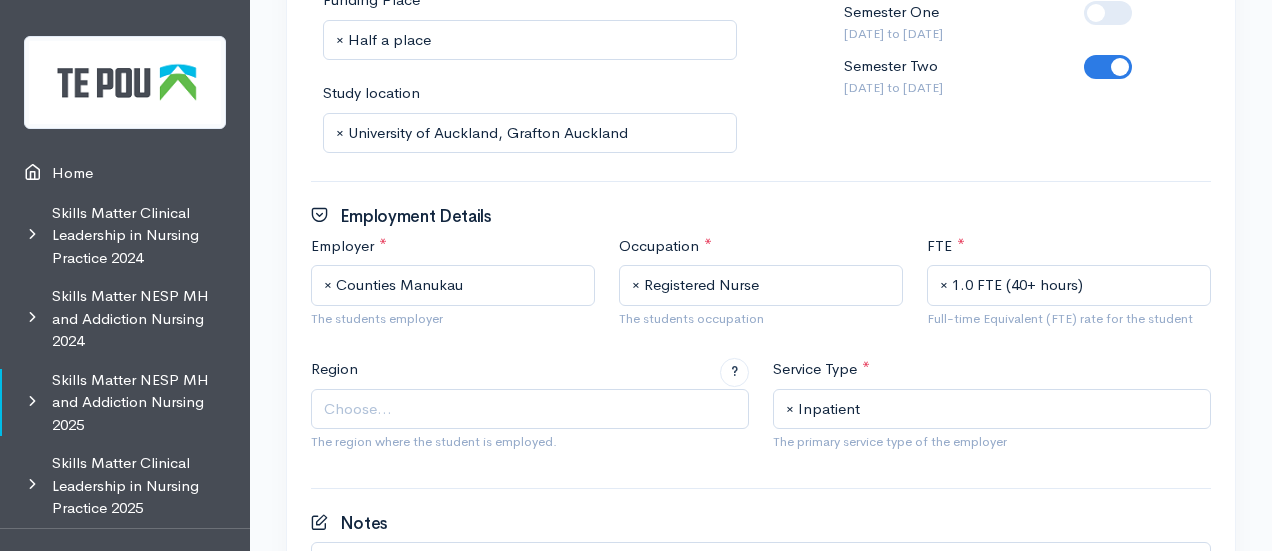 click on "Choose..." at bounding box center (532, 409) 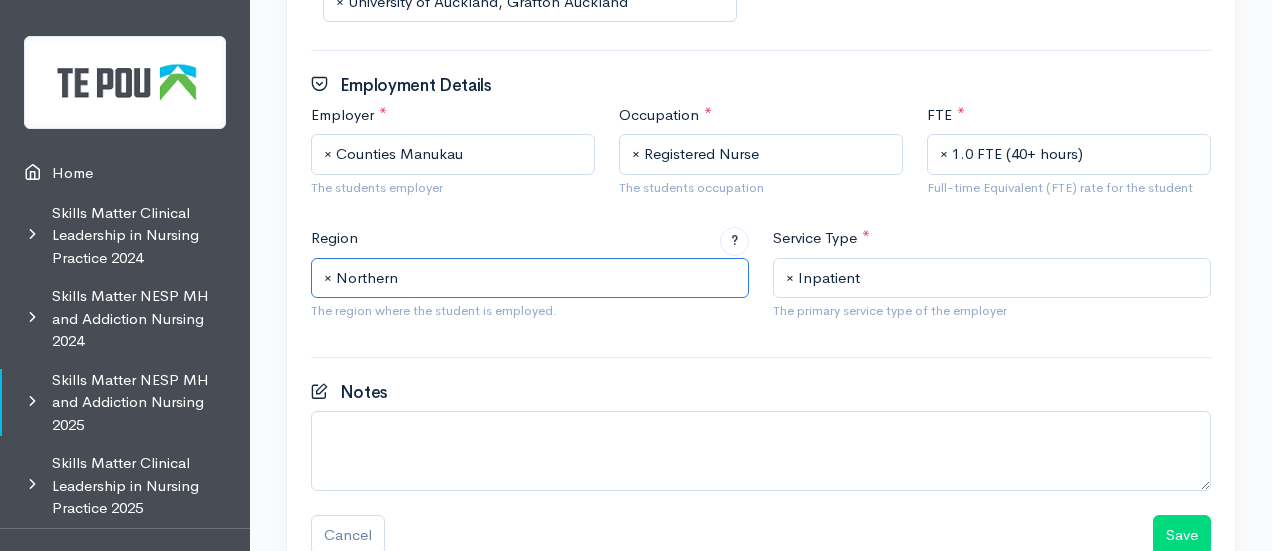 scroll, scrollTop: 1238, scrollLeft: 0, axis: vertical 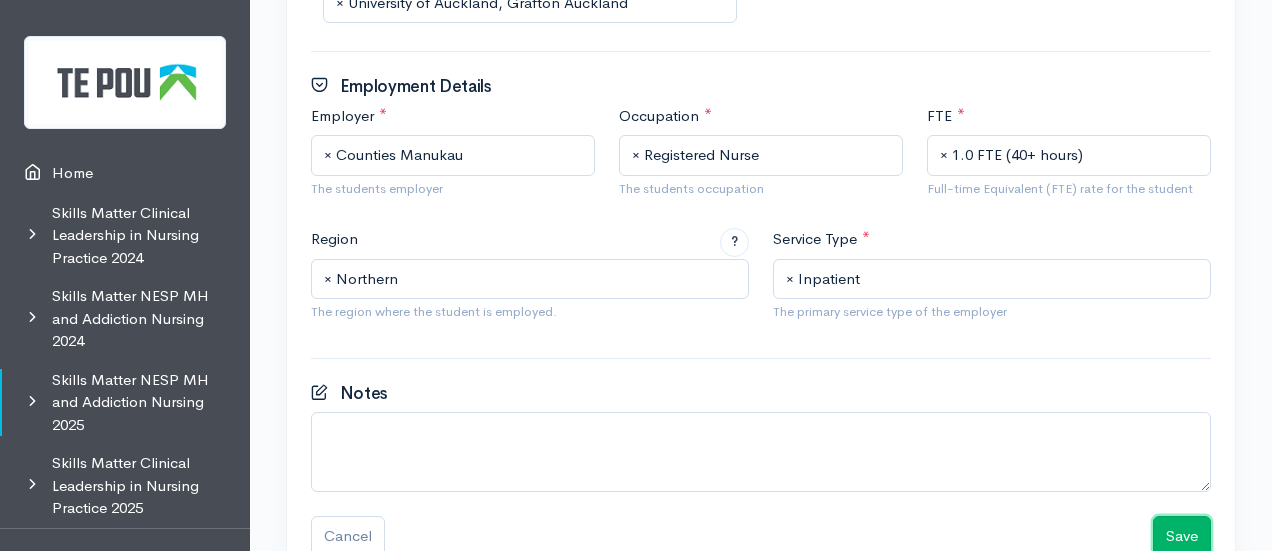 click on "Save" at bounding box center (1182, 536) 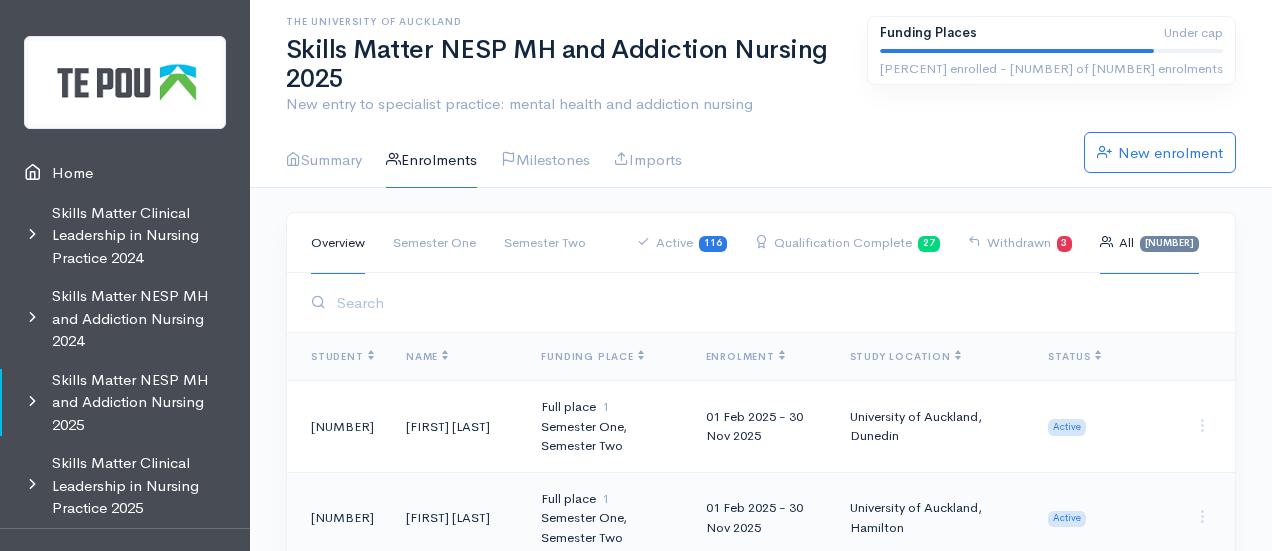 scroll, scrollTop: 0, scrollLeft: 0, axis: both 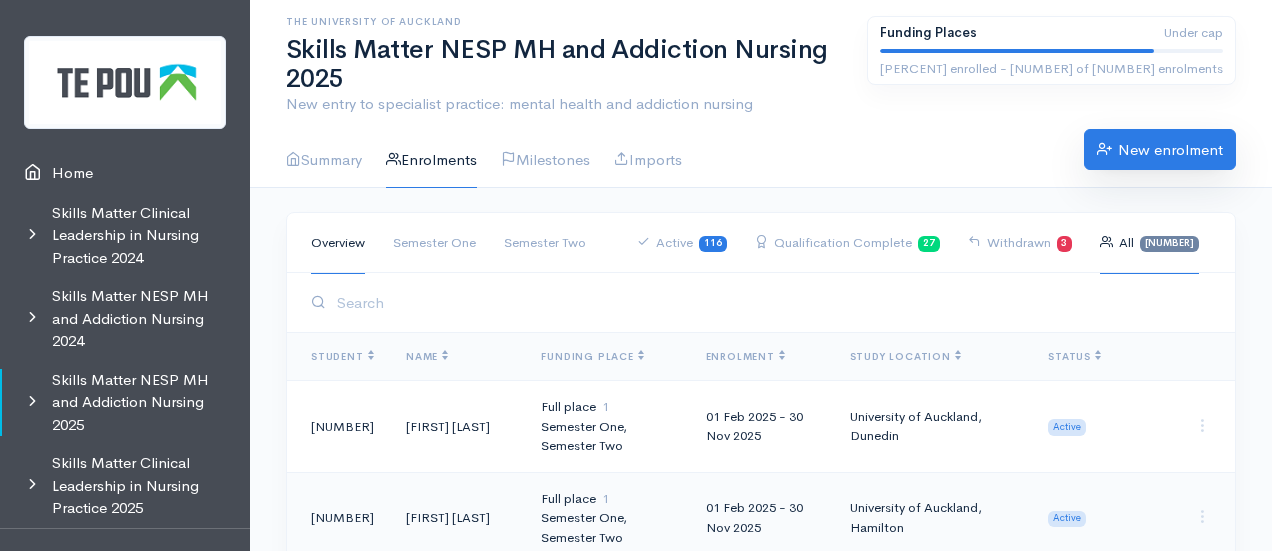 click on "New enrolment" at bounding box center [1160, 150] 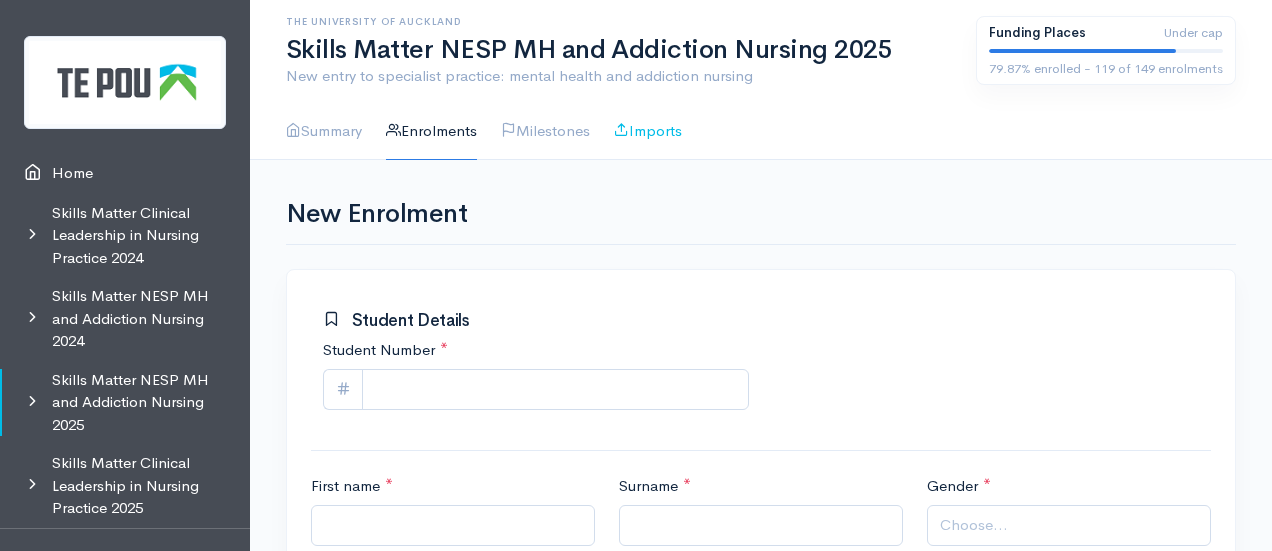 scroll, scrollTop: 0, scrollLeft: 0, axis: both 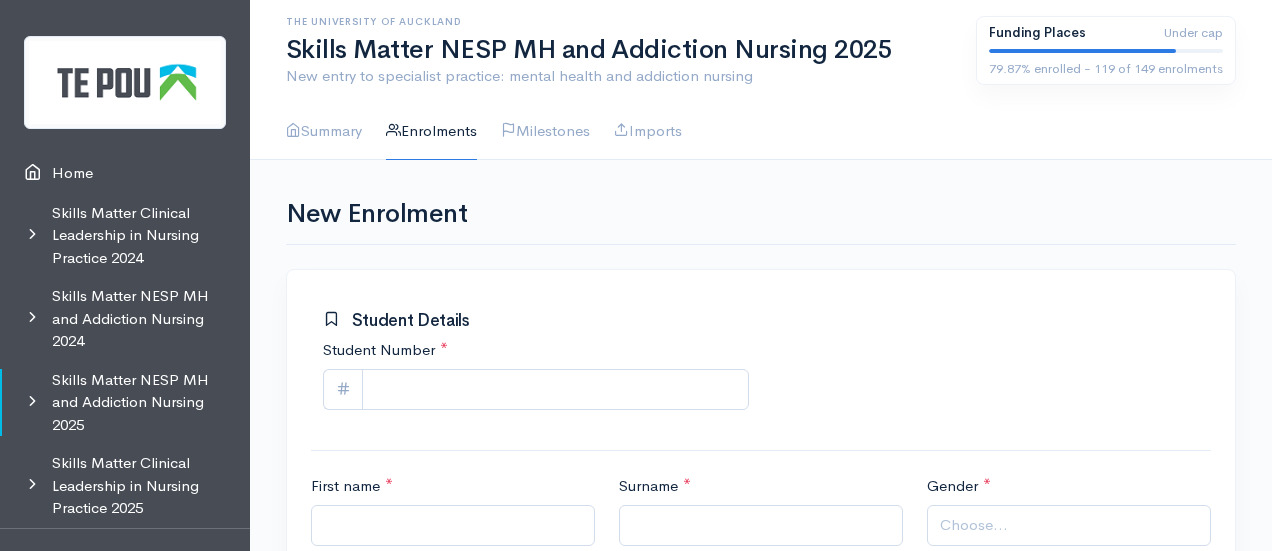 click on "Student Number *" at bounding box center [536, 380] 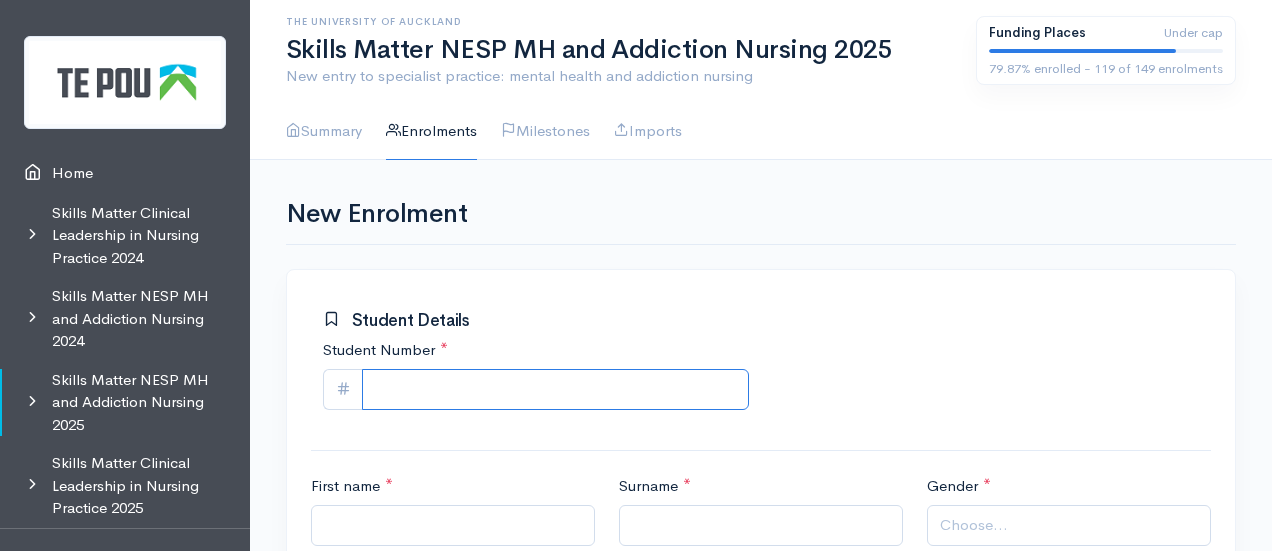 click on "Student Number *" at bounding box center [555, 389] 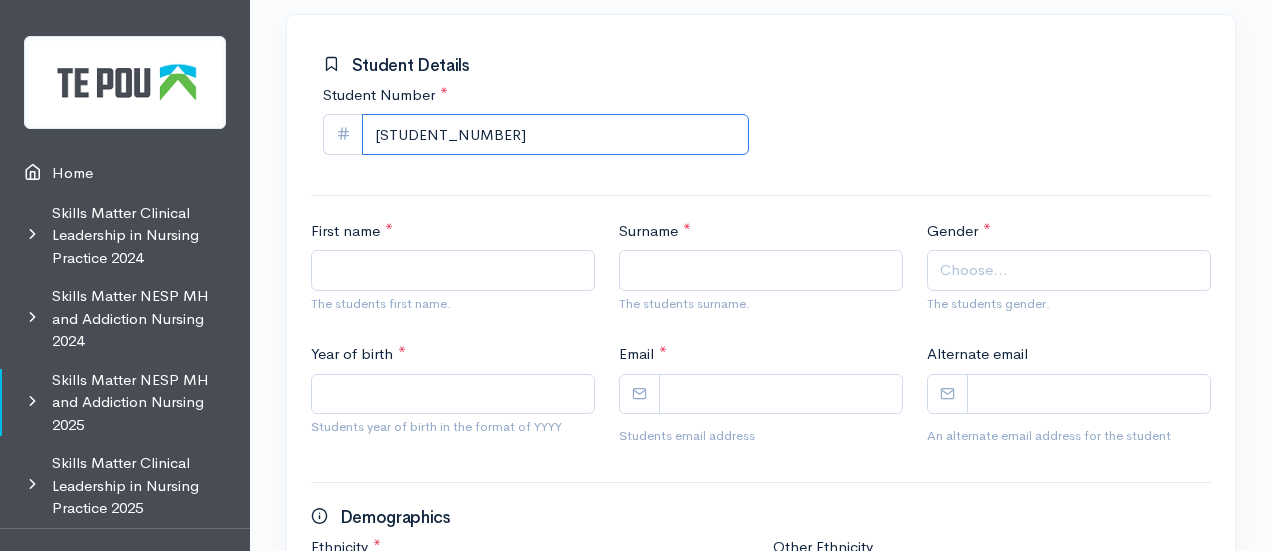 scroll, scrollTop: 324, scrollLeft: 0, axis: vertical 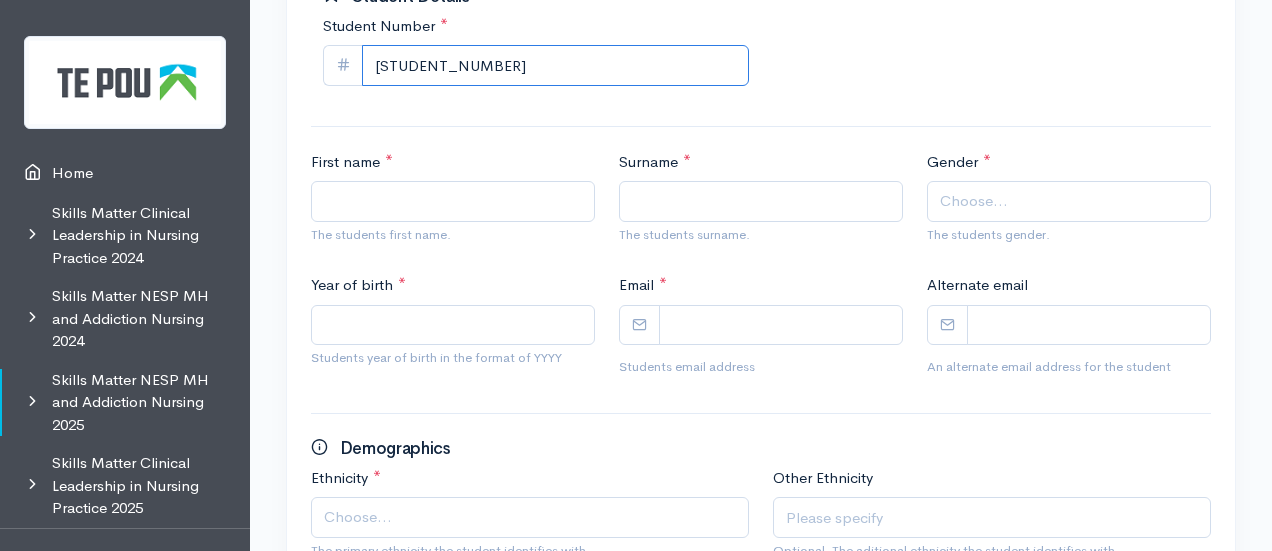 type on "2653507" 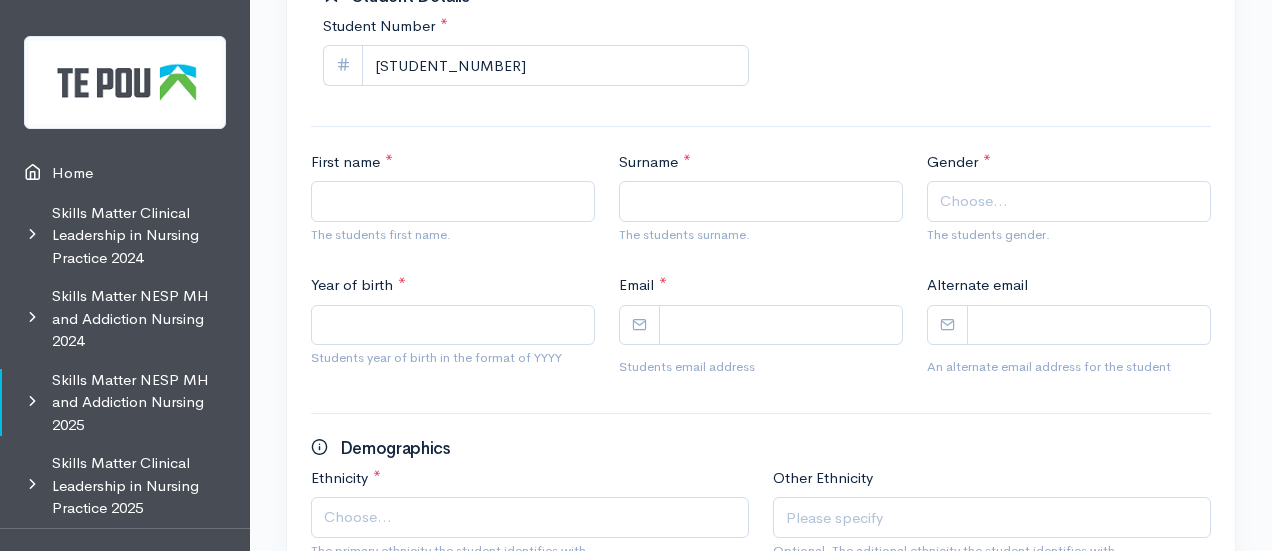 click on "Student Details
Student Number *
2653507
First name *
The students first name.
Surname *
The students surname.
Gender *
Male
Female
Gender Diverse
Choose...
The students gender.
Year of birth *
Email *" at bounding box center [761, 720] 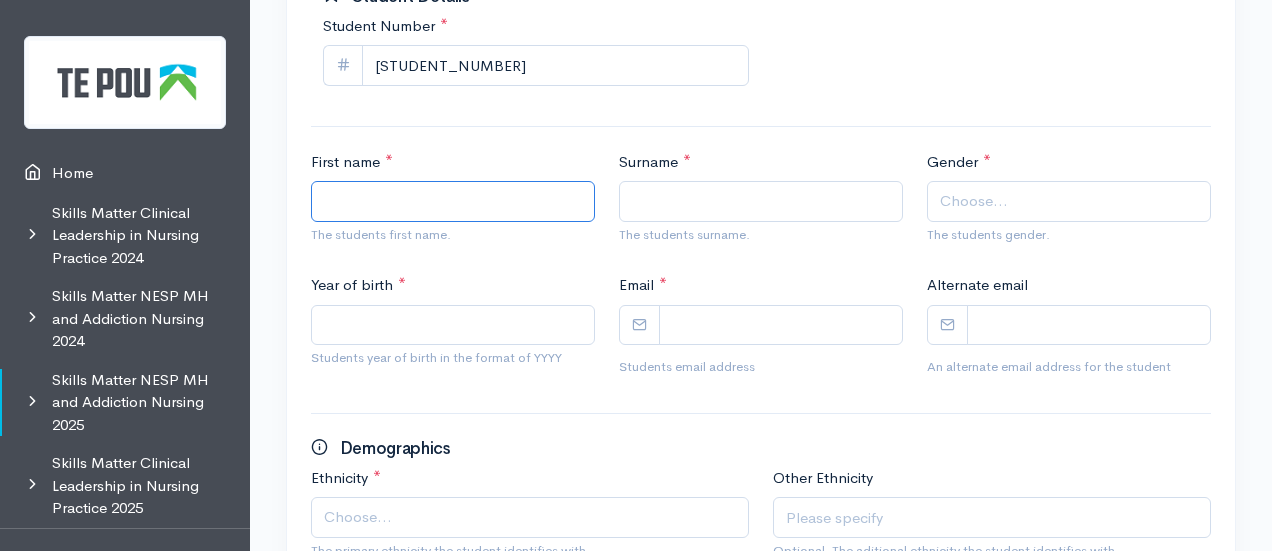 click on "First name *" at bounding box center [453, 201] 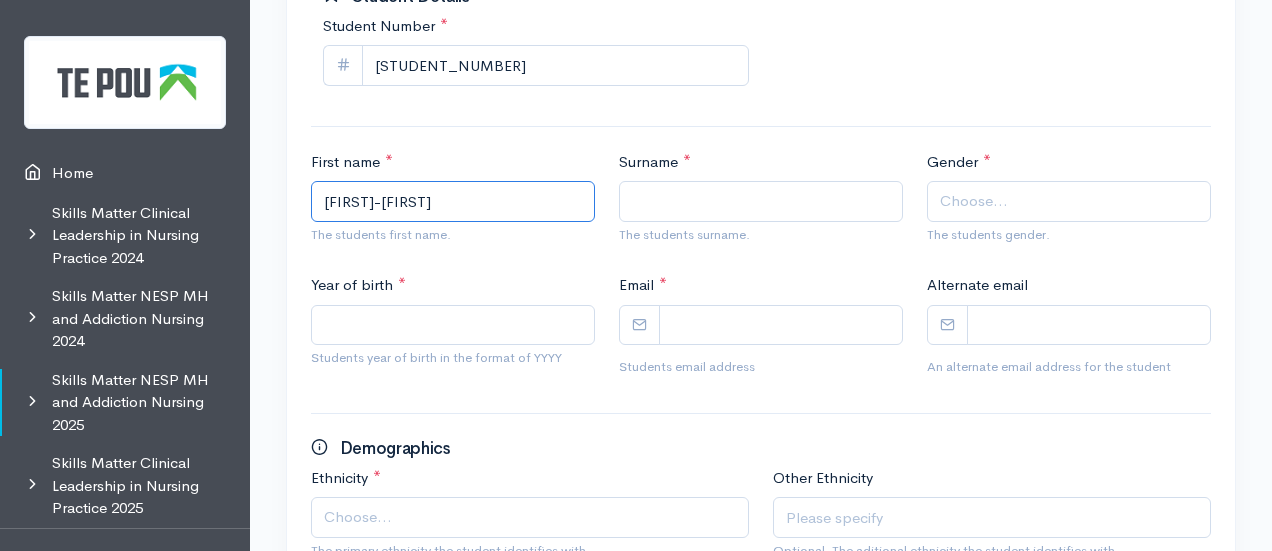 type on "Ann-Marie" 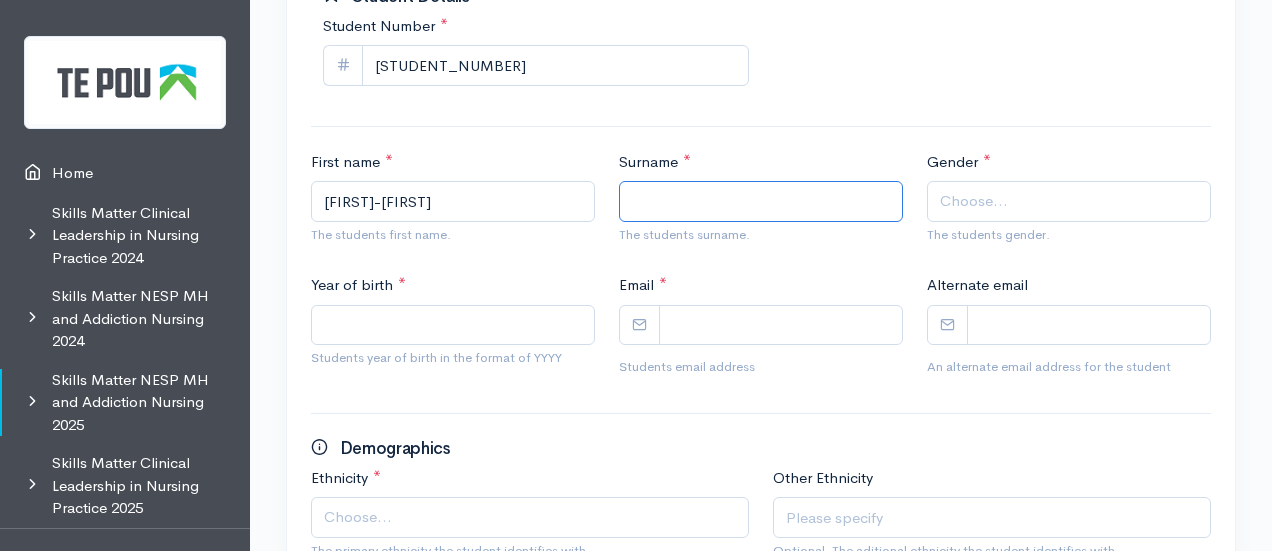 paste on "Pumipi" 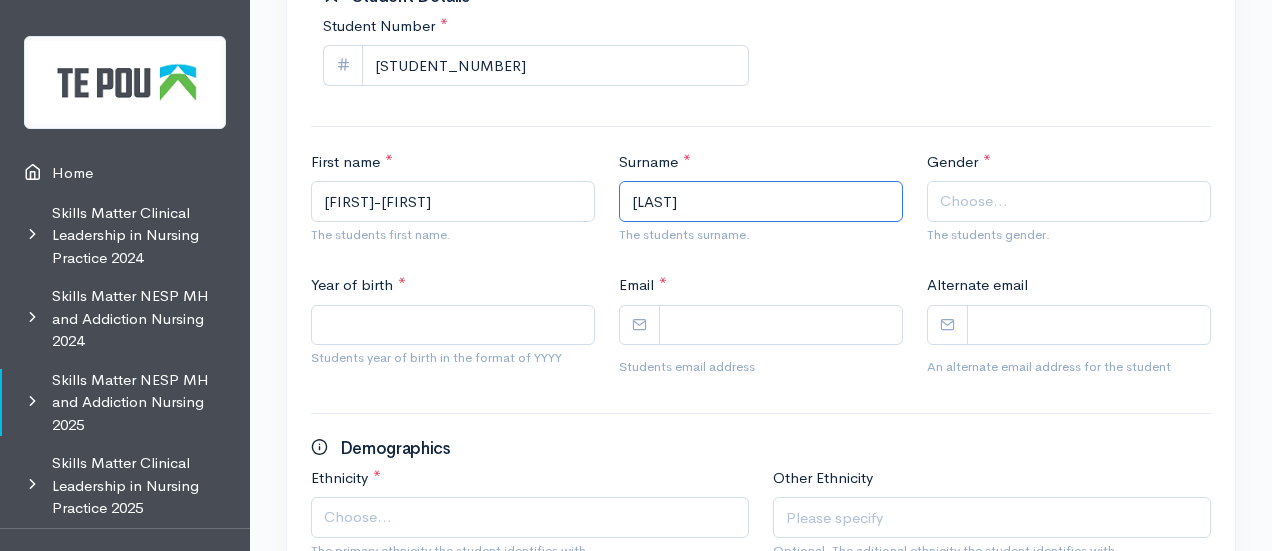 type on "Pumipi" 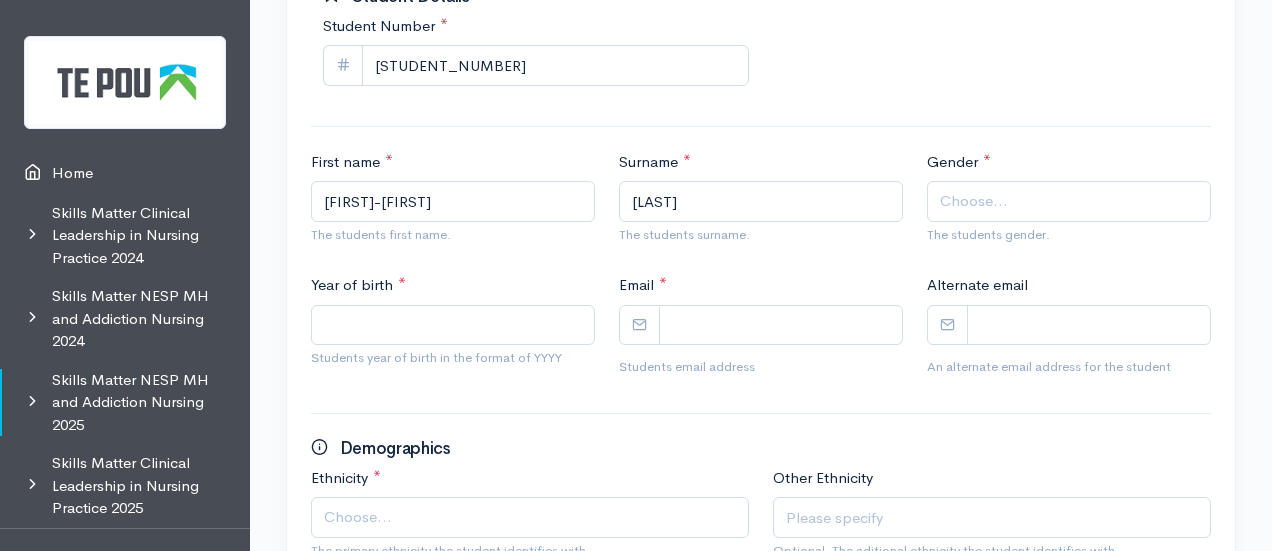 click on "Choose..." at bounding box center [974, 201] 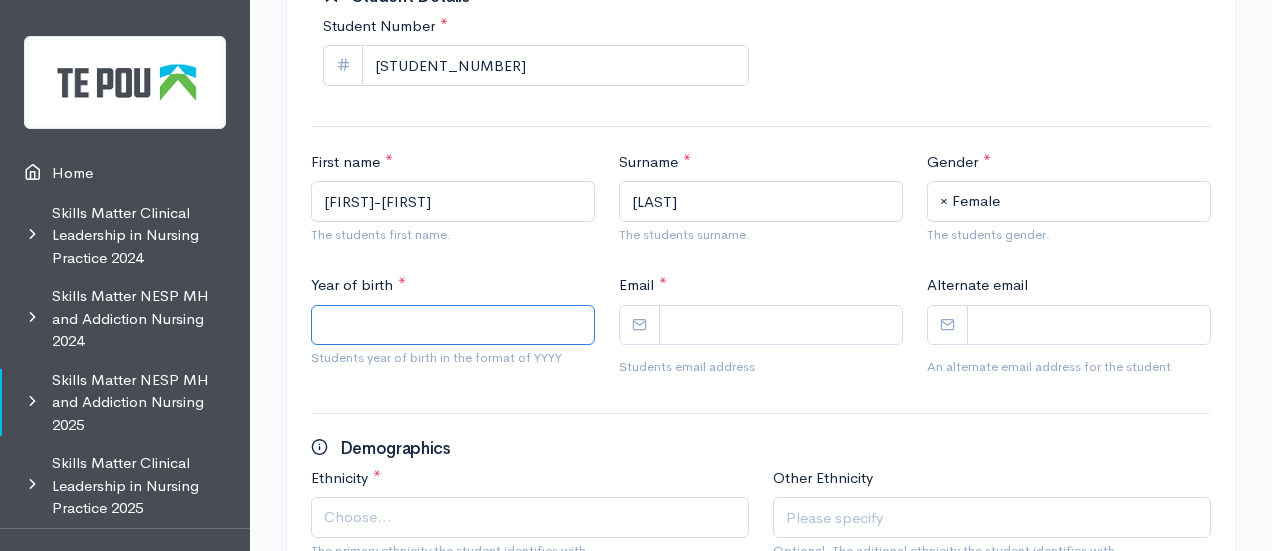 click on "Year of birth *" at bounding box center [453, 325] 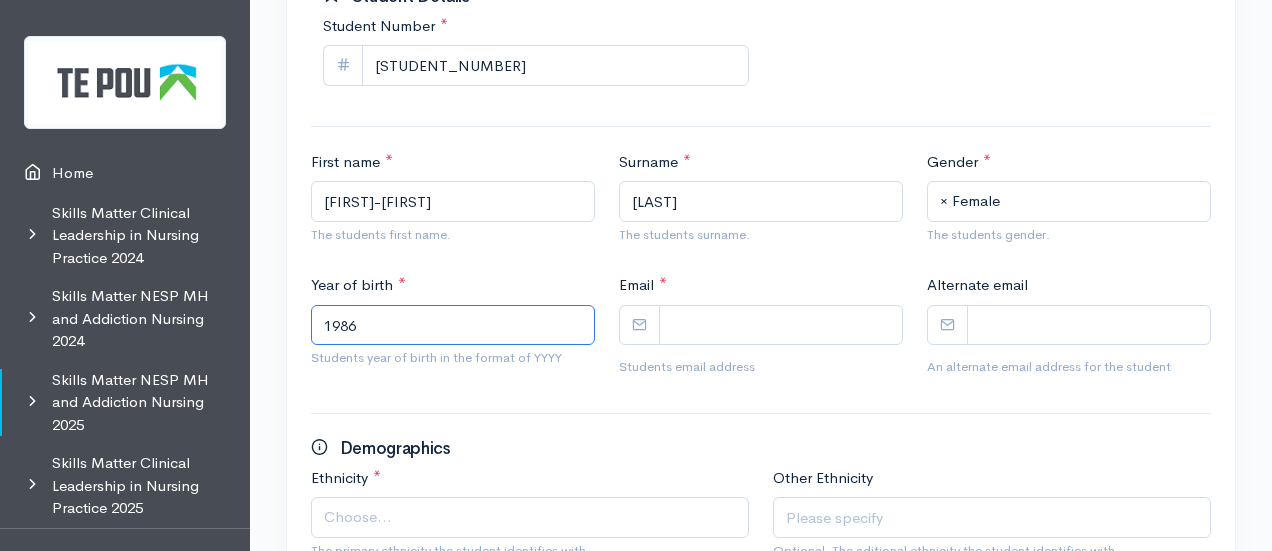 type on "1986" 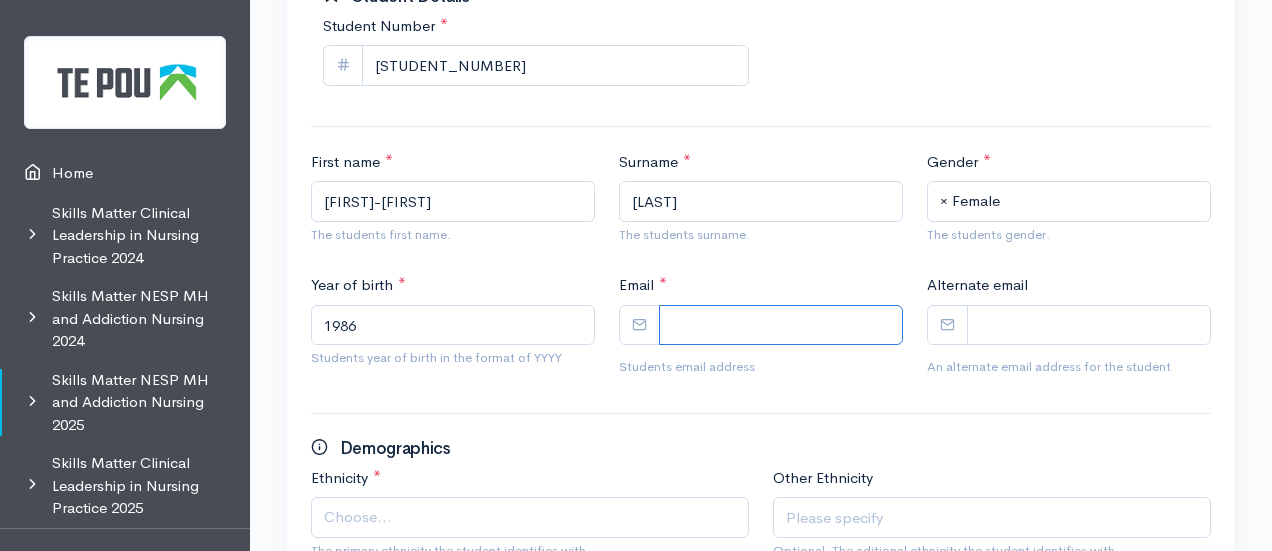 click on "Email *" at bounding box center [781, 325] 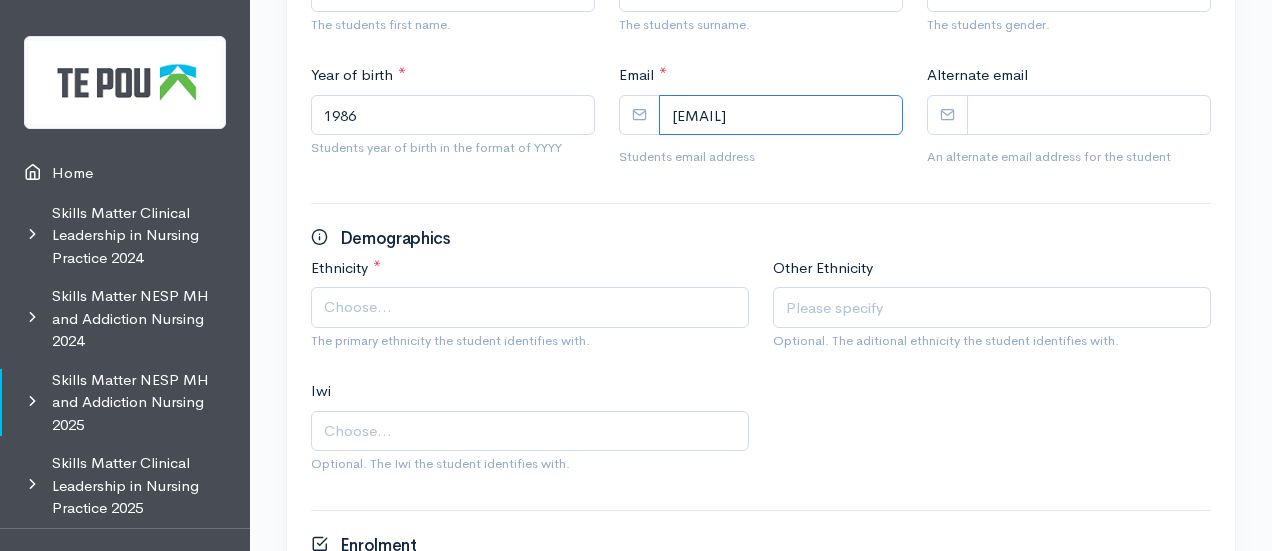 scroll, scrollTop: 606, scrollLeft: 0, axis: vertical 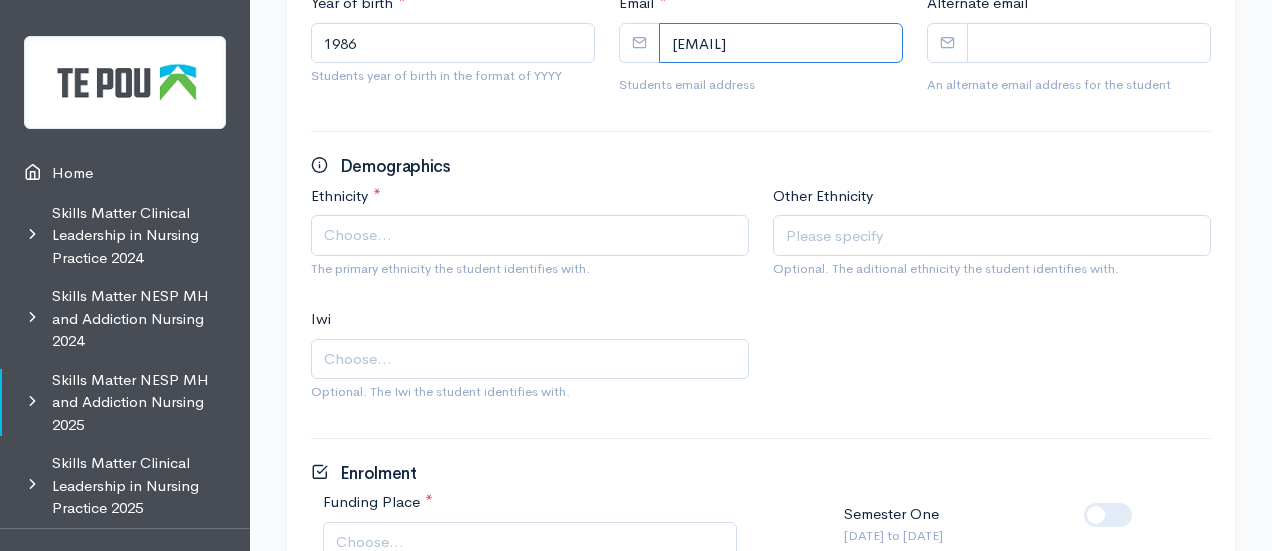 type on "a_pumipi@hotmail.com" 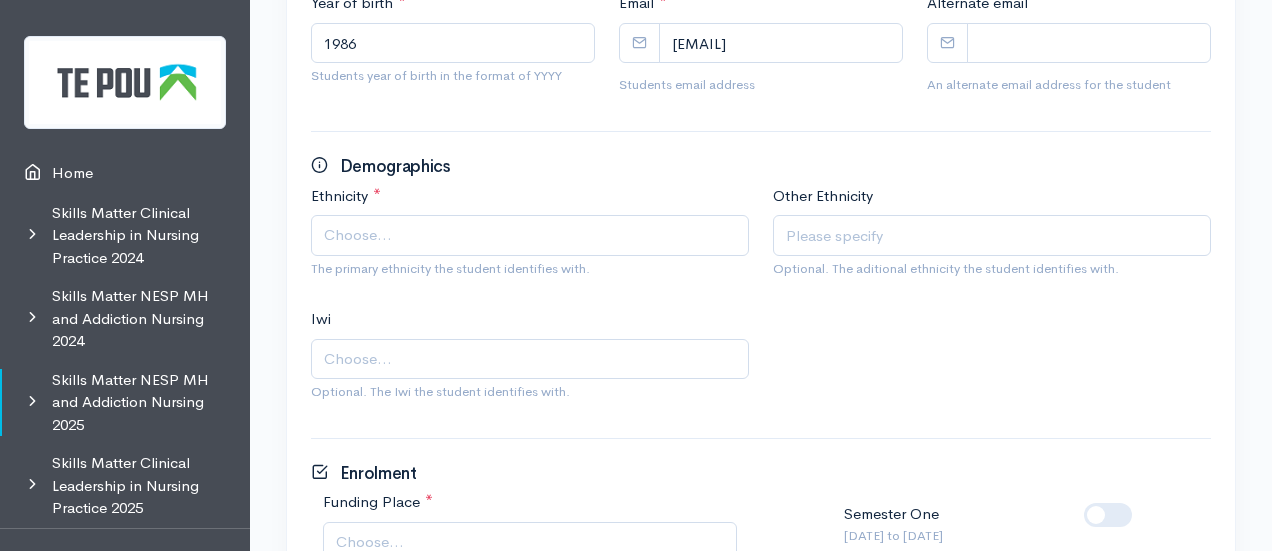 click on "Choose..." at bounding box center (532, 235) 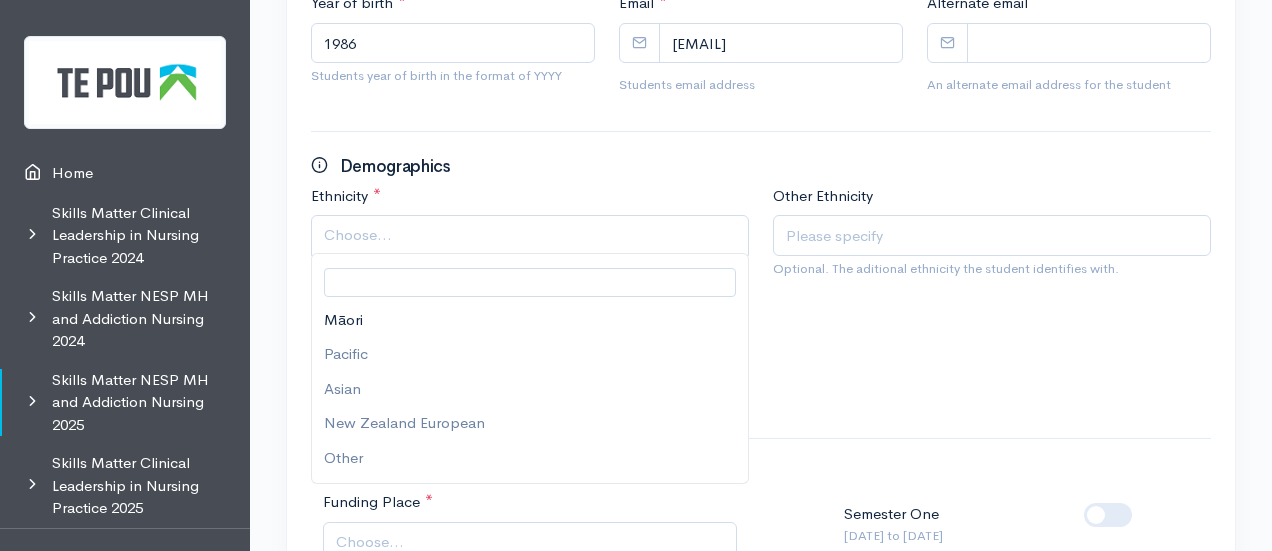 click on "New Enrolment
Student Details
Student Number *
2653507
First name *
Ann-Marie
The students first name.
Surname *
Pumipi
The students surname.
Gender *
Male
Female
Gender Diverse
× Female * *" at bounding box center [761, 396] 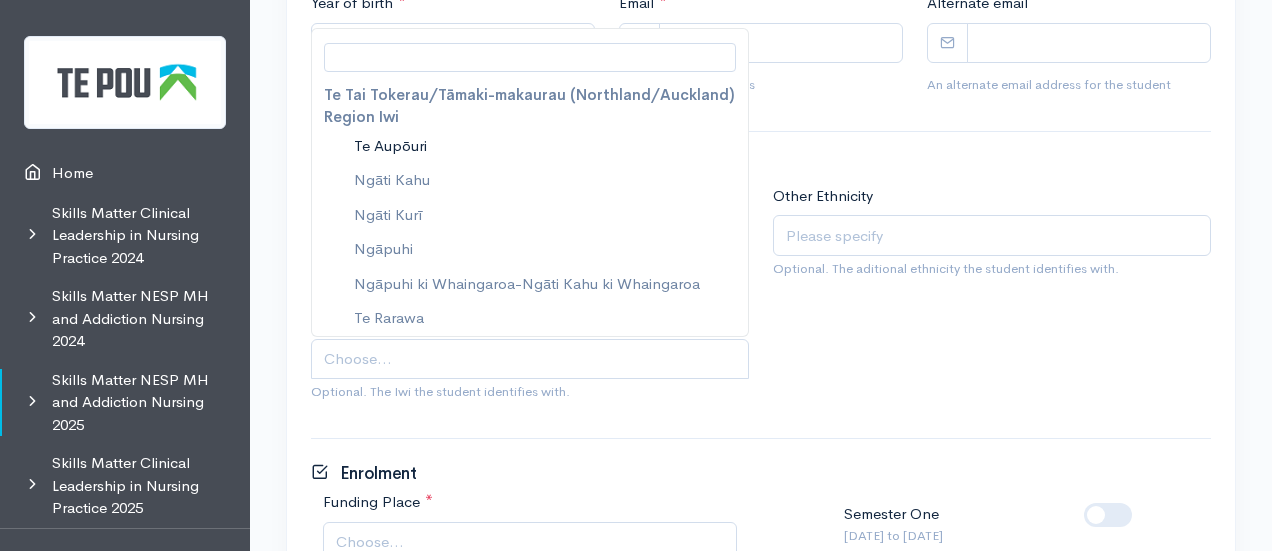 click on "Choose..." at bounding box center (532, 359) 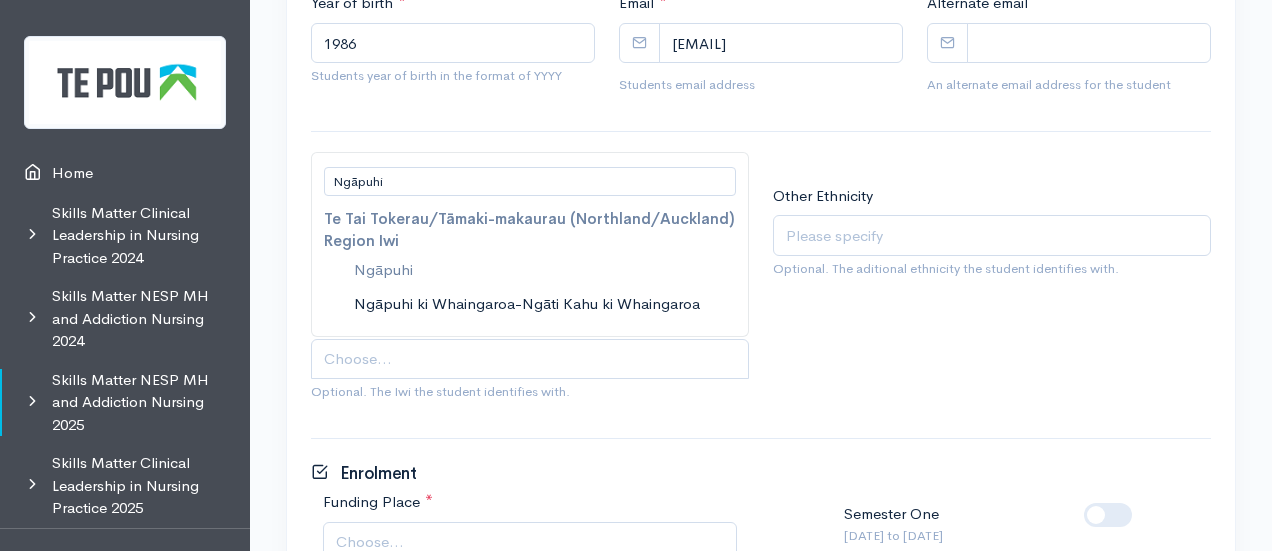 click on "Ngāpuhi" at bounding box center (530, 181) 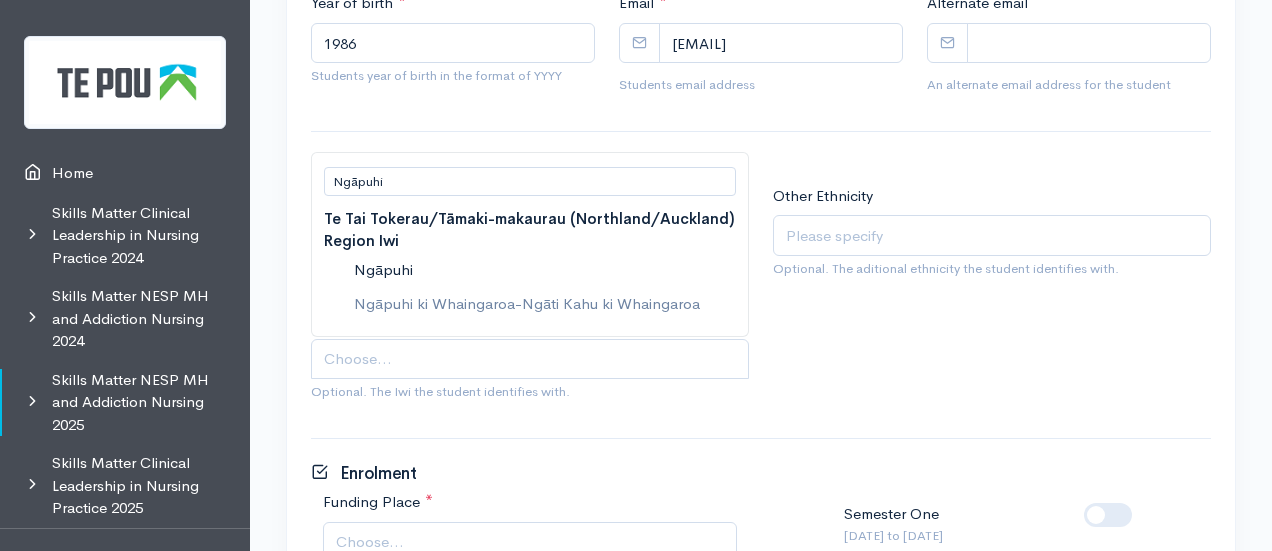 type on "Ngāpuhi" 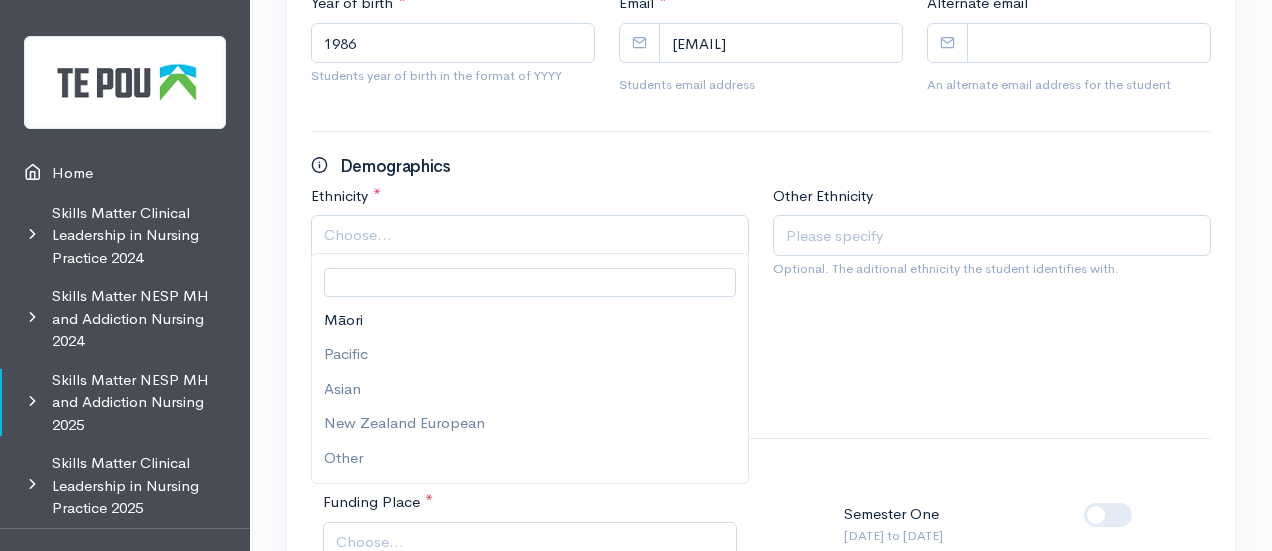 click on "Choose..." at bounding box center [358, 235] 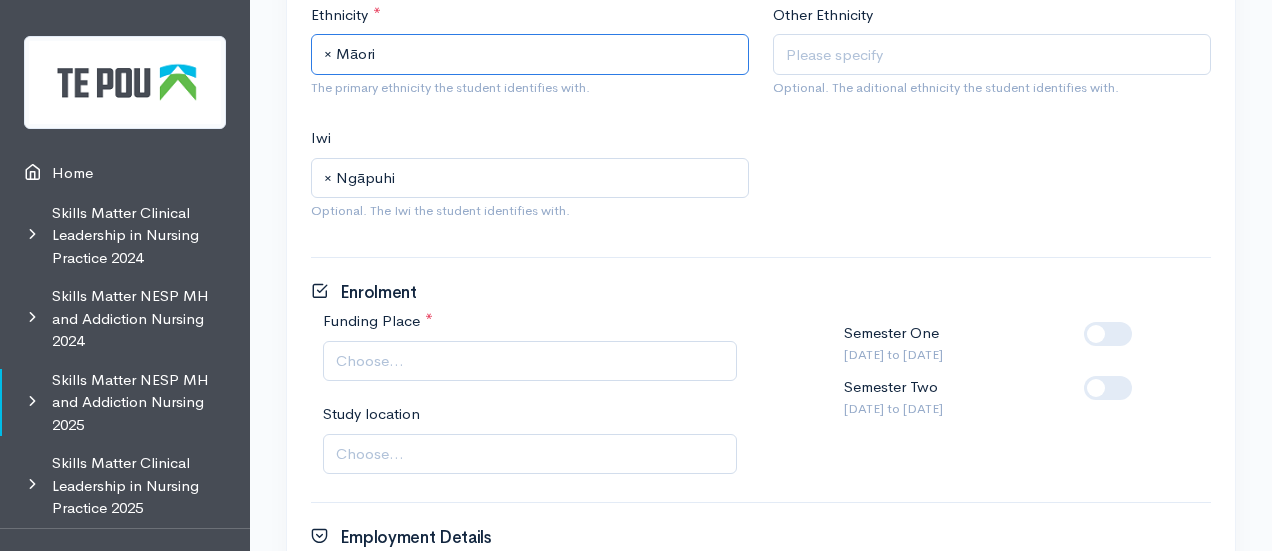 scroll, scrollTop: 814, scrollLeft: 0, axis: vertical 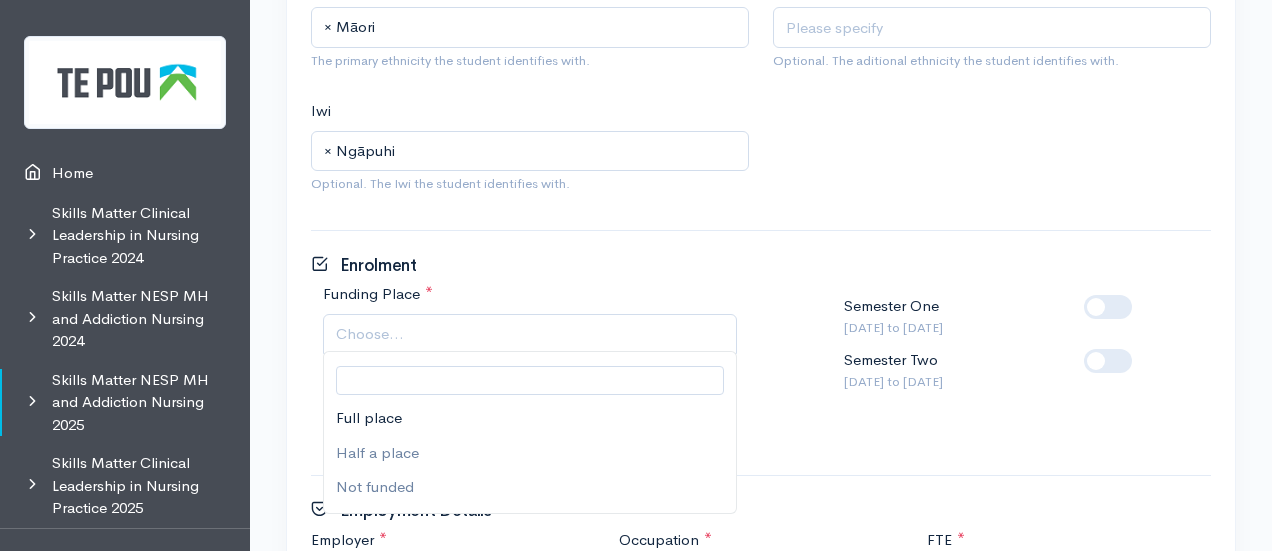 click on "Choose..." at bounding box center (532, 334) 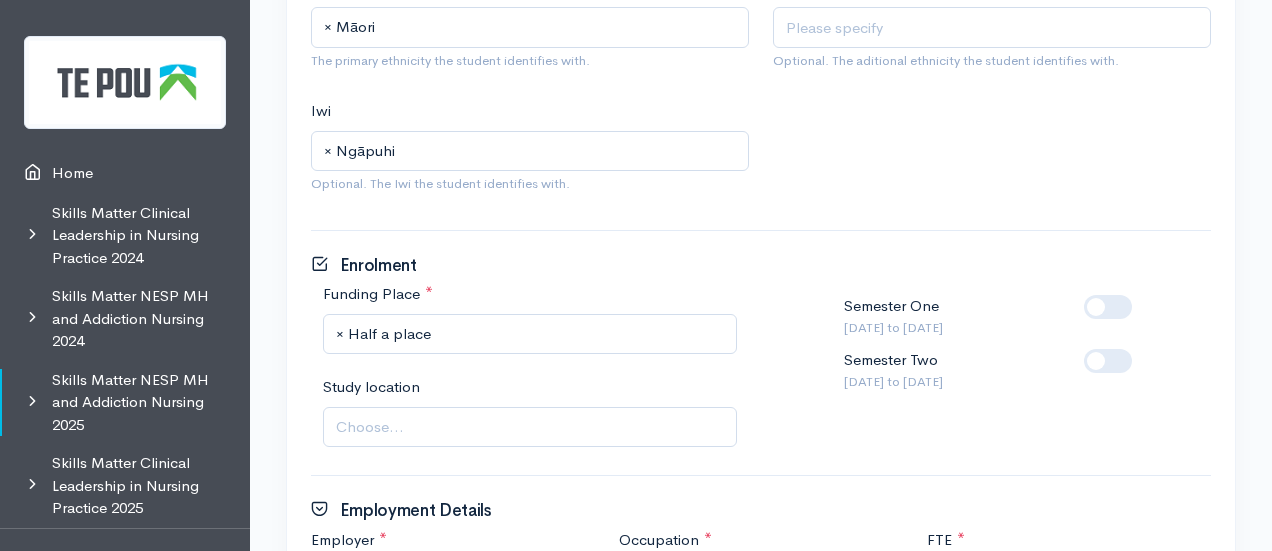 click at bounding box center [1140, 349] 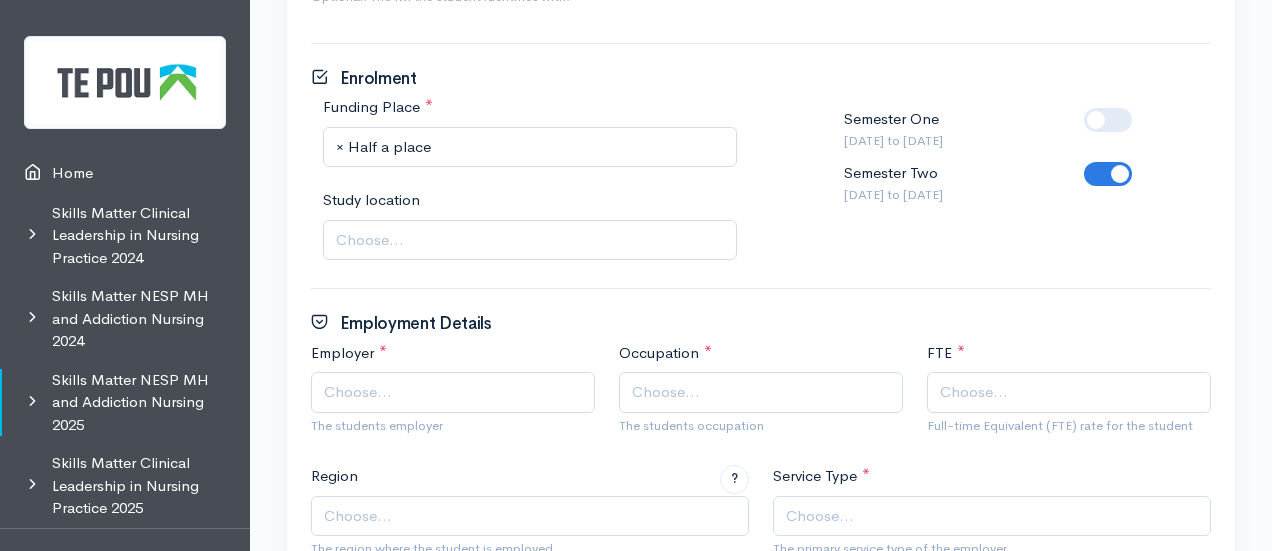 scroll, scrollTop: 1002, scrollLeft: 0, axis: vertical 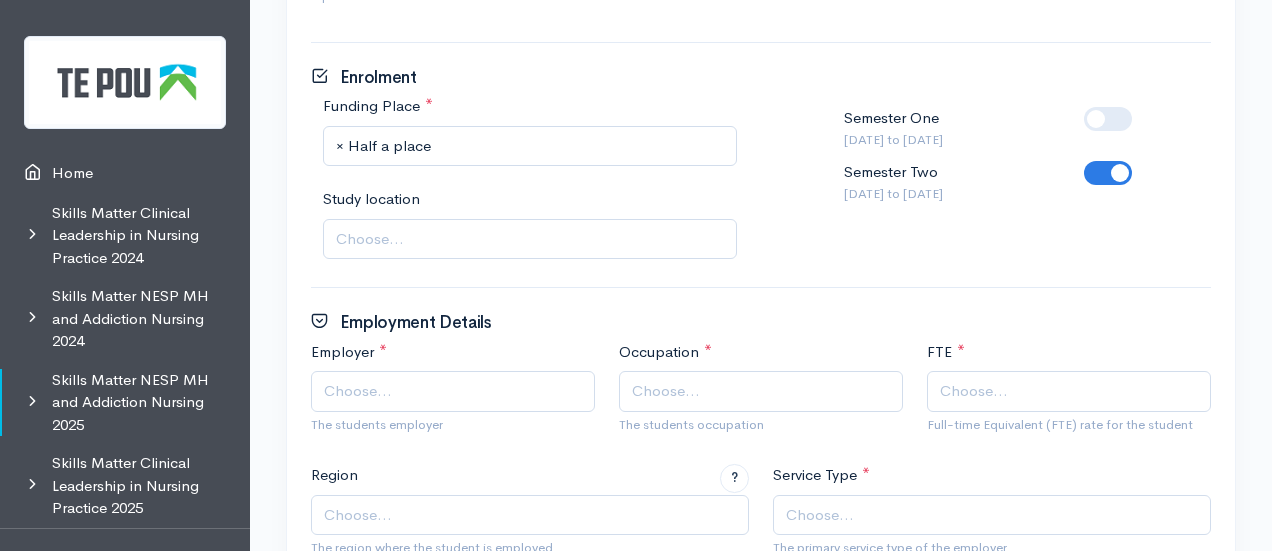click on "Choose..." at bounding box center [530, 239] 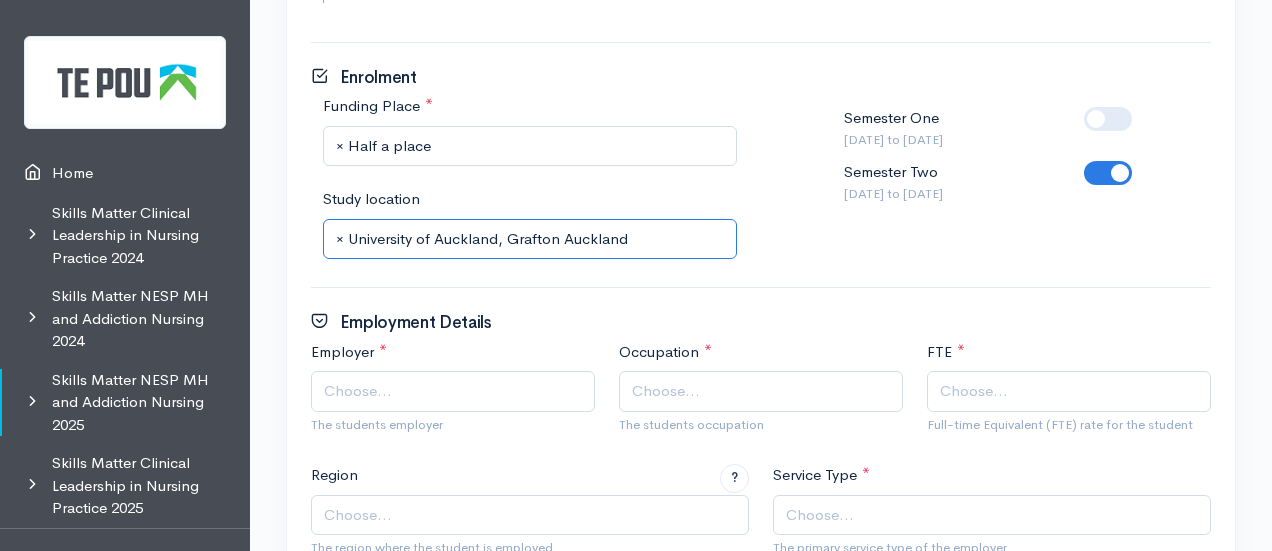 scroll, scrollTop: 1088, scrollLeft: 0, axis: vertical 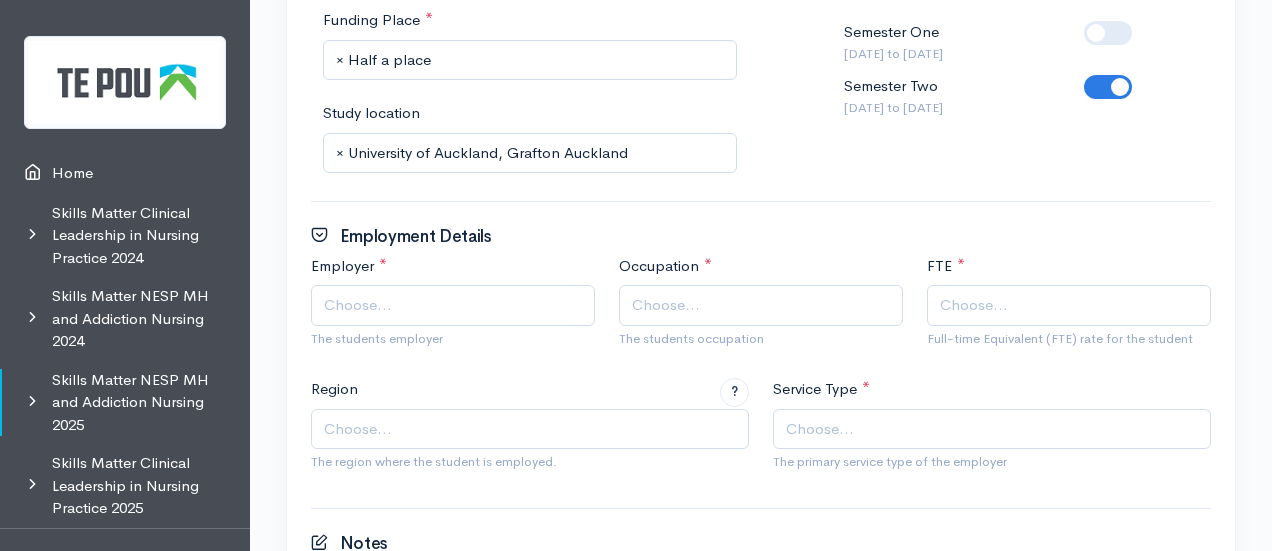 click at bounding box center (761, 210) 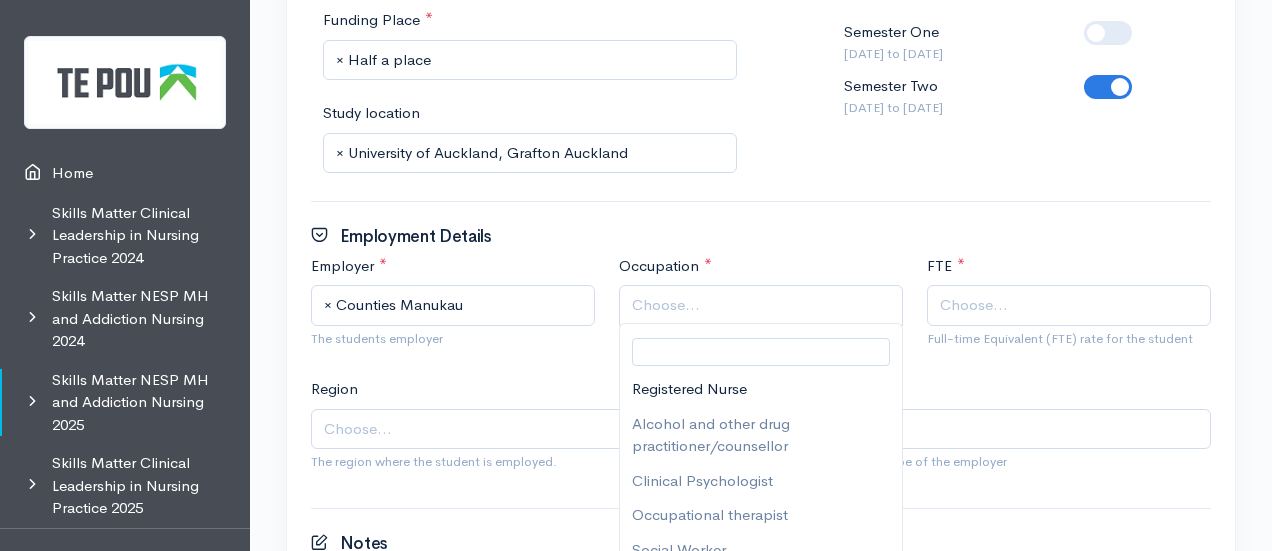 click on "Choose..." at bounding box center (761, 305) 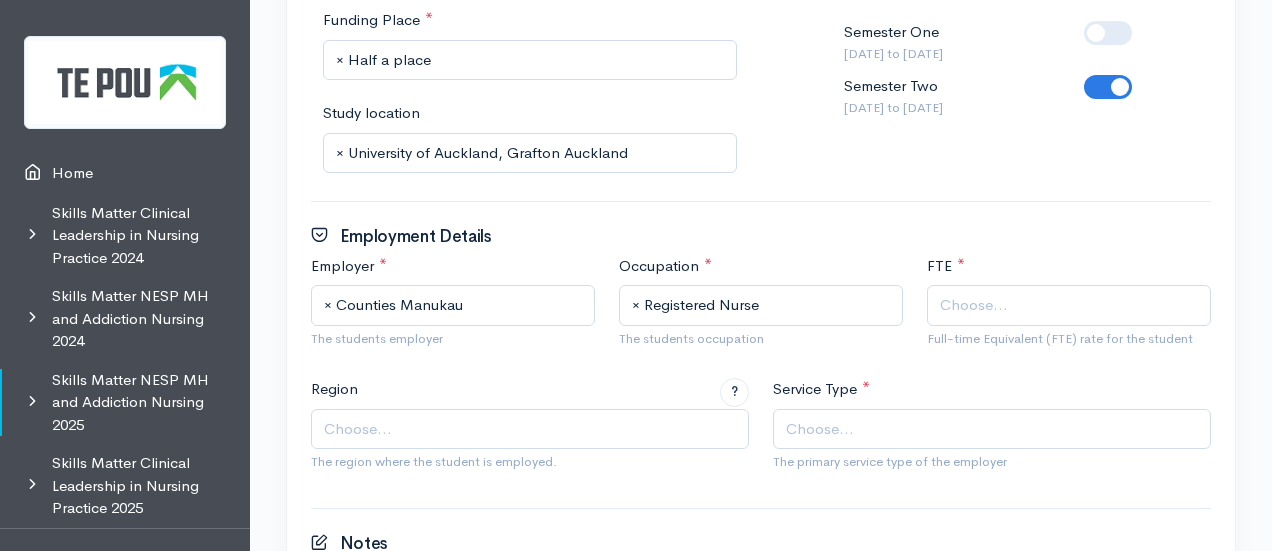 click on "FTE *
1.0 FTE (40+ hours)
0.9 FTE (36 hours)
0.8 FTE (32 hours)
0.7 FTE (28 hours)
0.6 FTE (24 hours)
Choose...
Full-time Equivalent (FTE) rate for the student" at bounding box center (1069, 306) 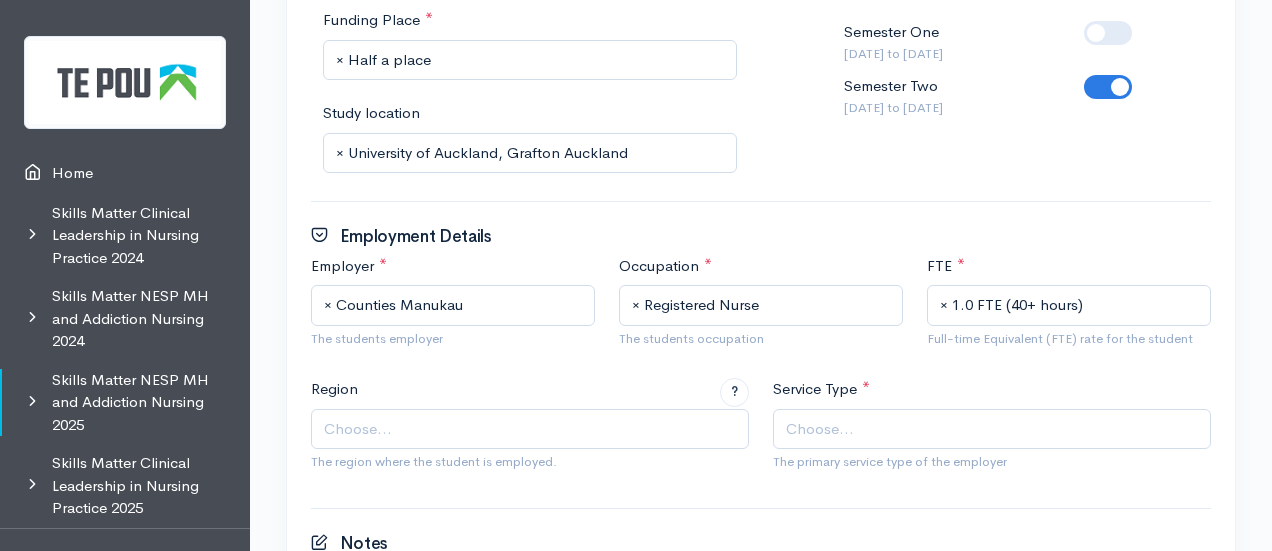 click on "Choose..." at bounding box center [532, 429] 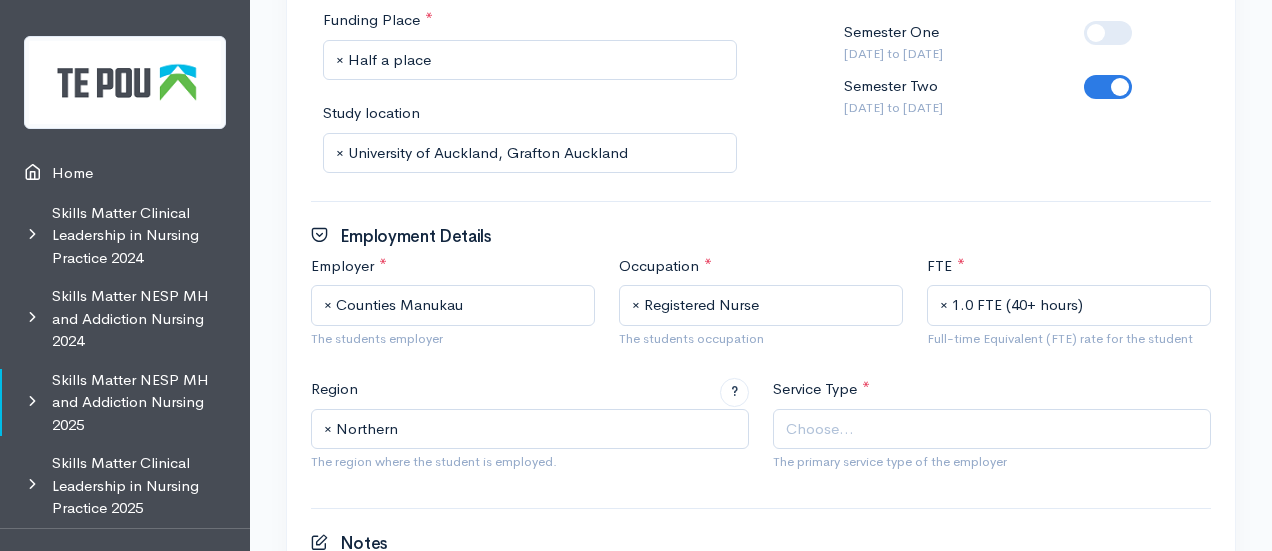 click on "Choose..." at bounding box center (992, 429) 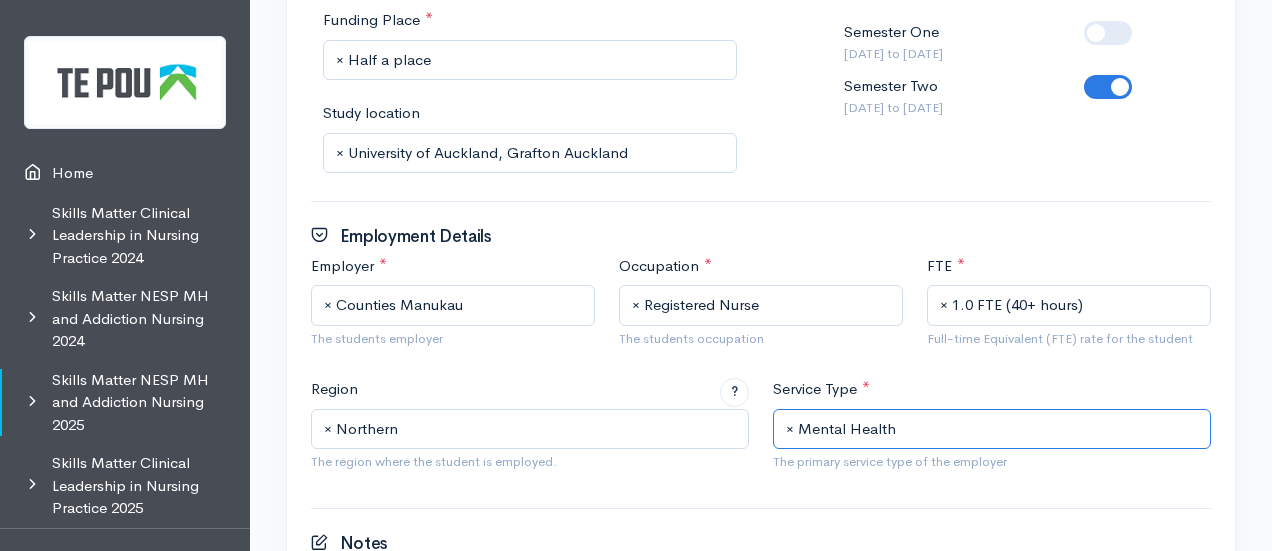 scroll, scrollTop: 1360, scrollLeft: 0, axis: vertical 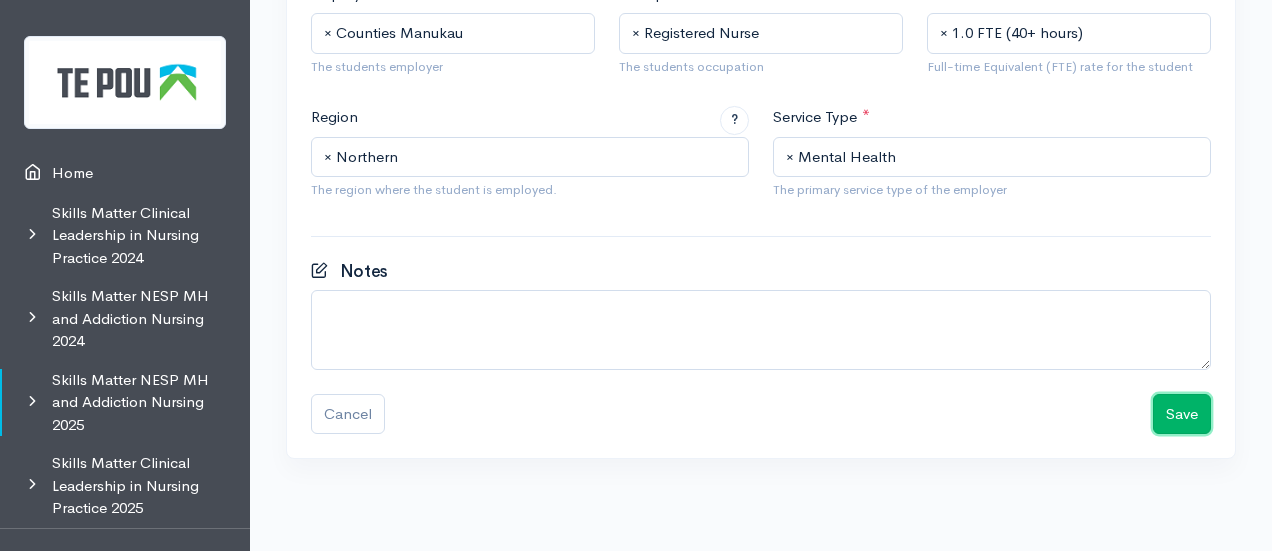 click on "Save" at bounding box center (1182, 414) 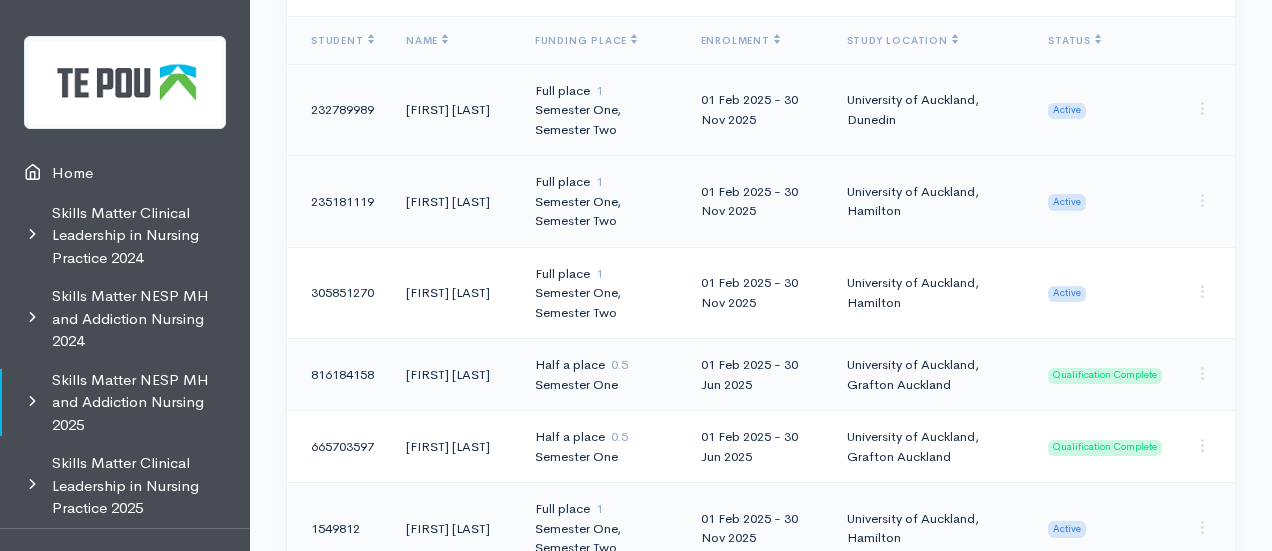 scroll, scrollTop: 290, scrollLeft: 0, axis: vertical 